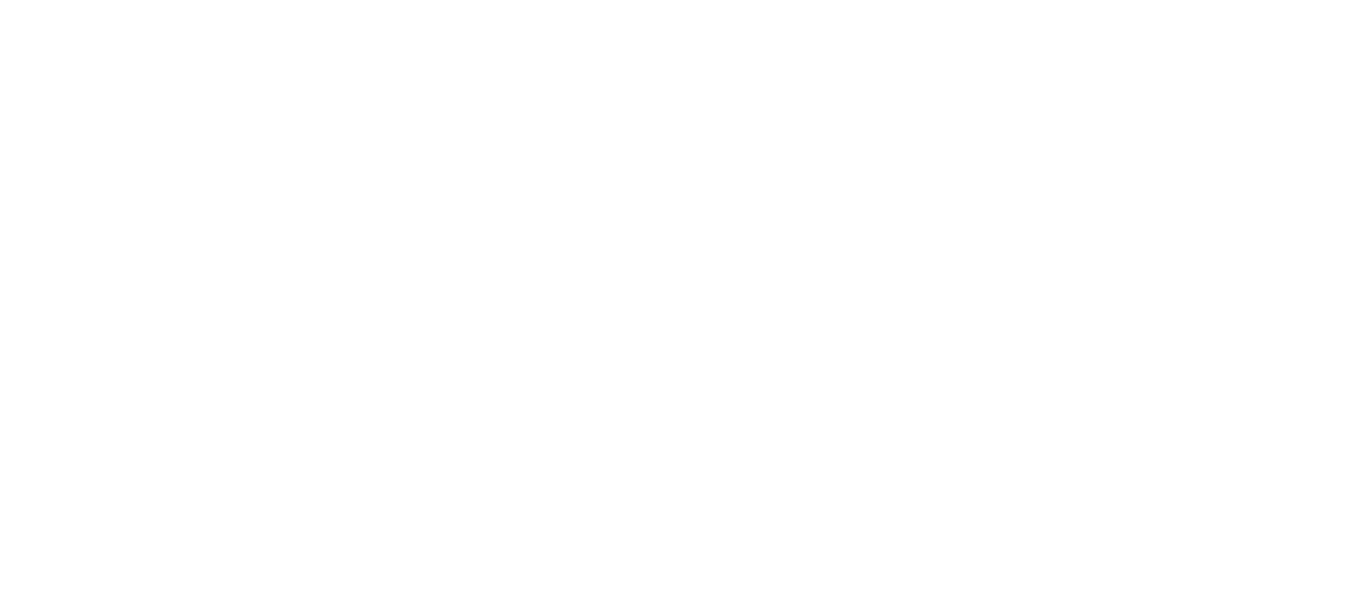 scroll, scrollTop: 0, scrollLeft: 0, axis: both 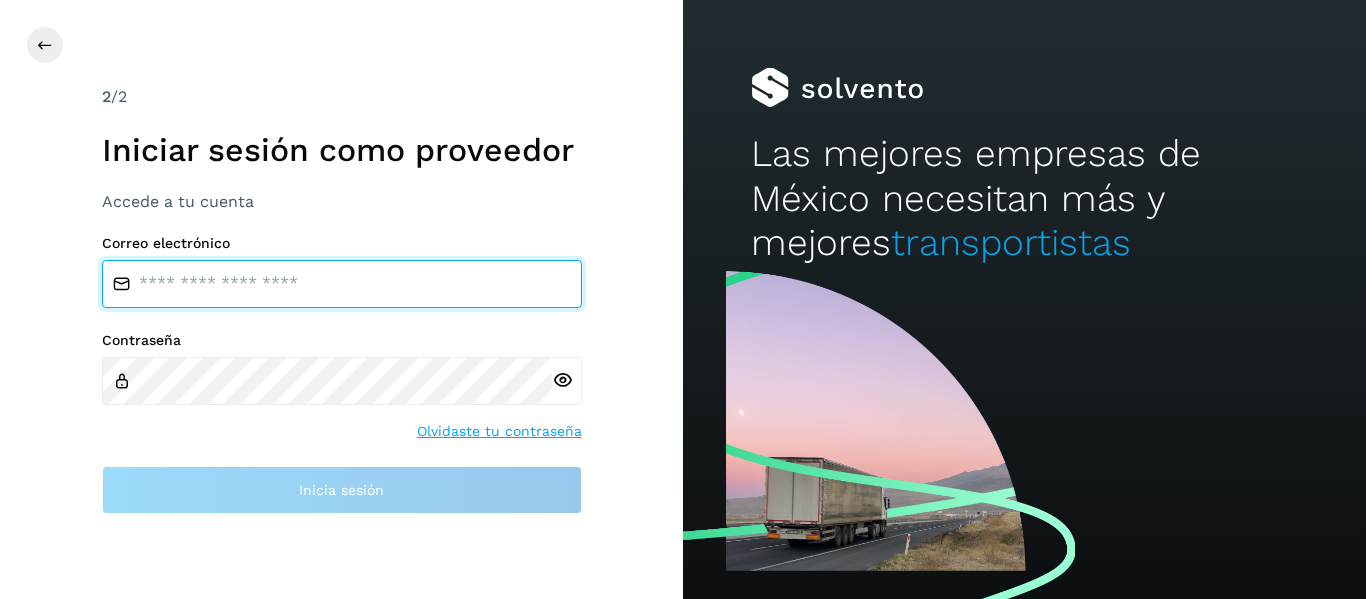 type on "**********" 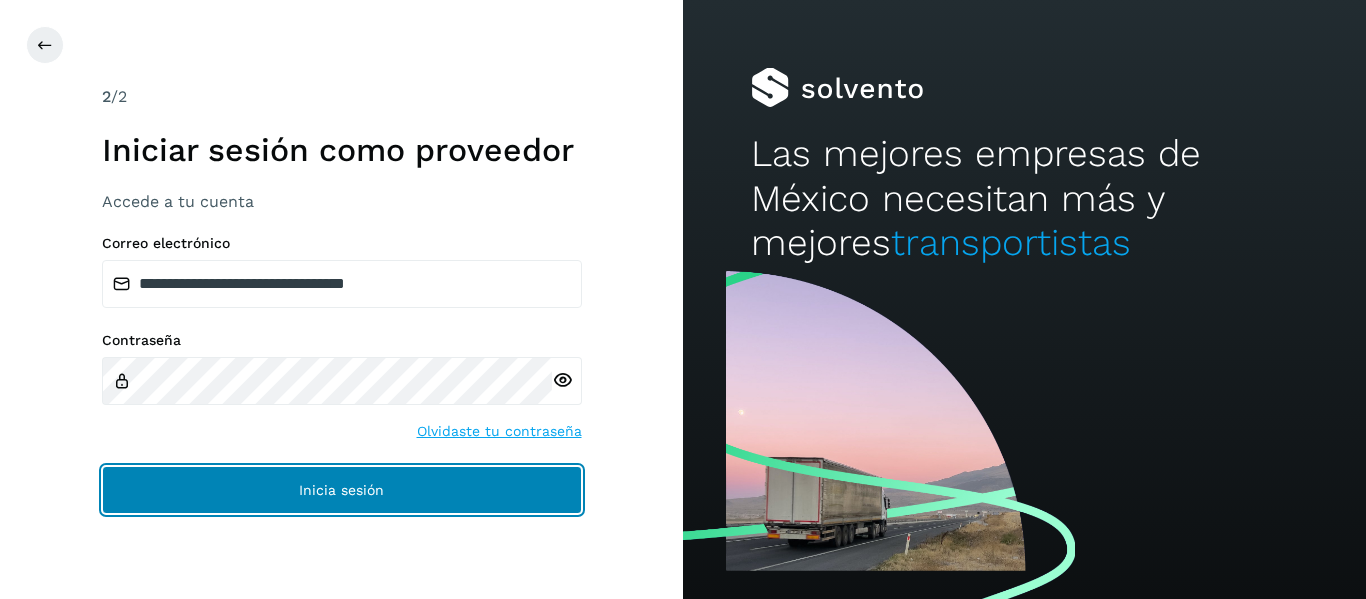 click on "Inicia sesión" at bounding box center [342, 490] 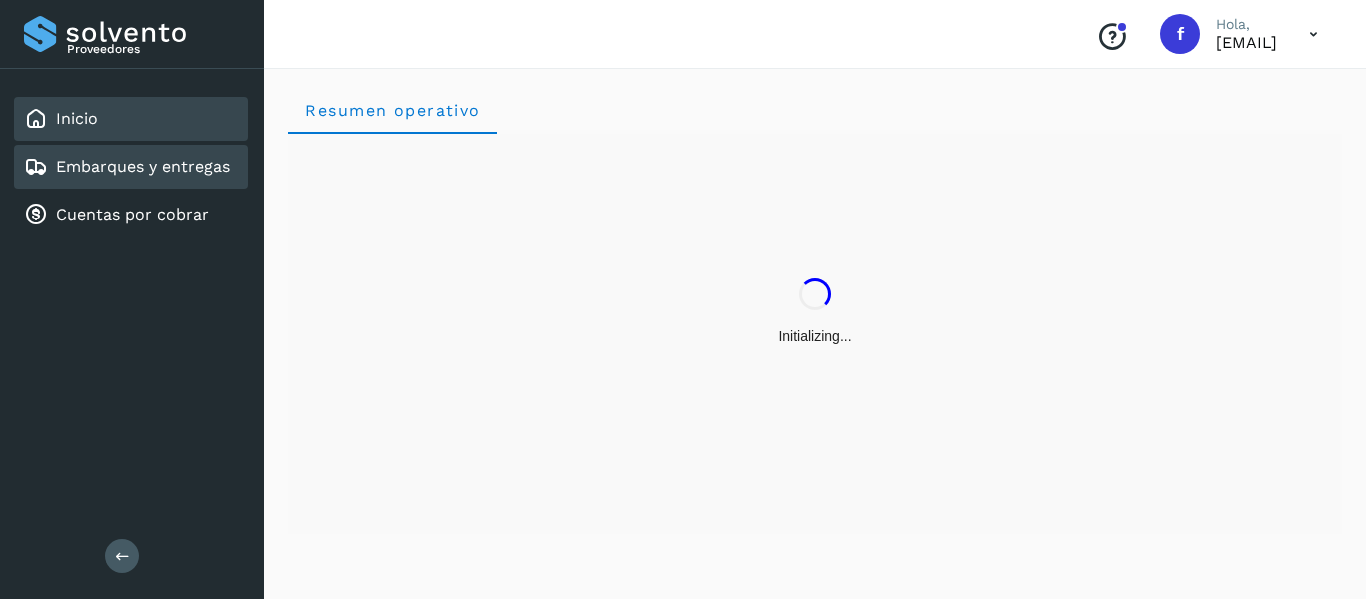 click on "Embarques y entregas" at bounding box center [143, 166] 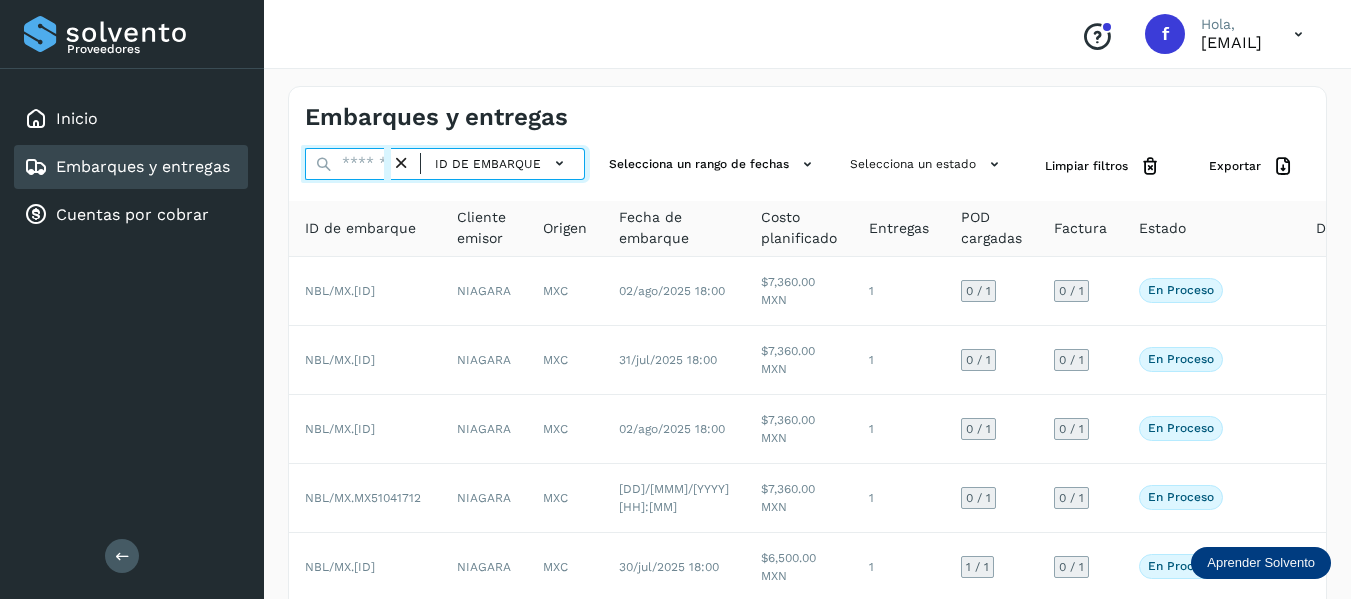 click at bounding box center (348, 164) 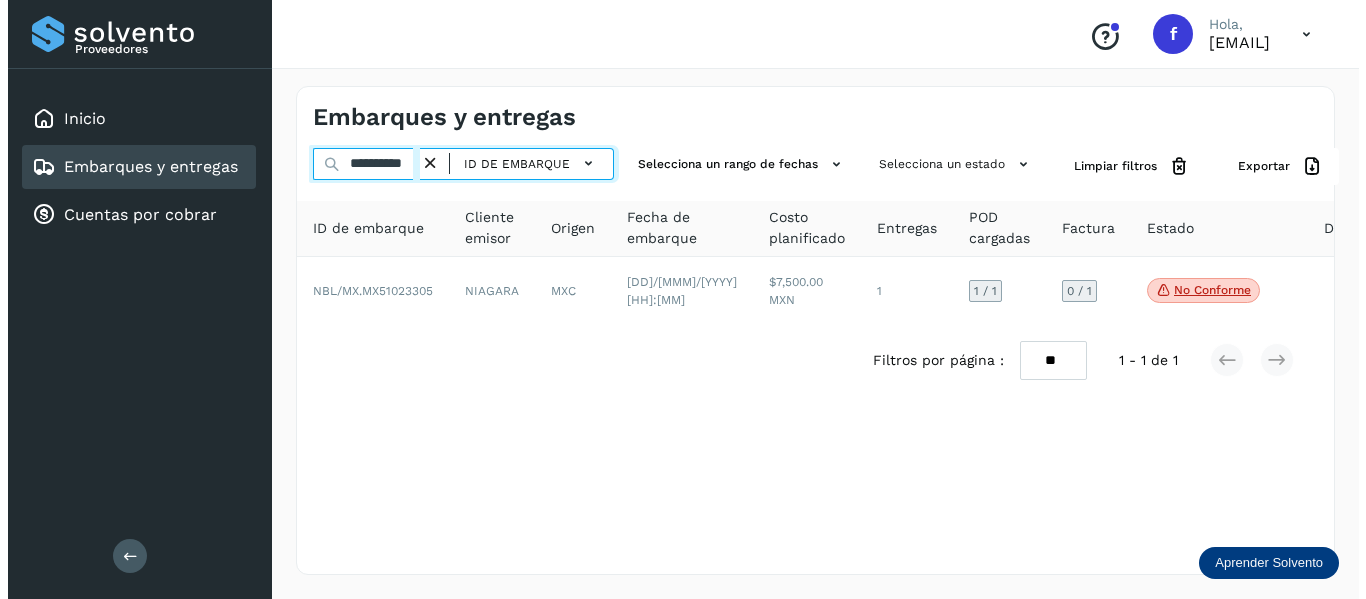 scroll, scrollTop: 0, scrollLeft: 18, axis: horizontal 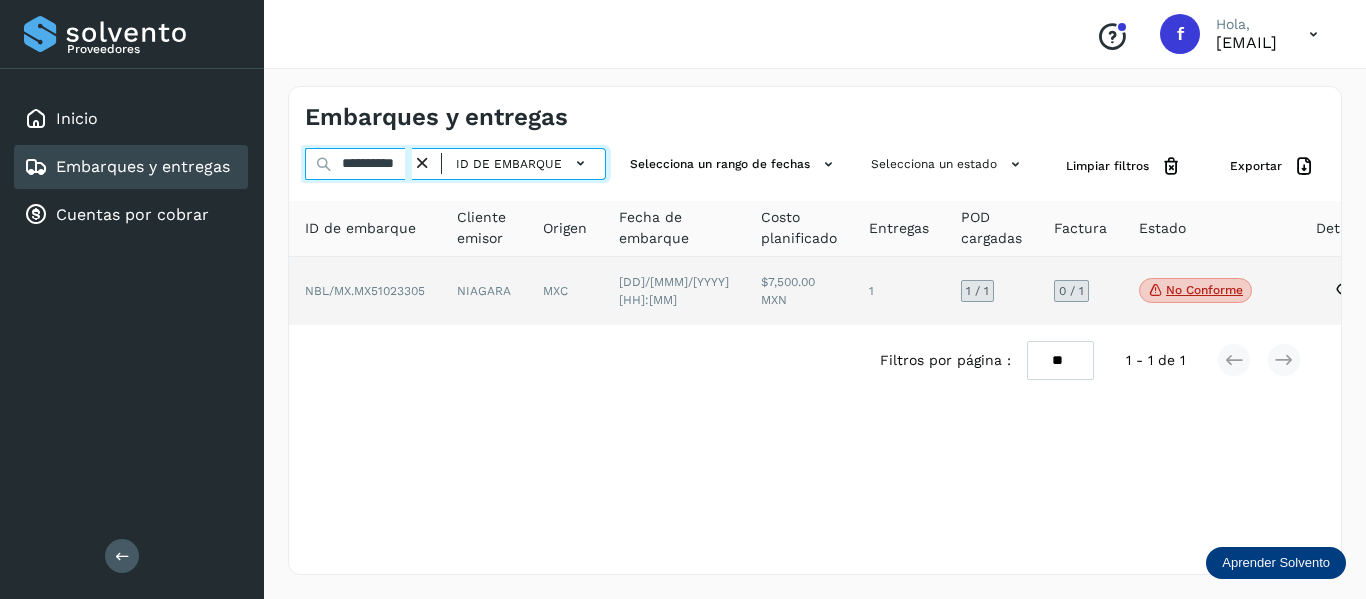 type on "**********" 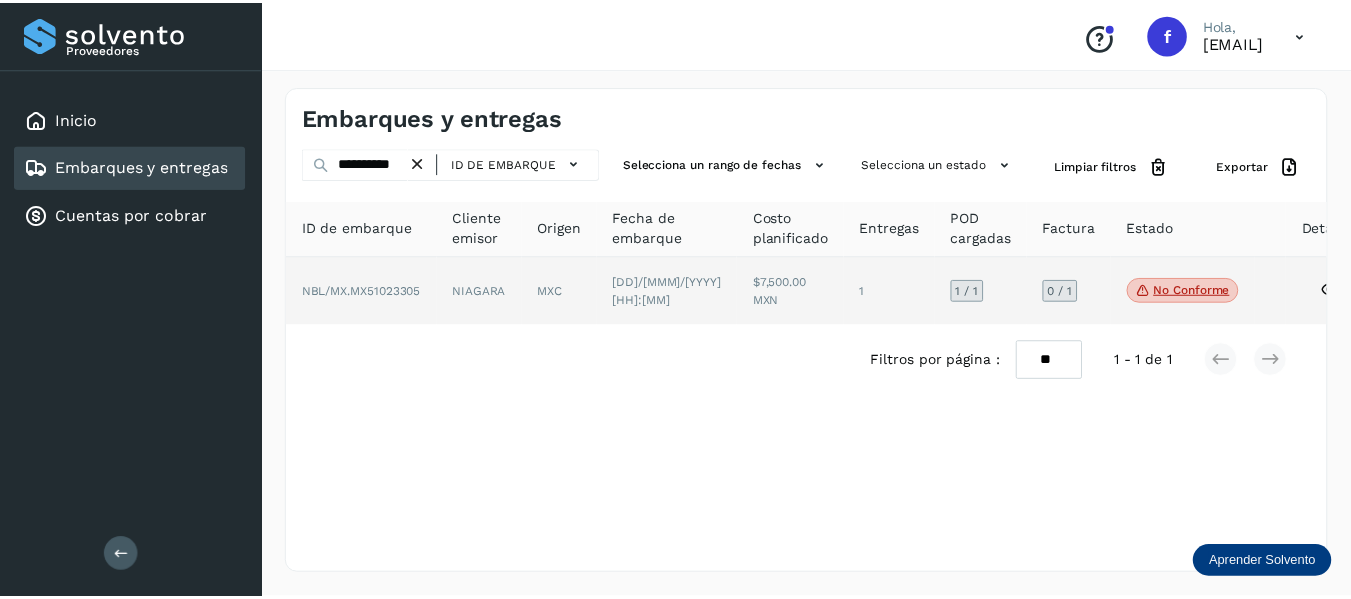 scroll, scrollTop: 0, scrollLeft: 0, axis: both 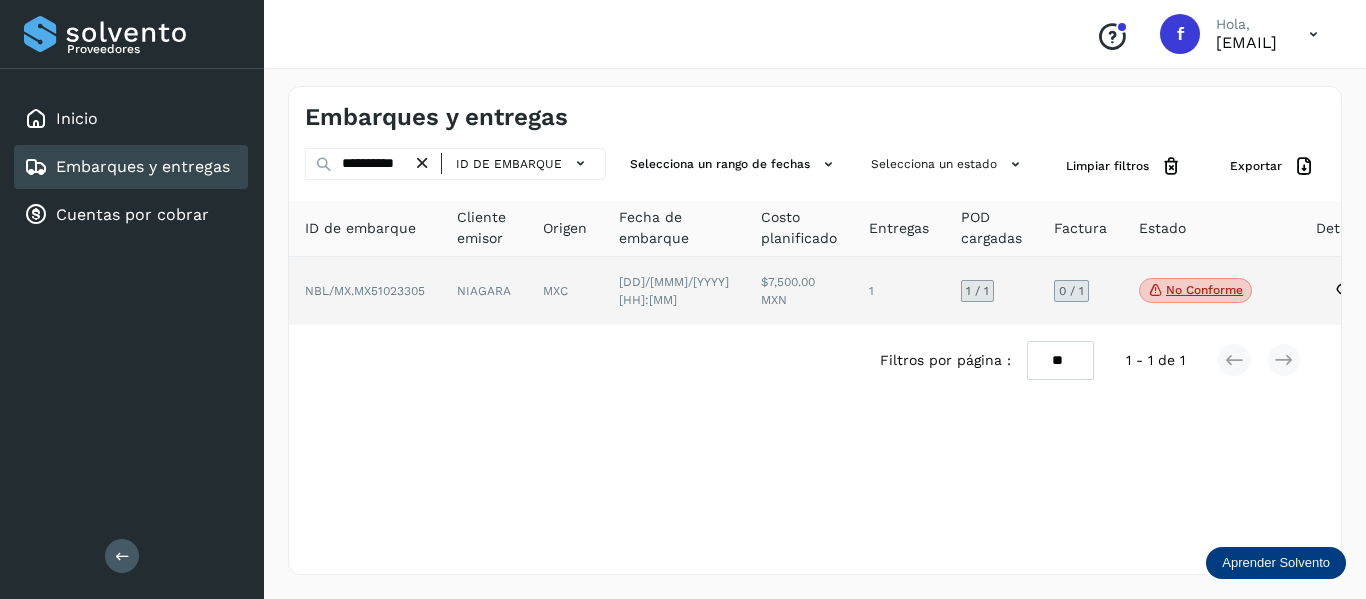 click 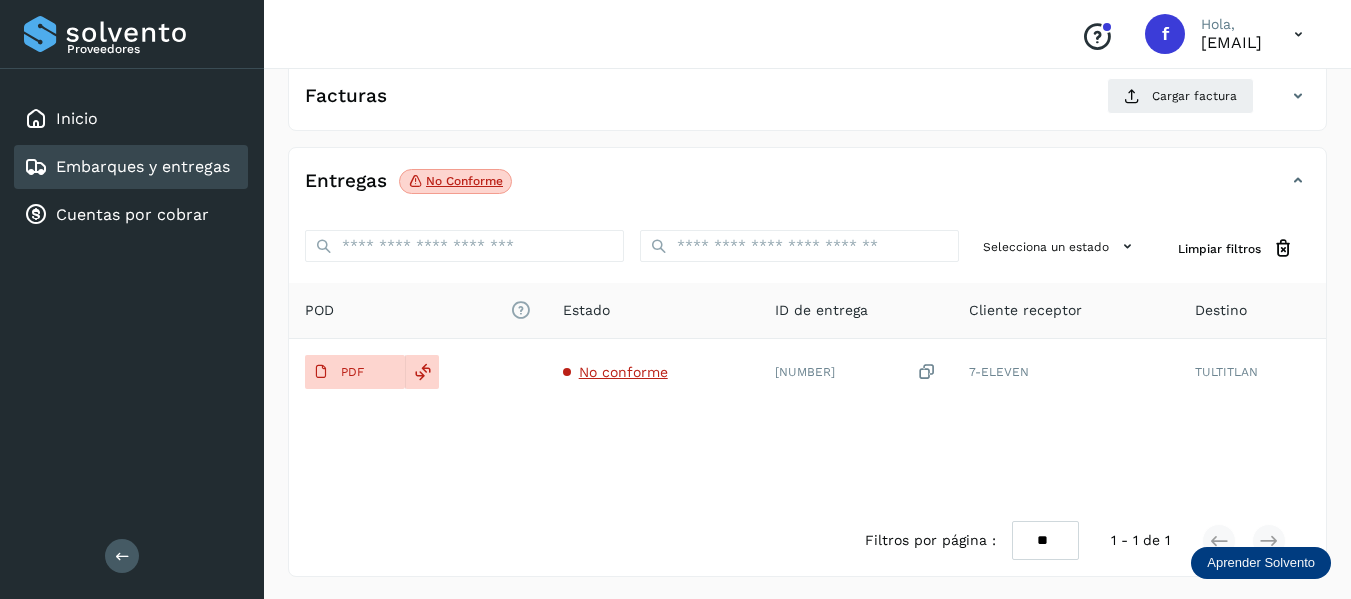 scroll, scrollTop: 350, scrollLeft: 0, axis: vertical 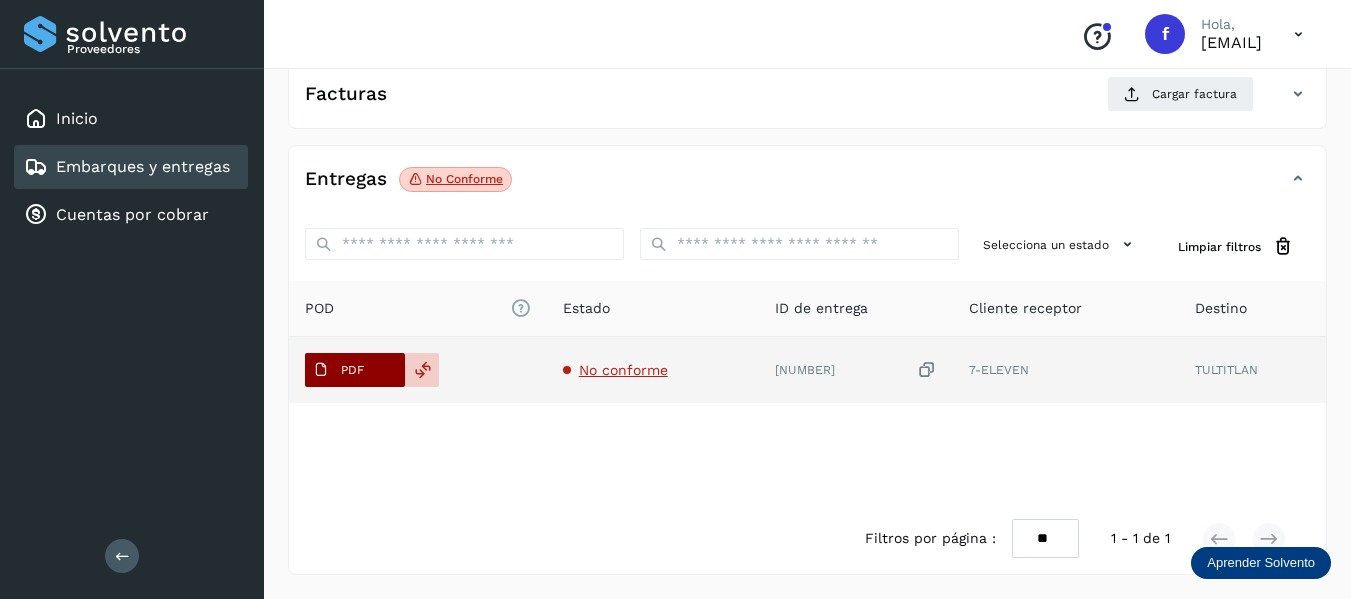 click on "PDF" at bounding box center [355, 370] 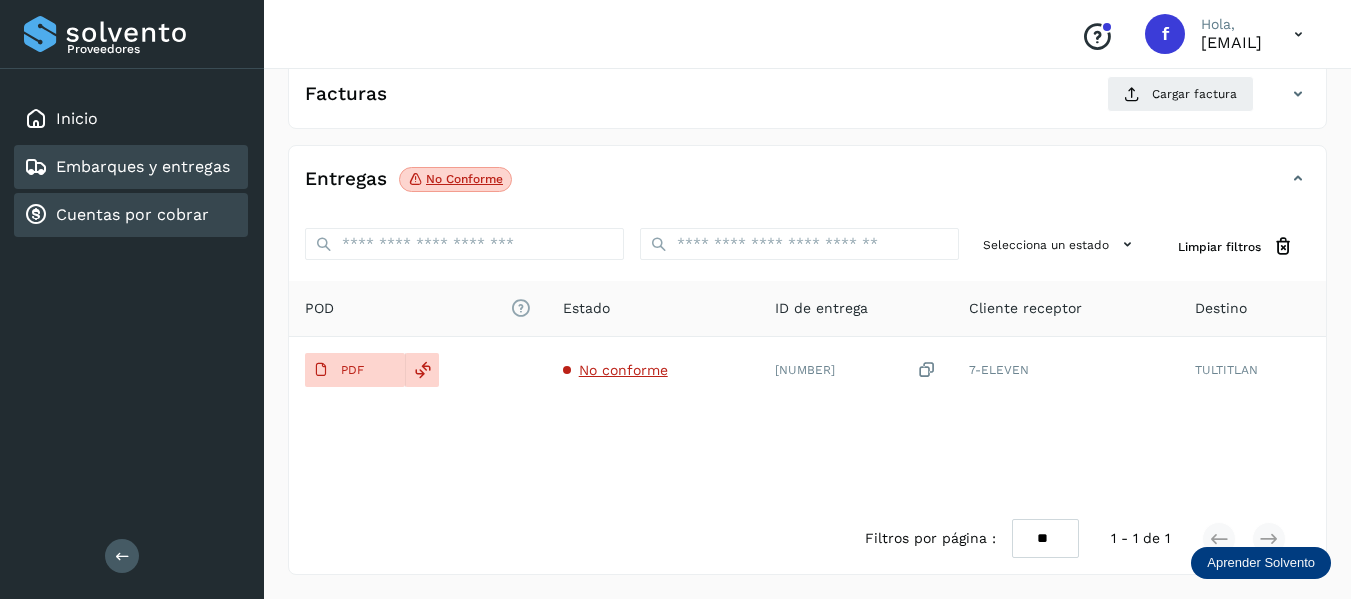 click on "Cuentas por cobrar" at bounding box center [132, 214] 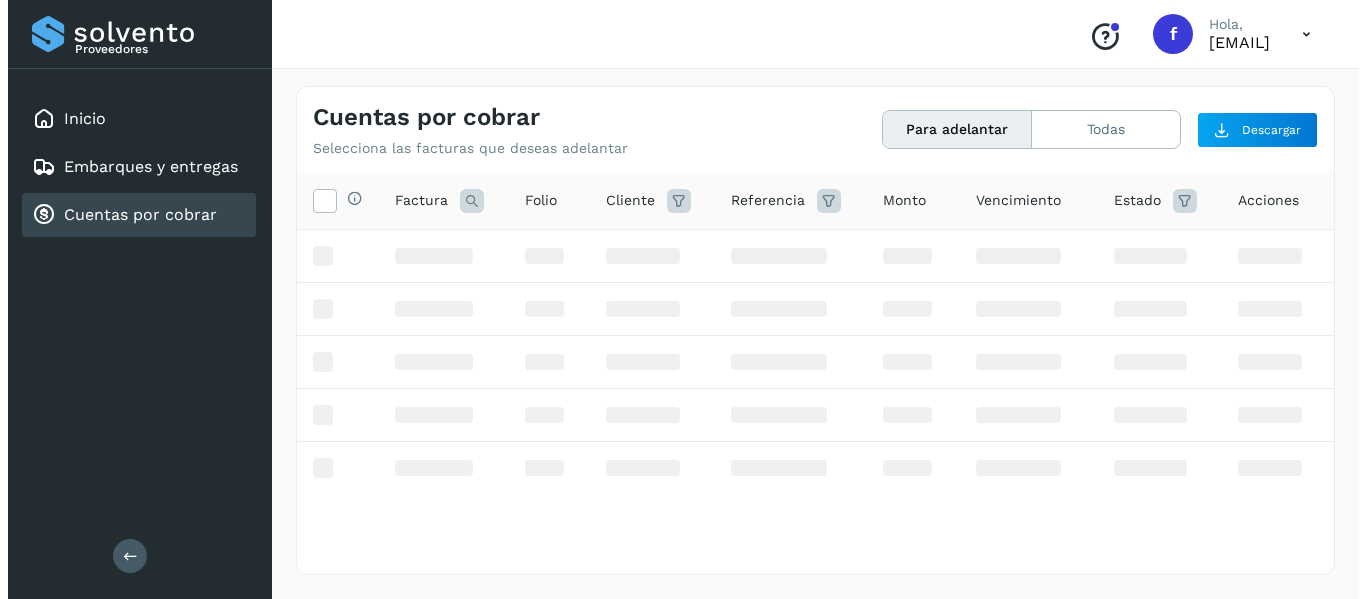 scroll, scrollTop: 0, scrollLeft: 0, axis: both 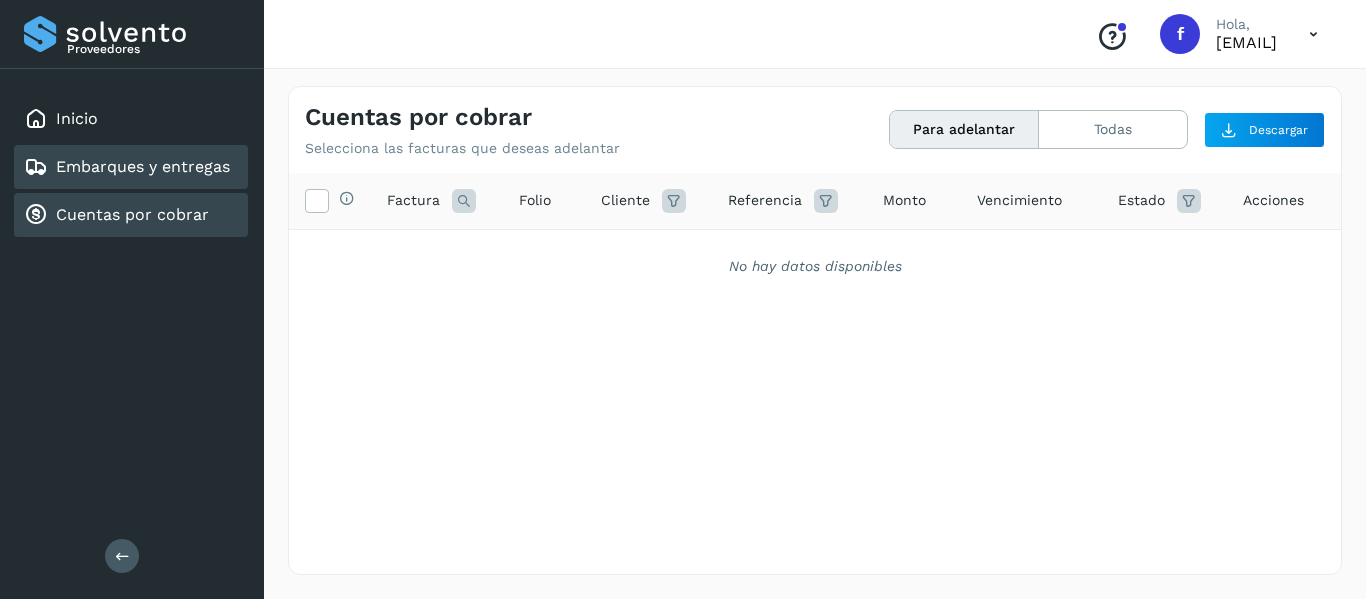 click on "Embarques y entregas" at bounding box center (143, 166) 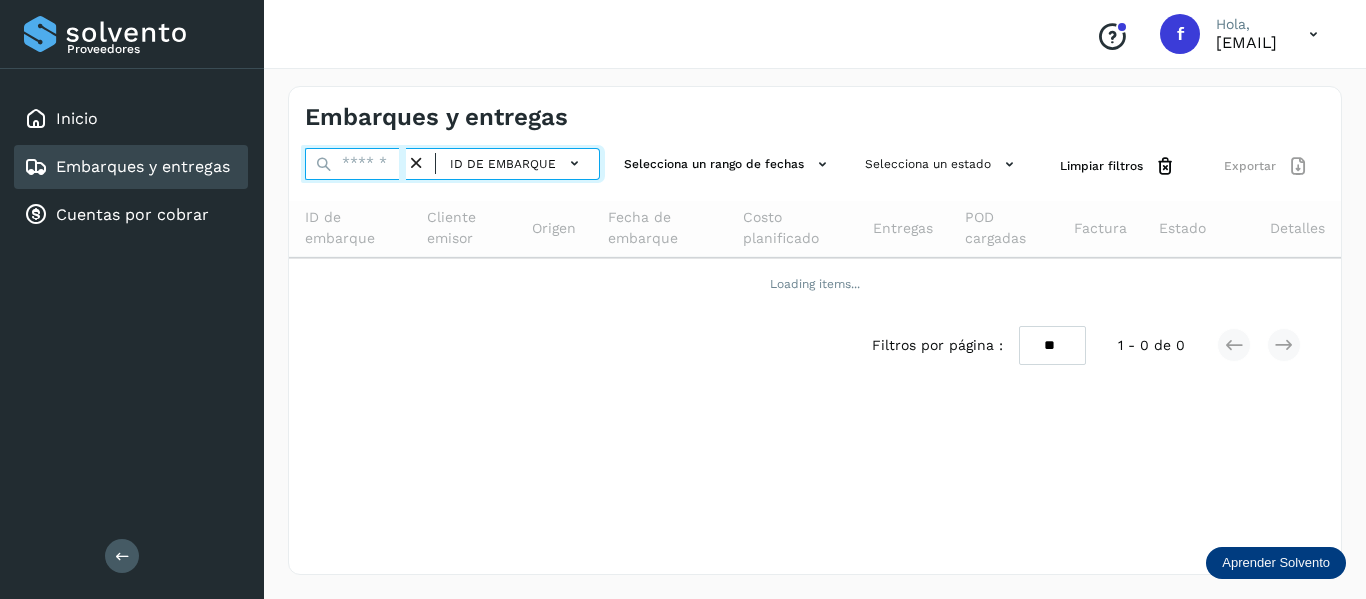 click at bounding box center (355, 164) 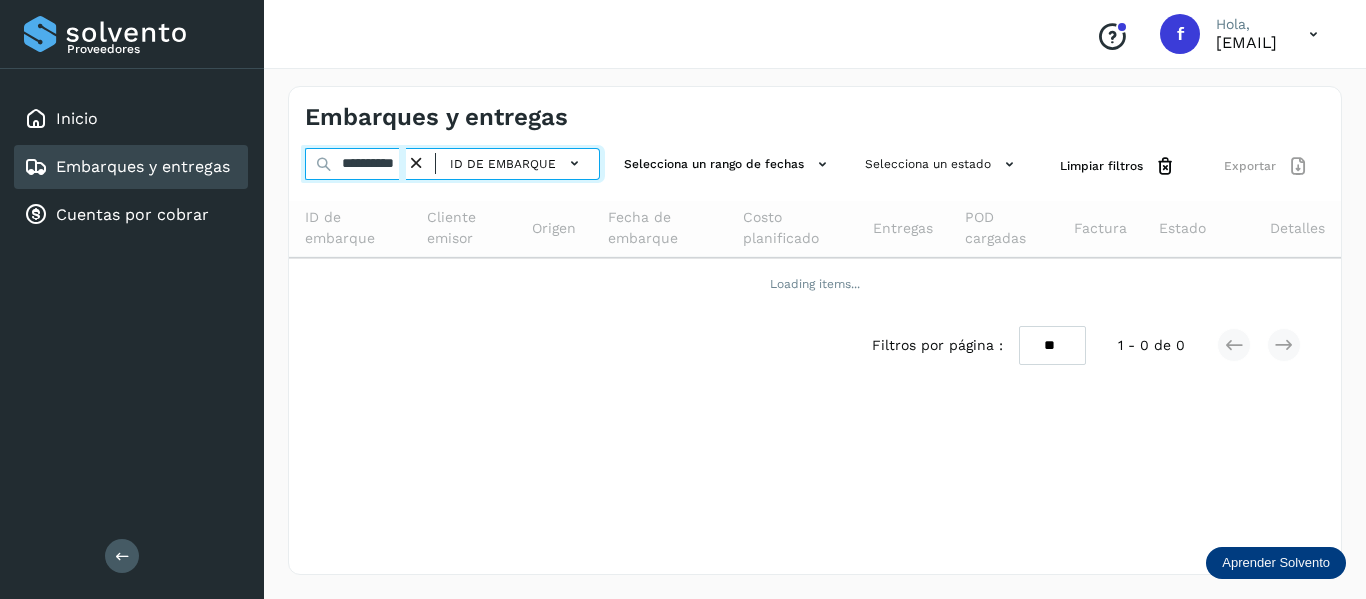 scroll, scrollTop: 0, scrollLeft: 18, axis: horizontal 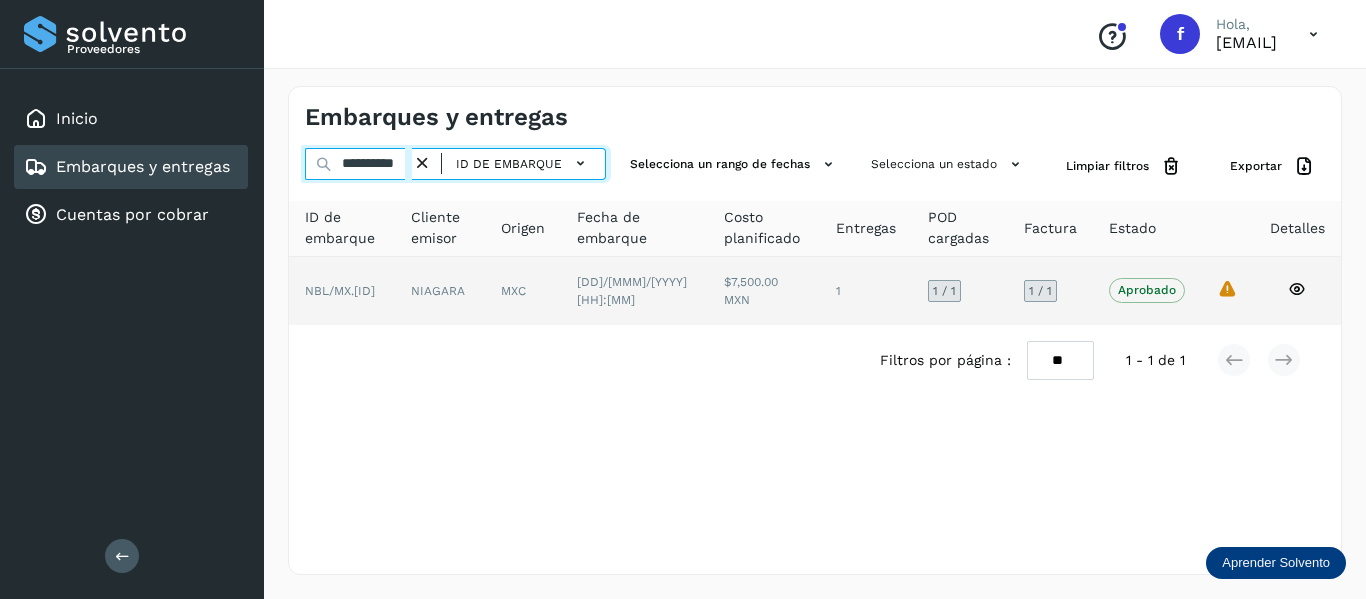 type on "**********" 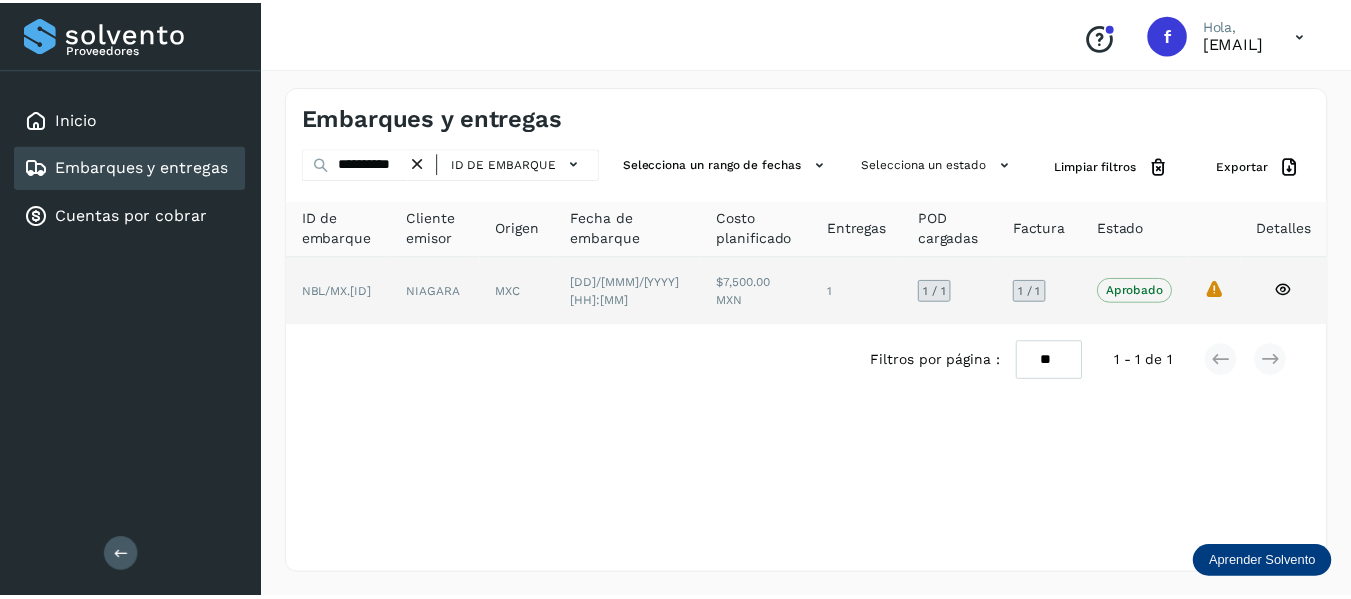 scroll, scrollTop: 0, scrollLeft: 0, axis: both 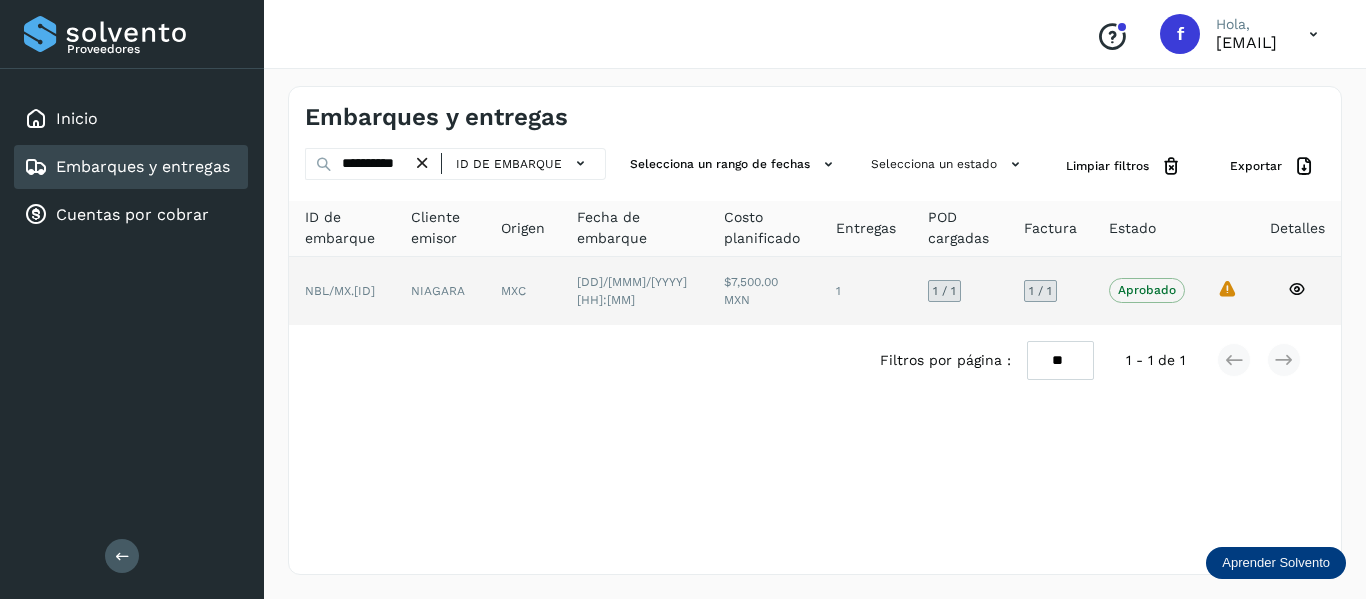 click on "La validación de Solvento para este embarque ha sido anulada debido al cambio de estado a “Aprobado con Excepción”" 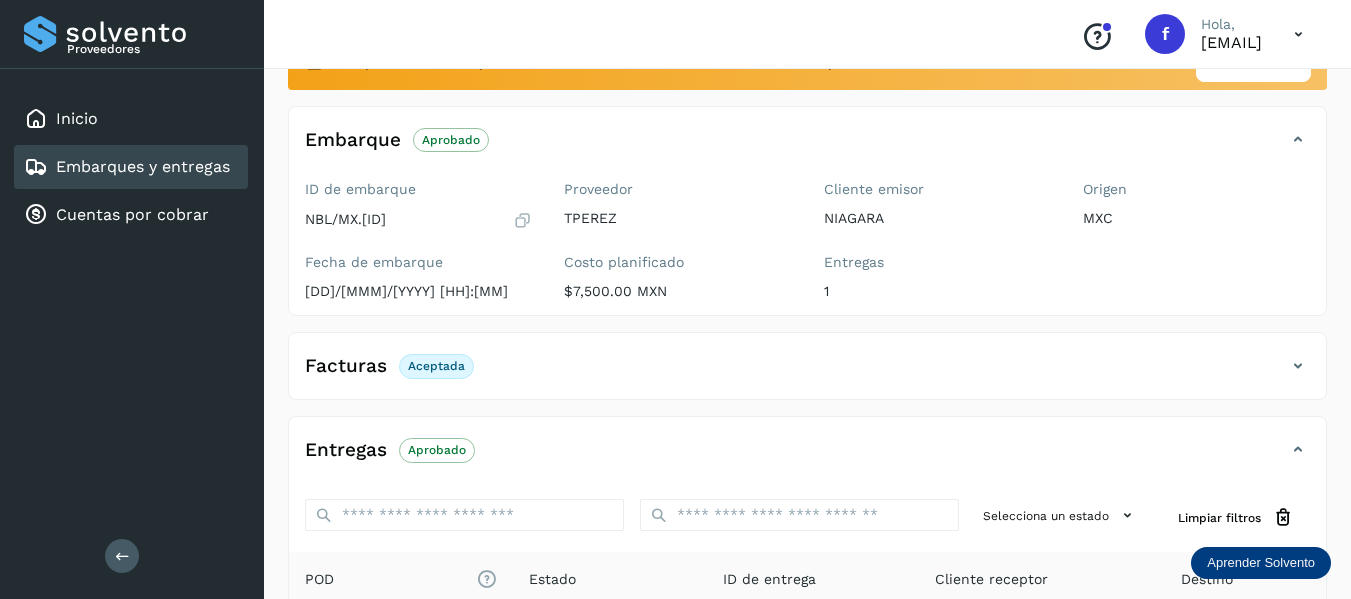 scroll, scrollTop: 100, scrollLeft: 0, axis: vertical 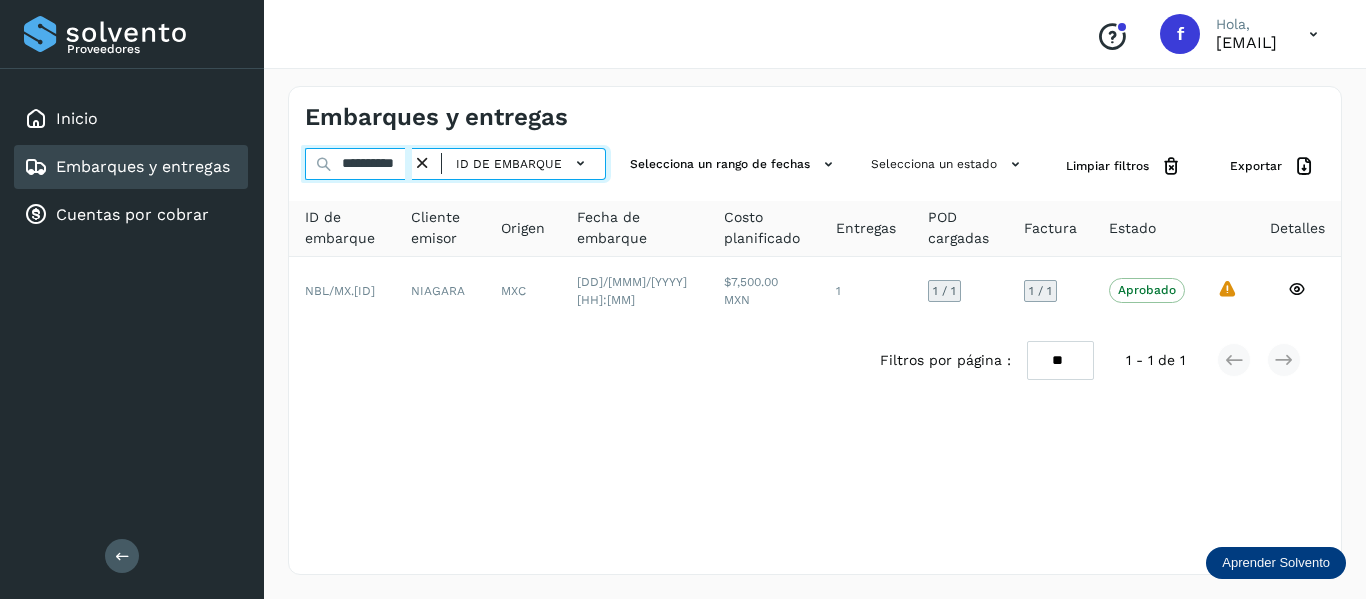drag, startPoint x: 340, startPoint y: 162, endPoint x: 526, endPoint y: 334, distance: 253.33772 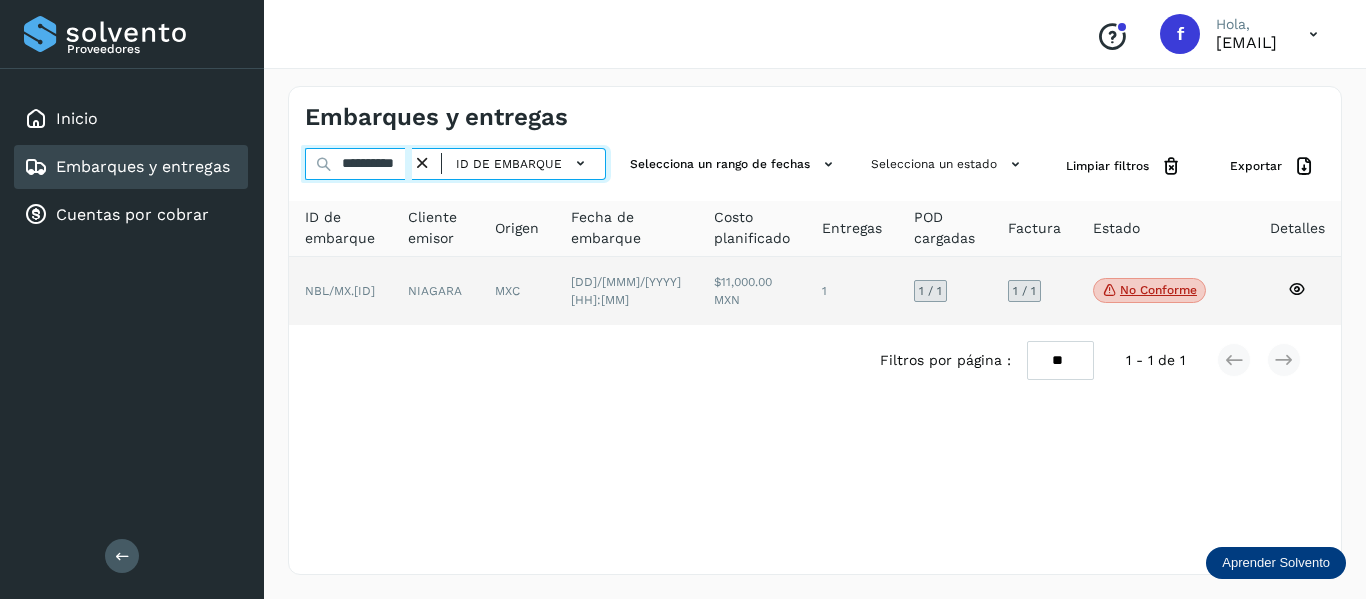 type on "**********" 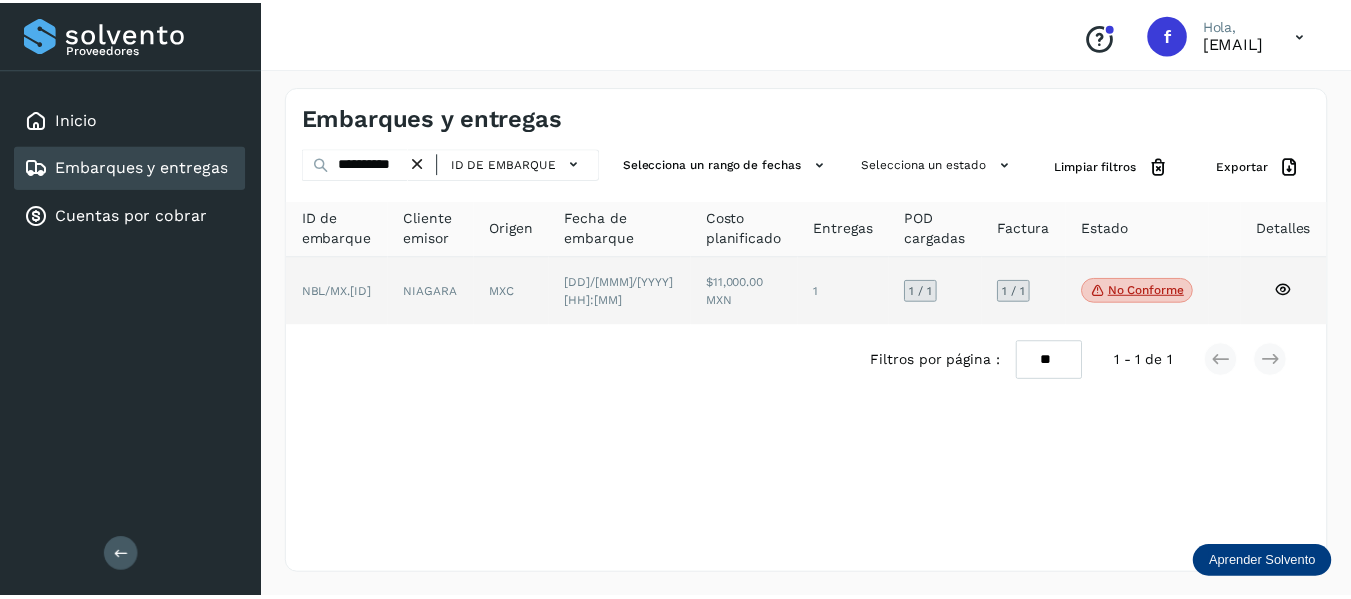 scroll, scrollTop: 0, scrollLeft: 0, axis: both 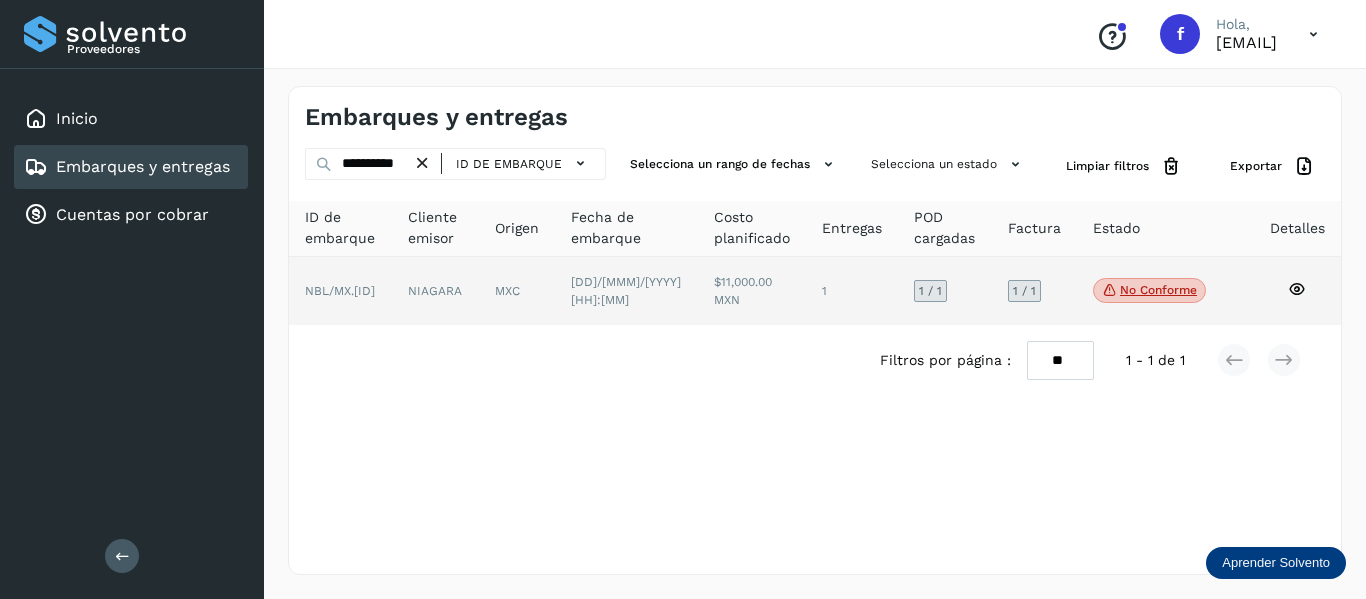 click 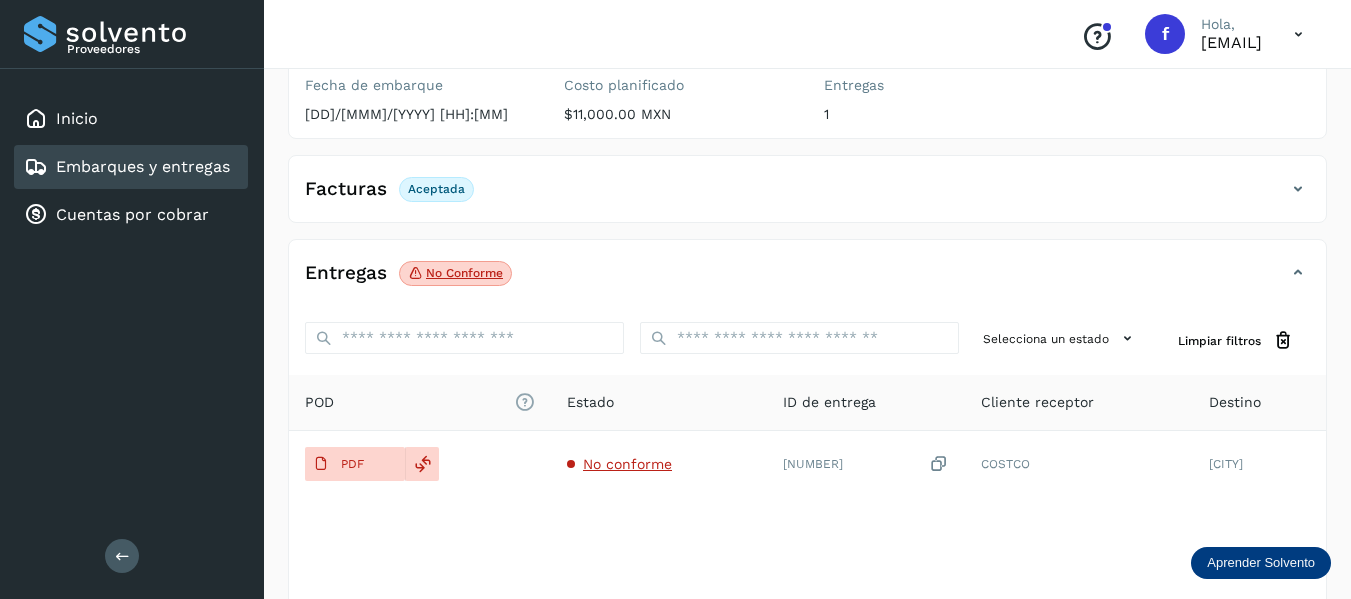 scroll, scrollTop: 300, scrollLeft: 0, axis: vertical 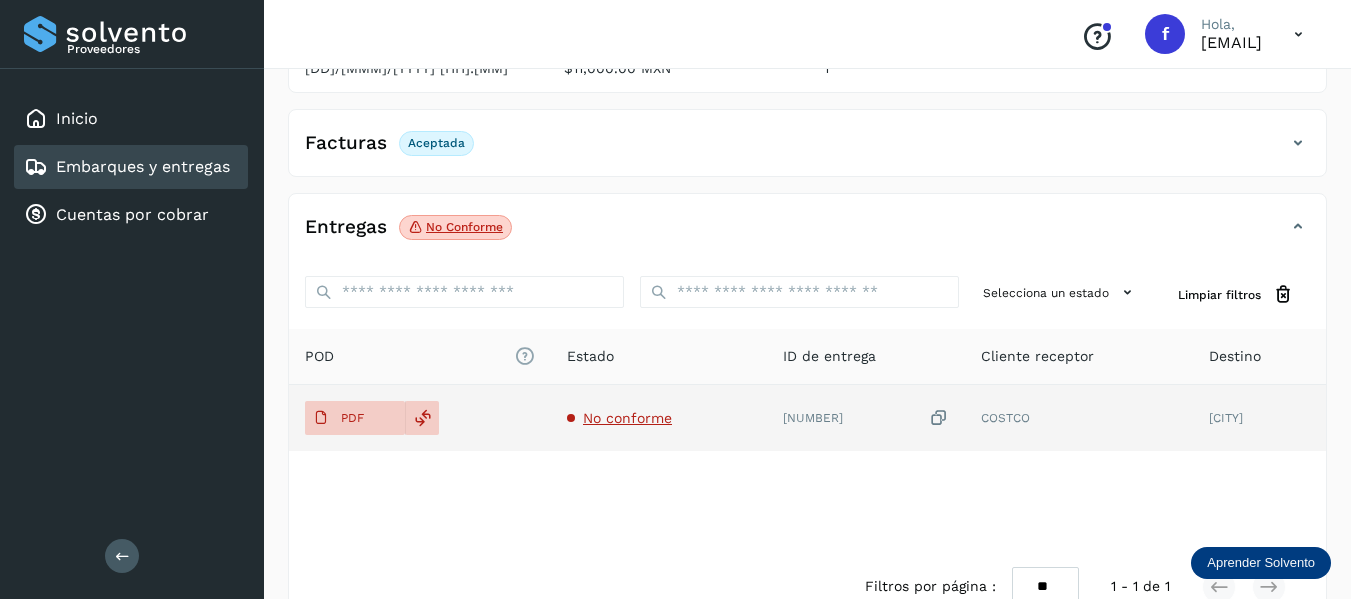 click on "No conforme" at bounding box center [627, 418] 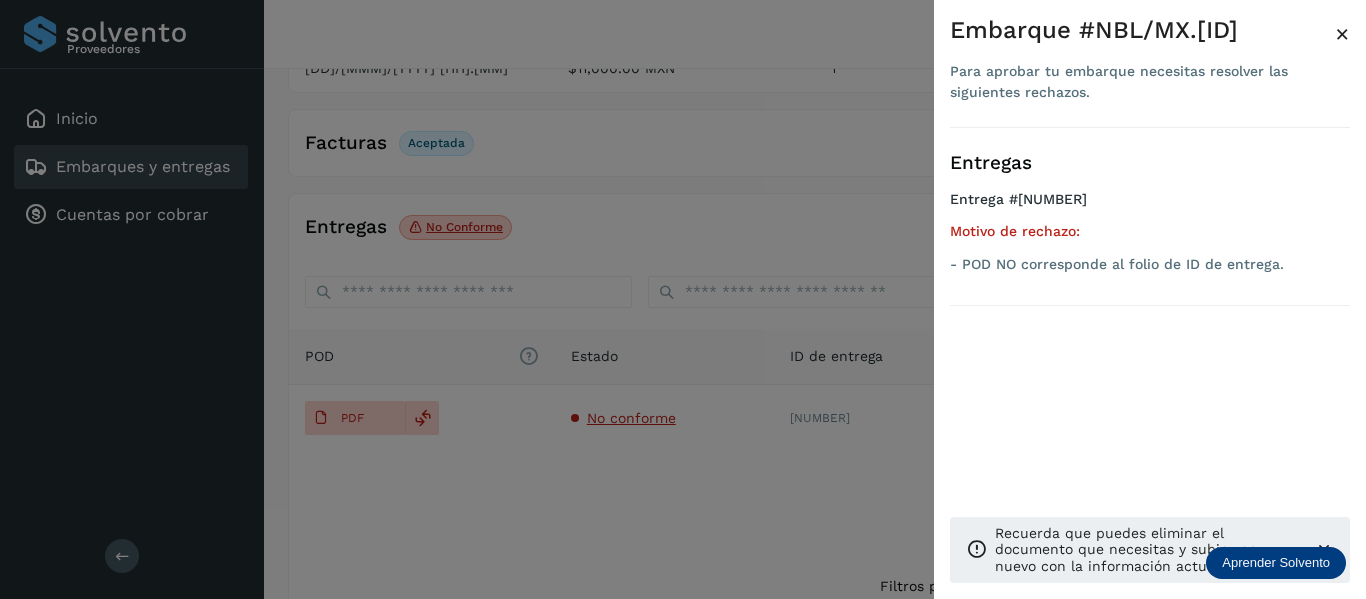 click on "×" at bounding box center [1342, 34] 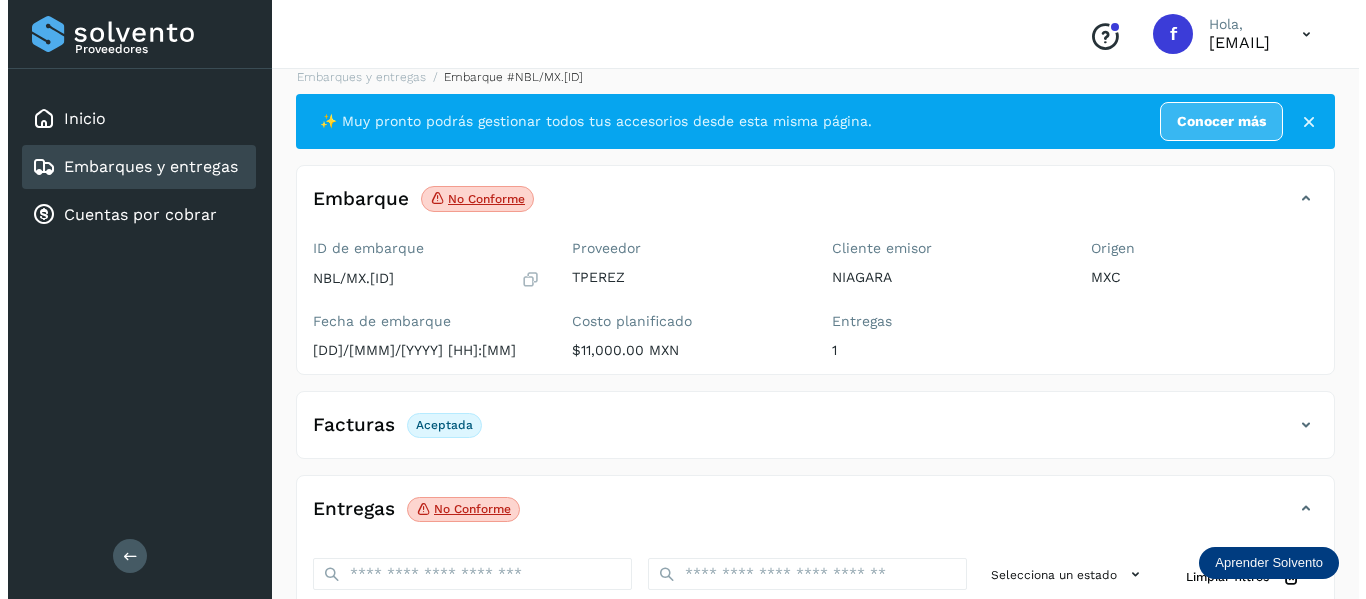 scroll, scrollTop: 0, scrollLeft: 0, axis: both 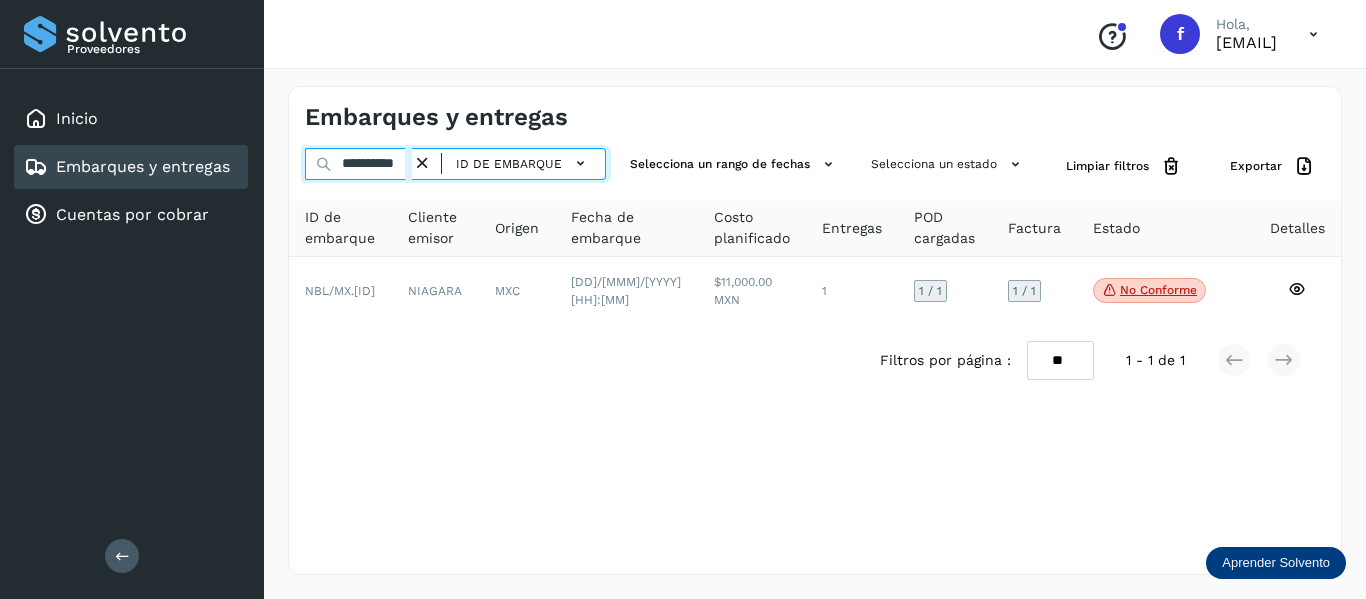 drag, startPoint x: 337, startPoint y: 171, endPoint x: 592, endPoint y: 240, distance: 264.1704 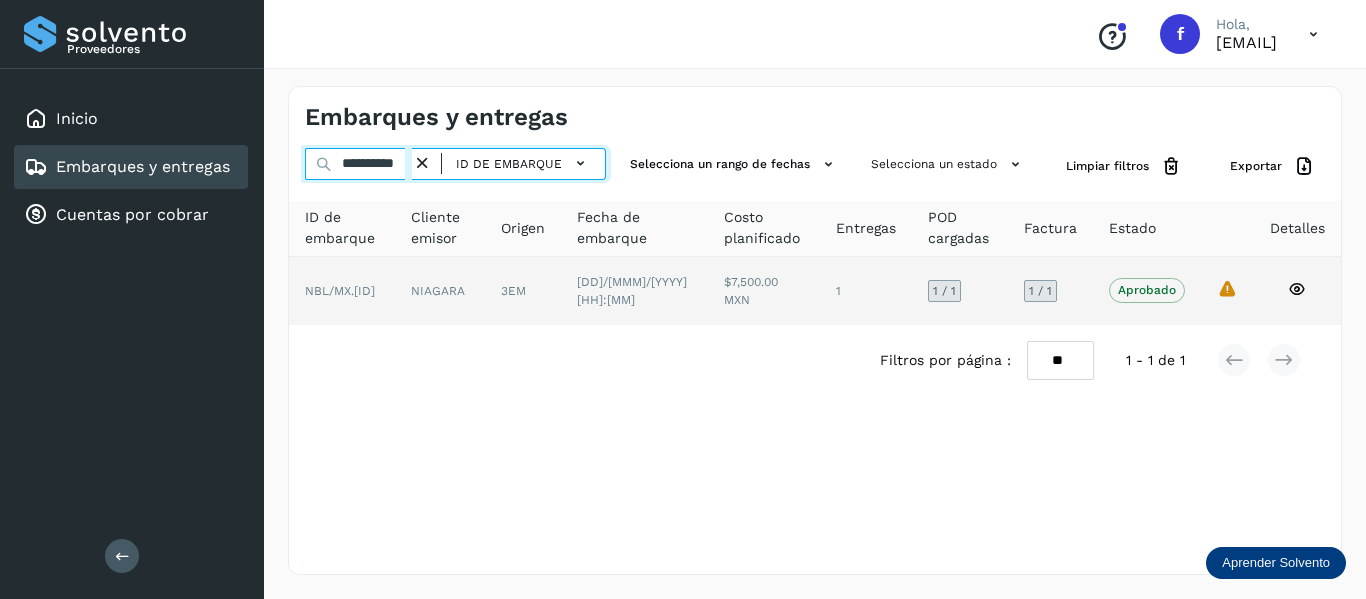 type on "**********" 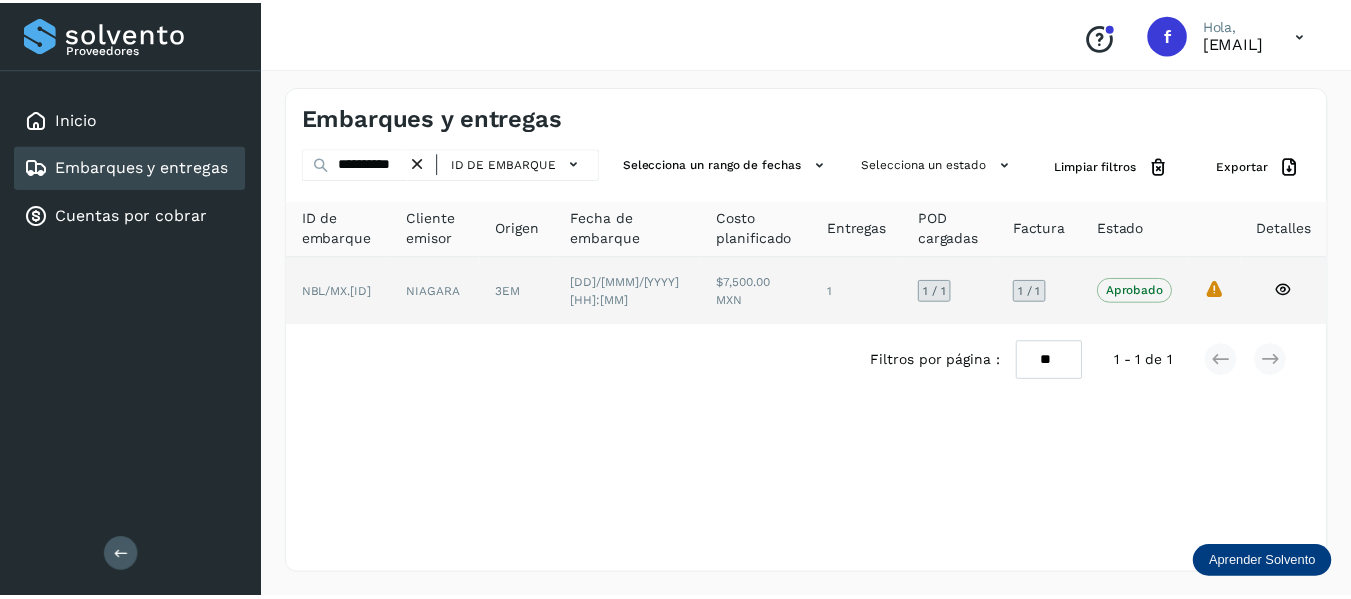 scroll, scrollTop: 0, scrollLeft: 0, axis: both 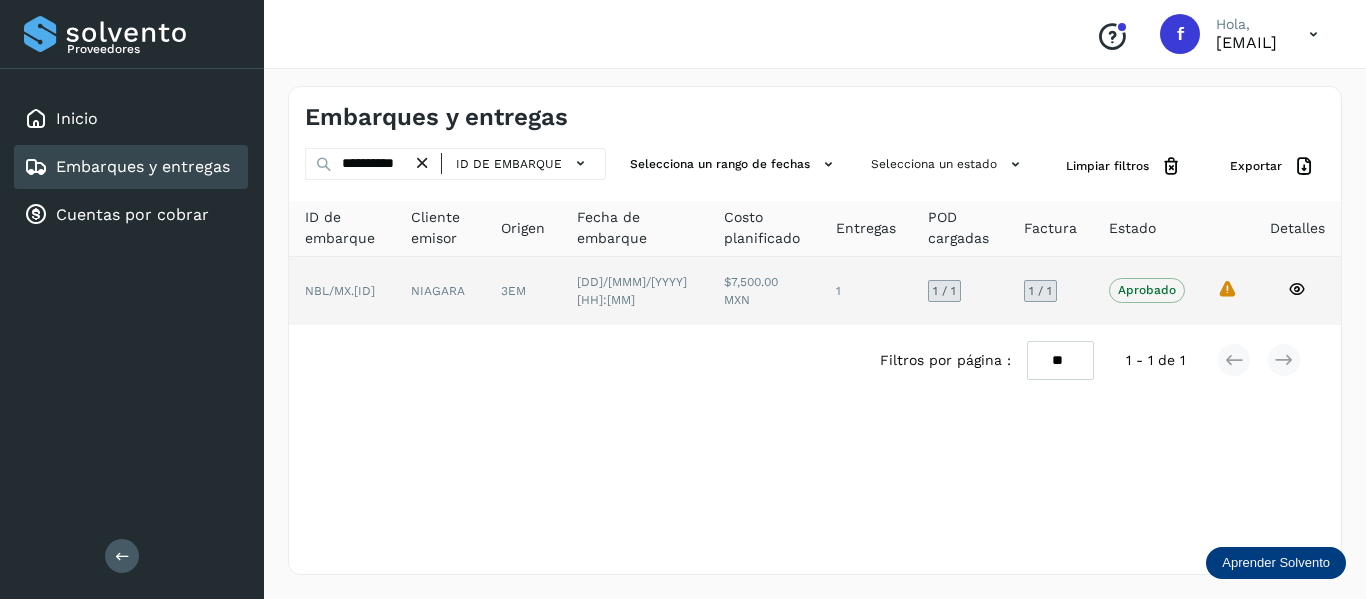 click on "La validación de Solvento para este embarque ha sido anulada debido al cambio de estado a “Aprobado con Excepción”" 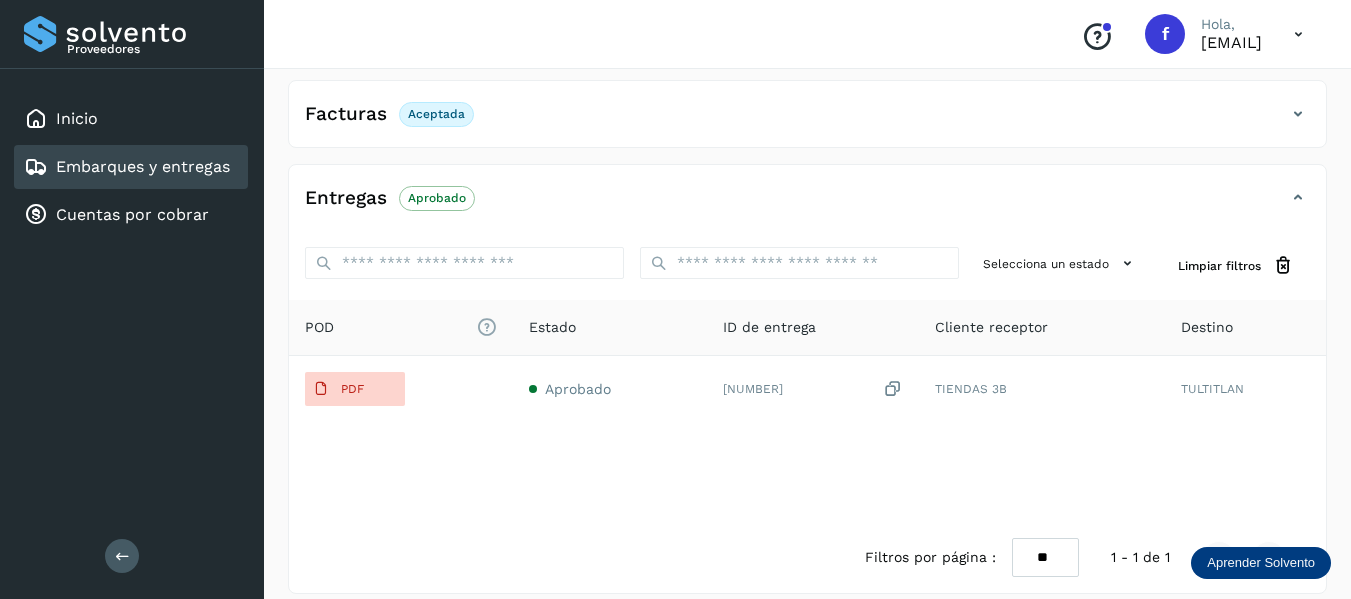 scroll, scrollTop: 200, scrollLeft: 0, axis: vertical 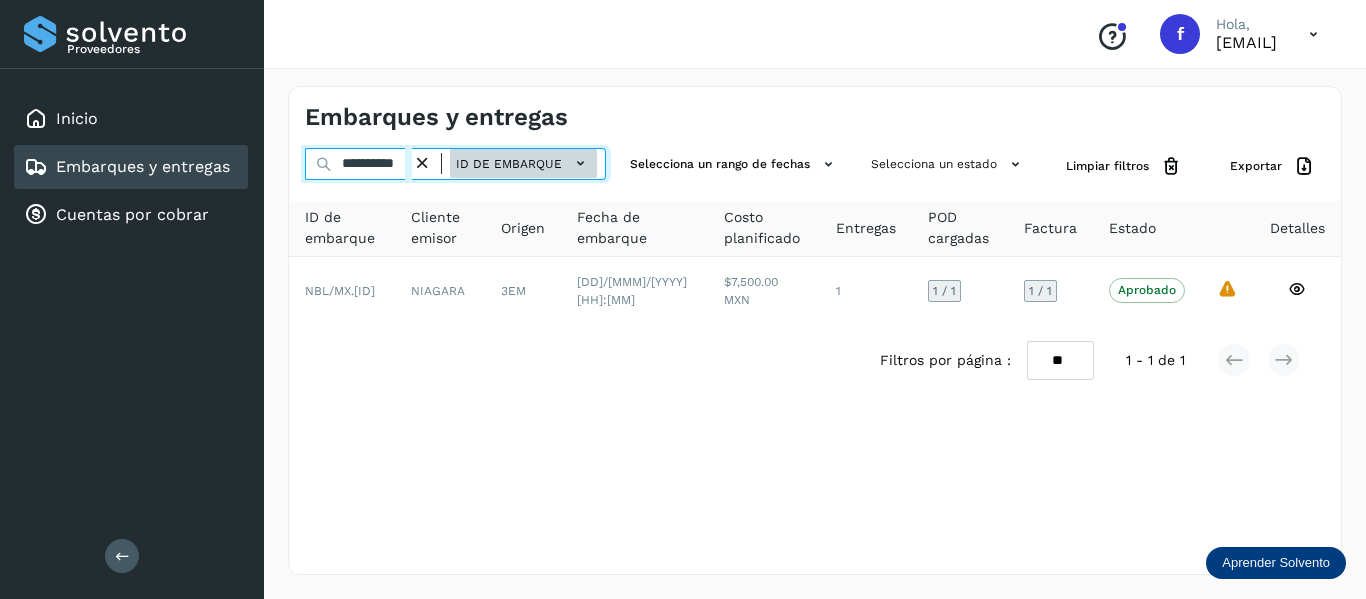 drag, startPoint x: 344, startPoint y: 166, endPoint x: 479, endPoint y: 167, distance: 135.00371 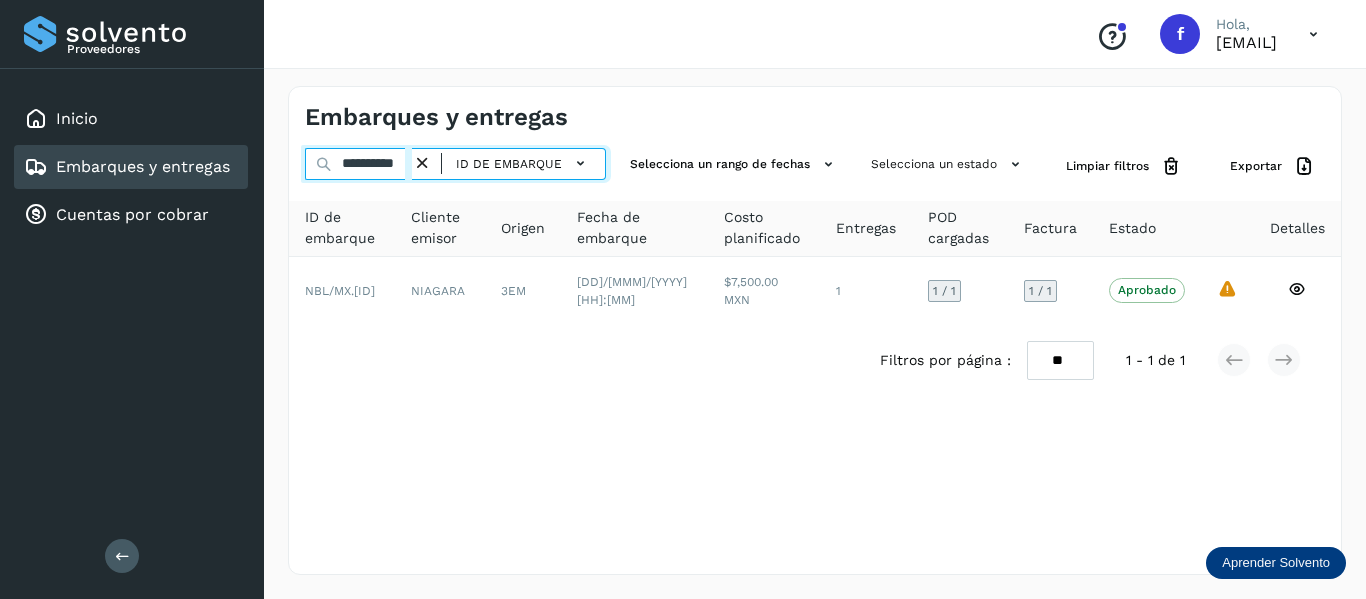 paste 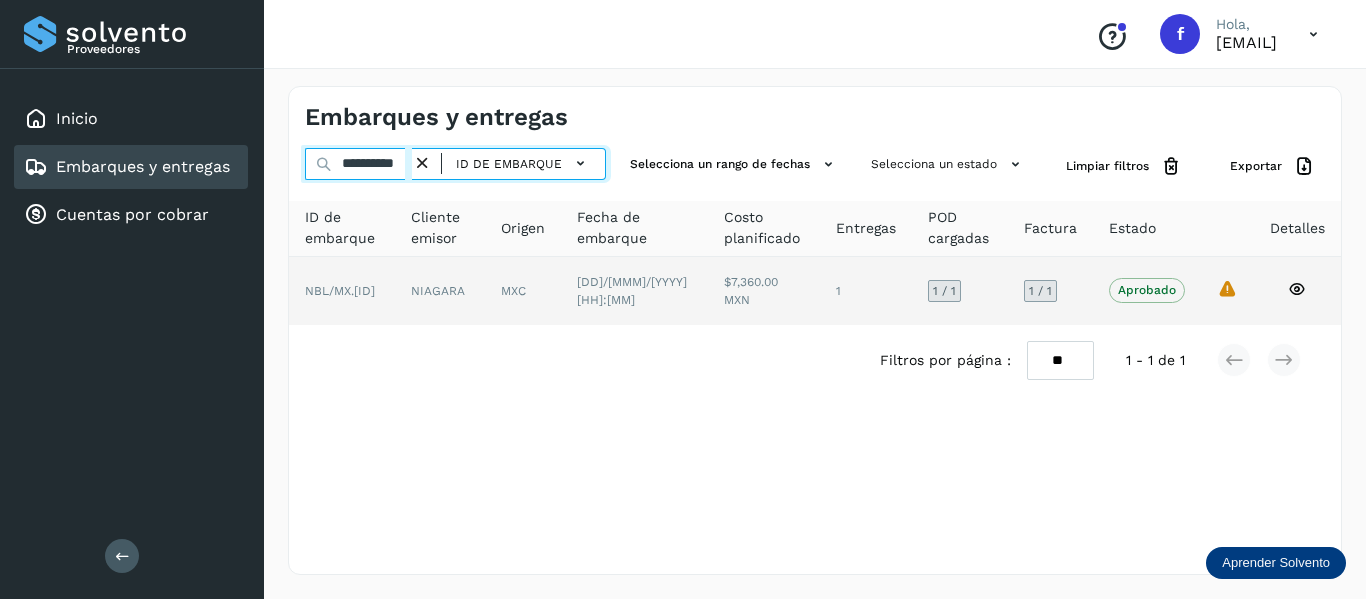 type on "**********" 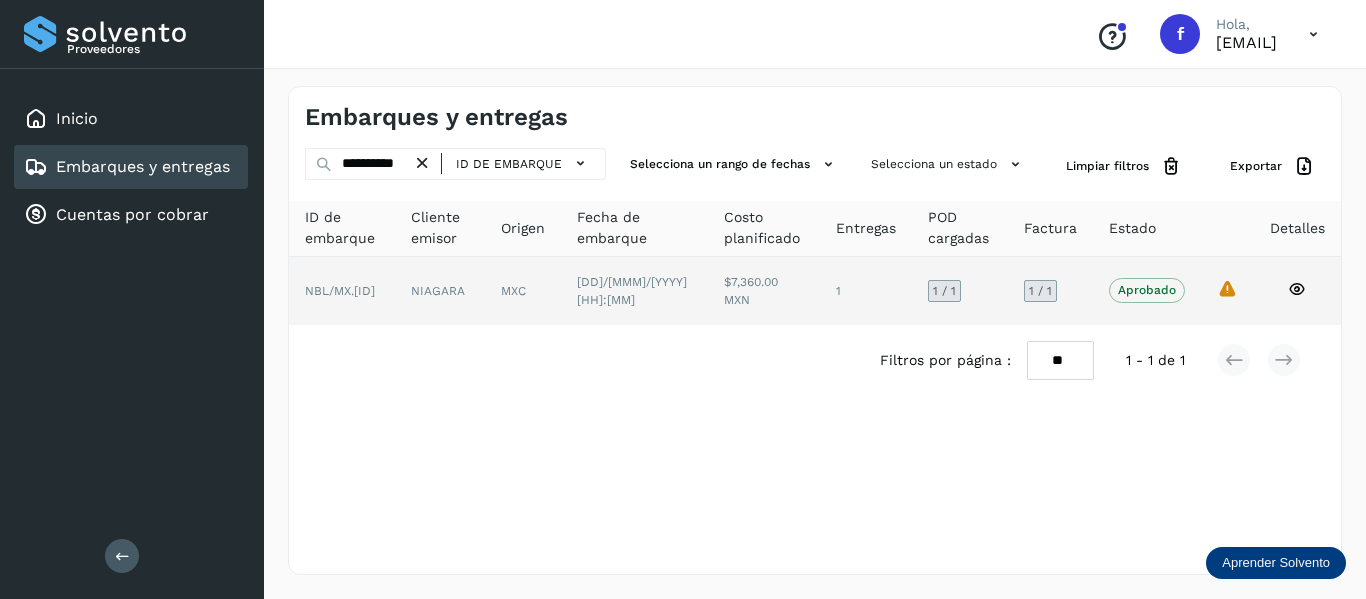scroll, scrollTop: 0, scrollLeft: 0, axis: both 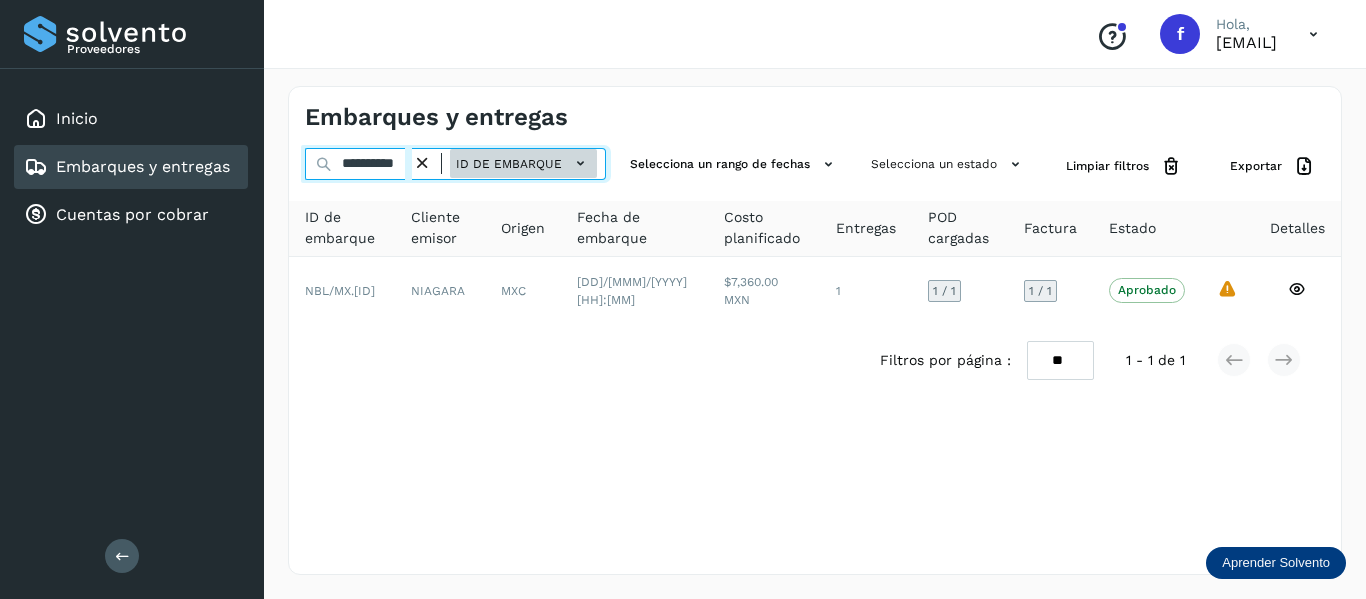 drag, startPoint x: 337, startPoint y: 169, endPoint x: 539, endPoint y: 173, distance: 202.0396 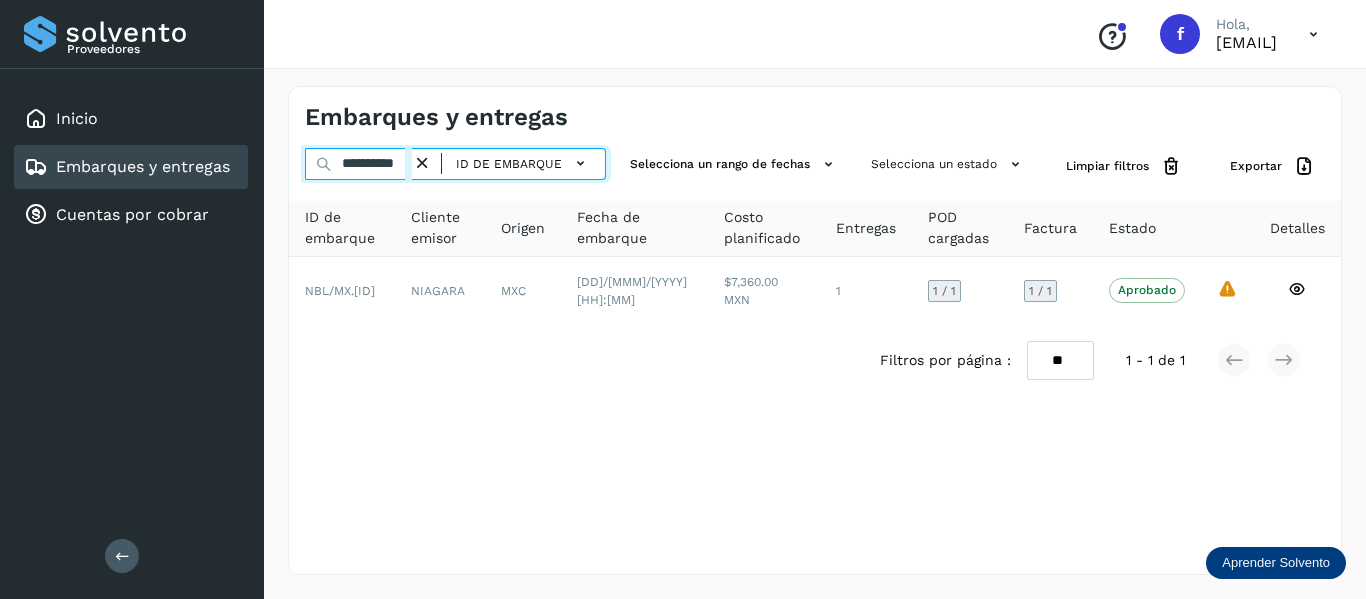 paste 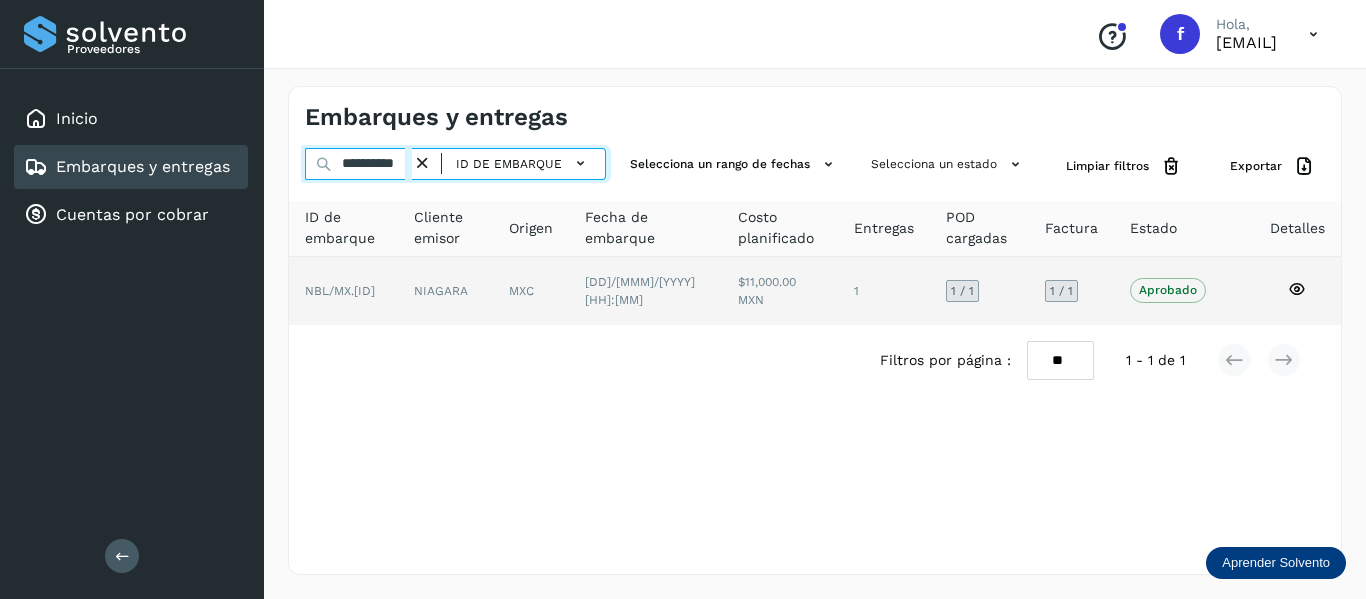 type on "**********" 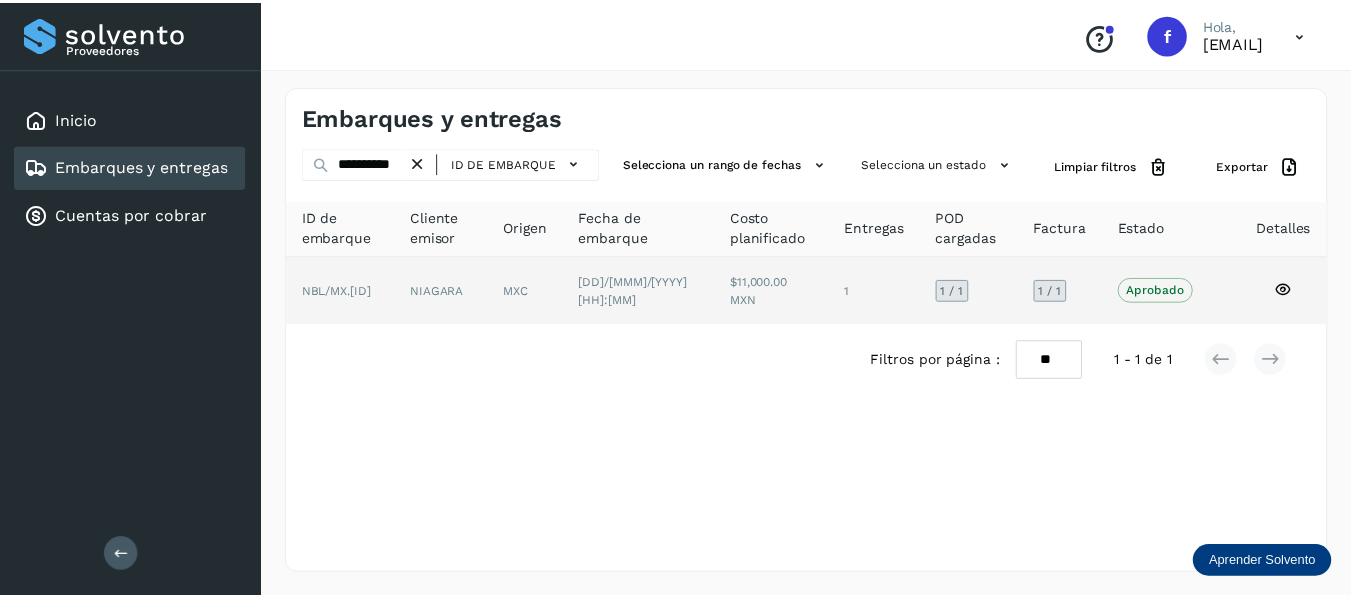 scroll, scrollTop: 0, scrollLeft: 0, axis: both 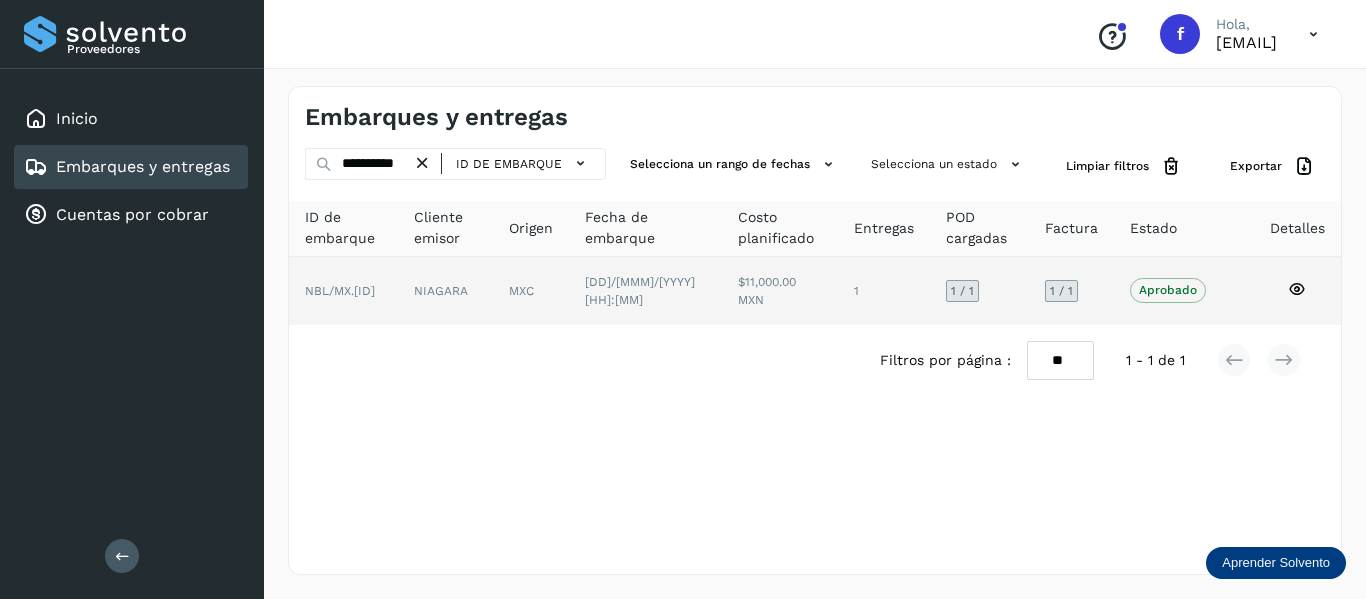 click 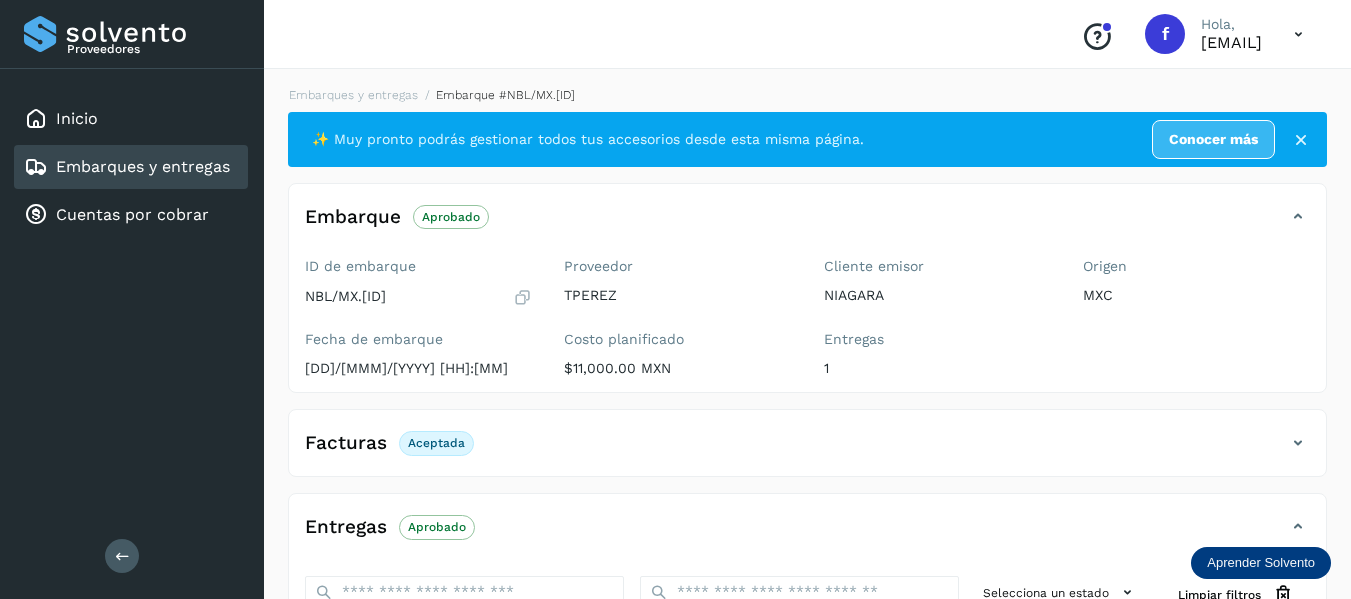 scroll, scrollTop: 100, scrollLeft: 0, axis: vertical 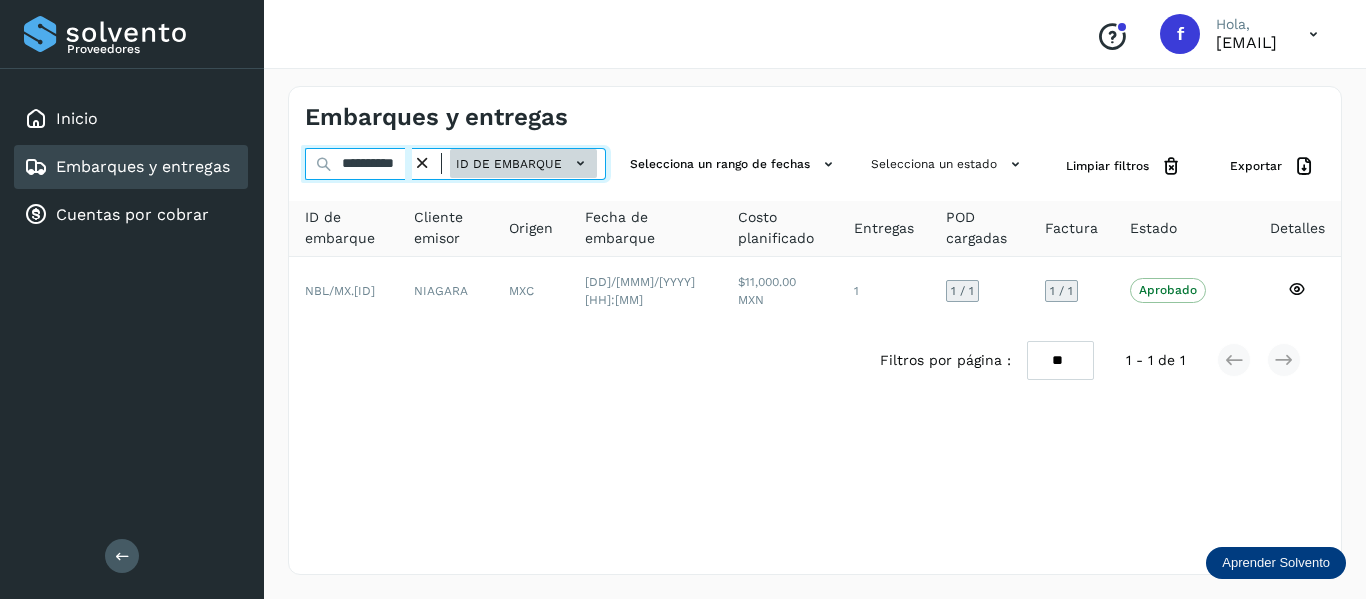 drag, startPoint x: 343, startPoint y: 161, endPoint x: 555, endPoint y: 167, distance: 212.08488 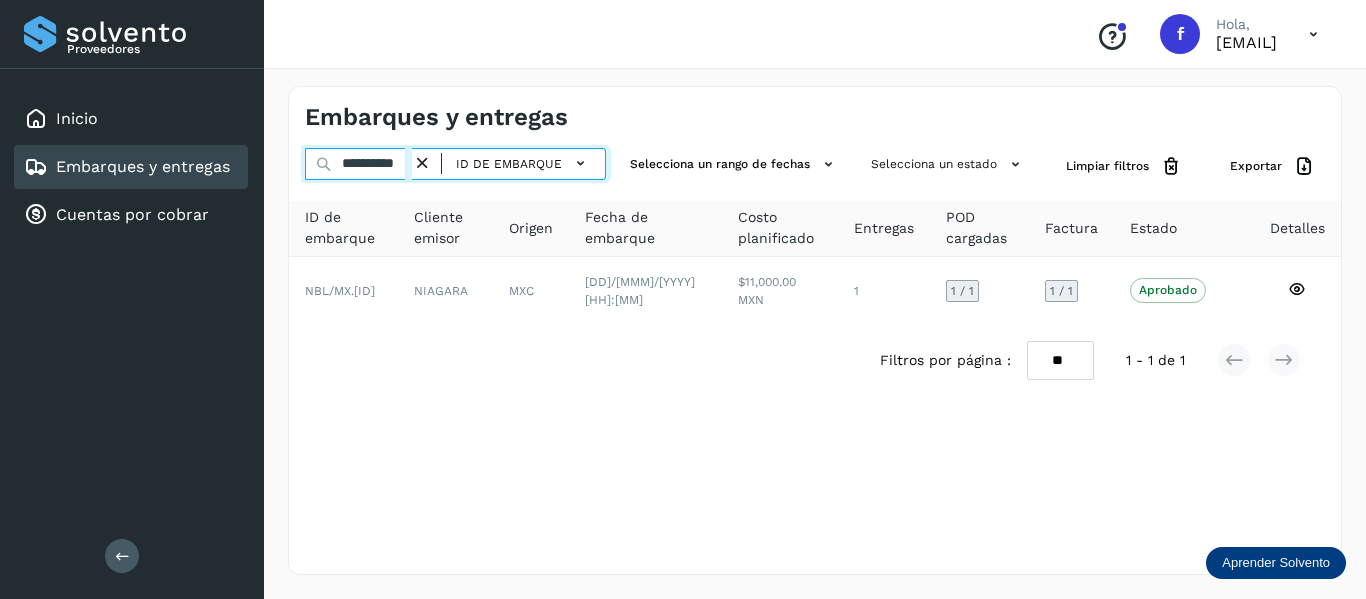 paste 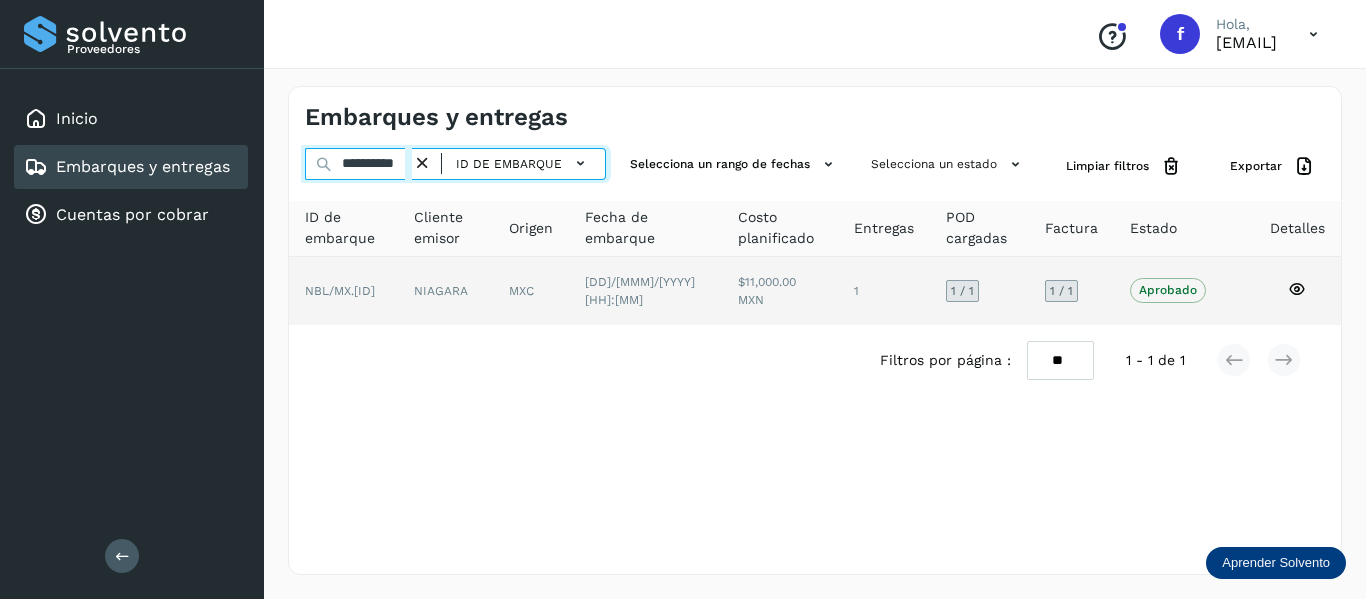 type on "**********" 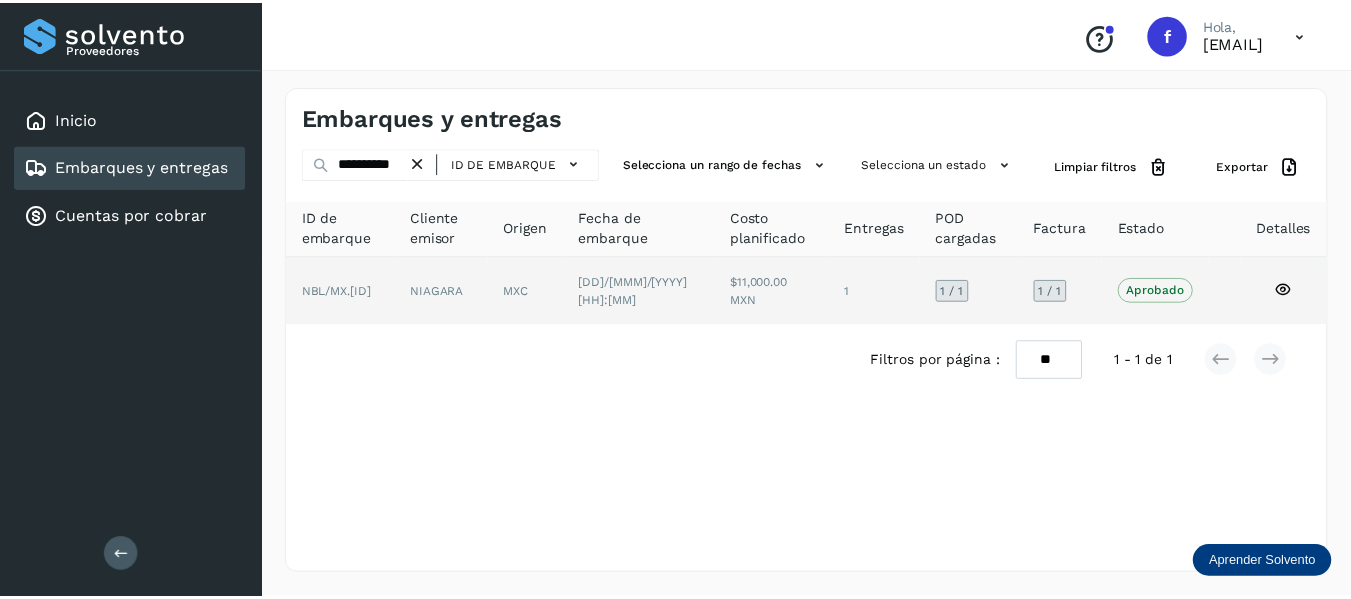 scroll, scrollTop: 0, scrollLeft: 0, axis: both 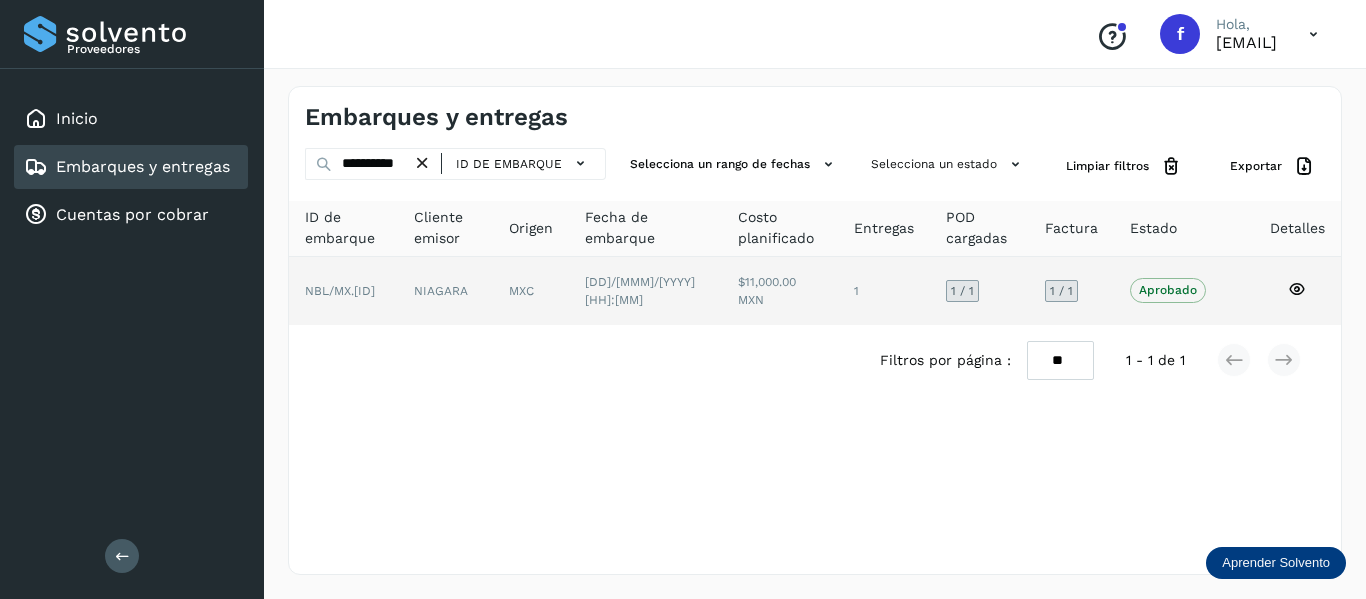 click on "Aprobado
Verifica el estado de la factura o entregas asociadas a este embarque" 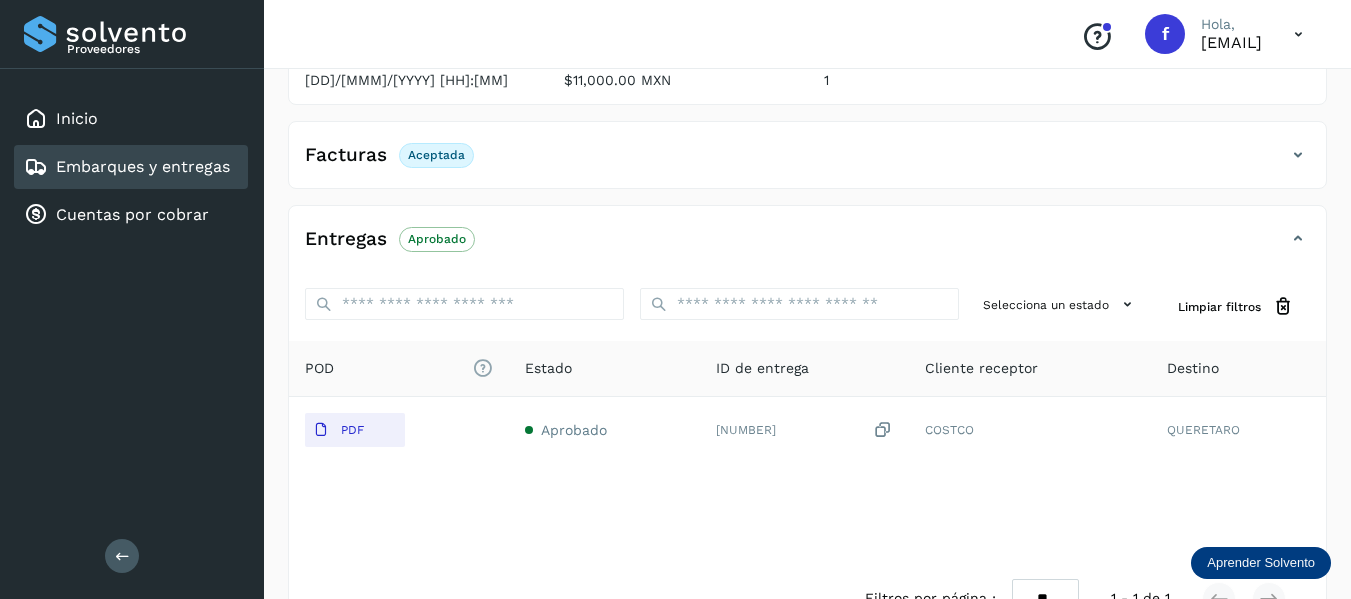 scroll, scrollTop: 348, scrollLeft: 0, axis: vertical 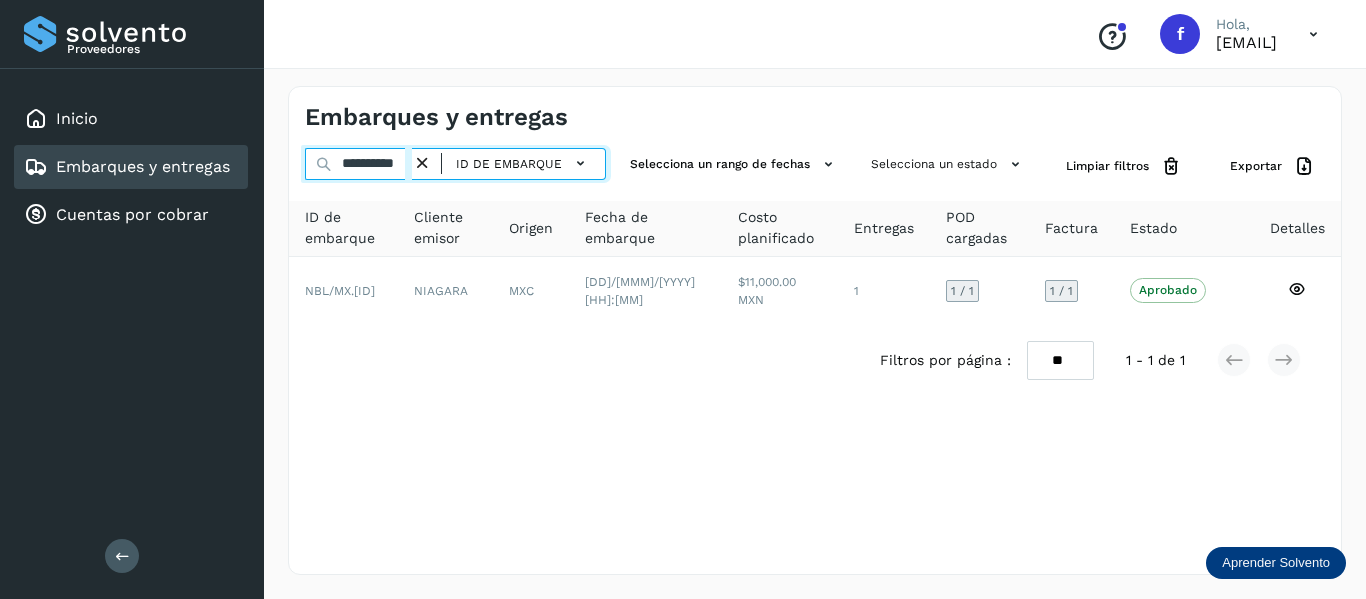 drag, startPoint x: 336, startPoint y: 160, endPoint x: 476, endPoint y: 195, distance: 144.3087 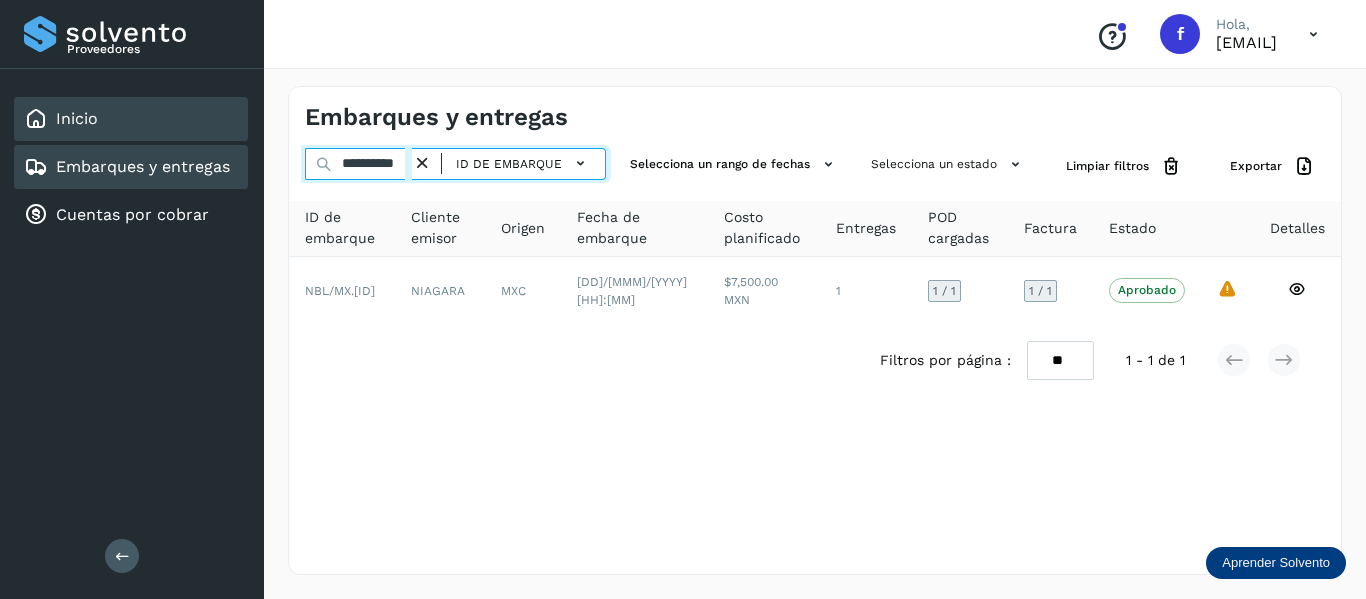scroll, scrollTop: 0, scrollLeft: 0, axis: both 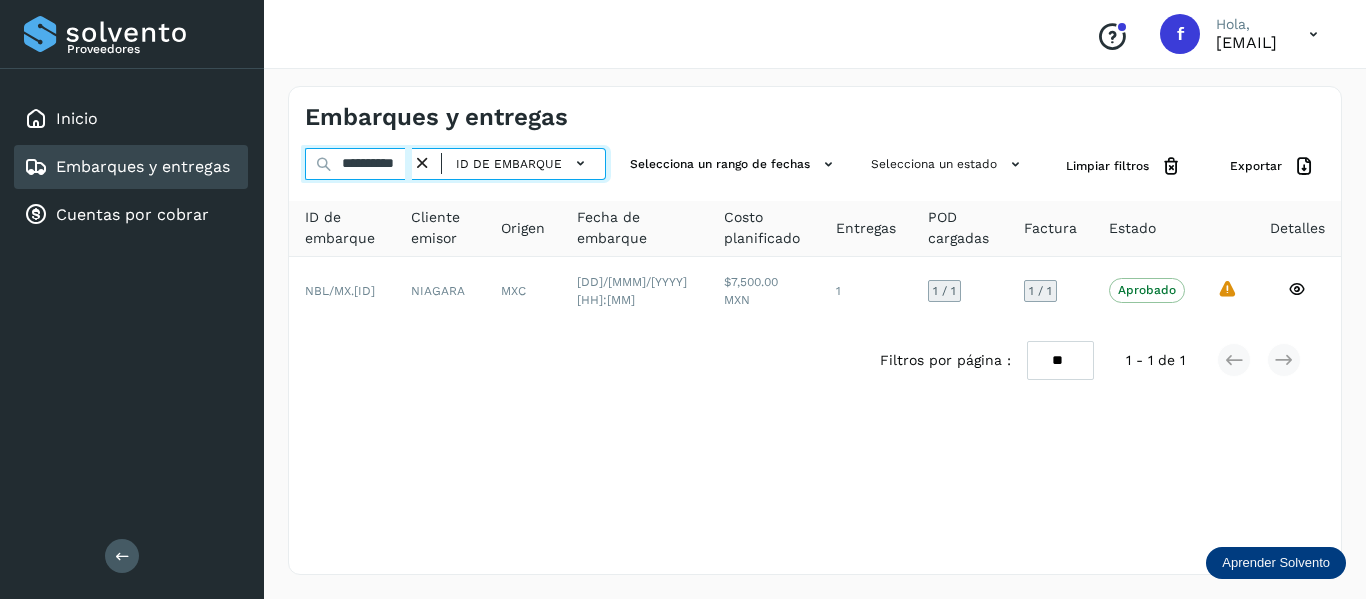 drag, startPoint x: 334, startPoint y: 158, endPoint x: 610, endPoint y: 332, distance: 326.26984 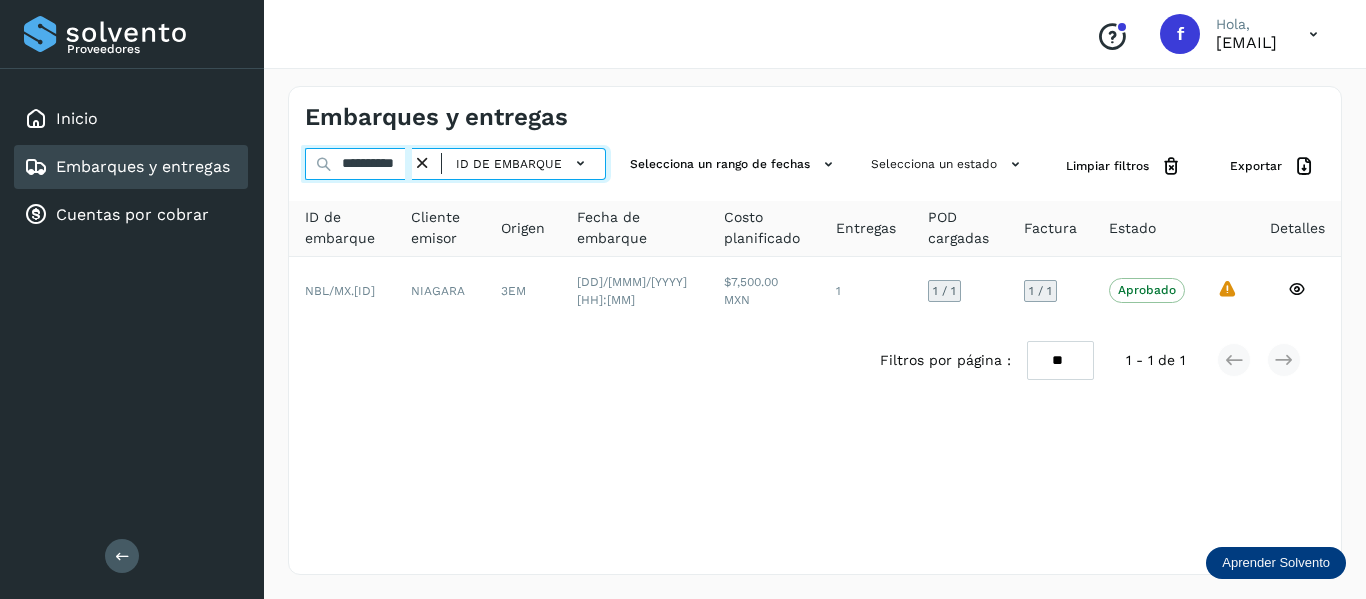type on "**********" 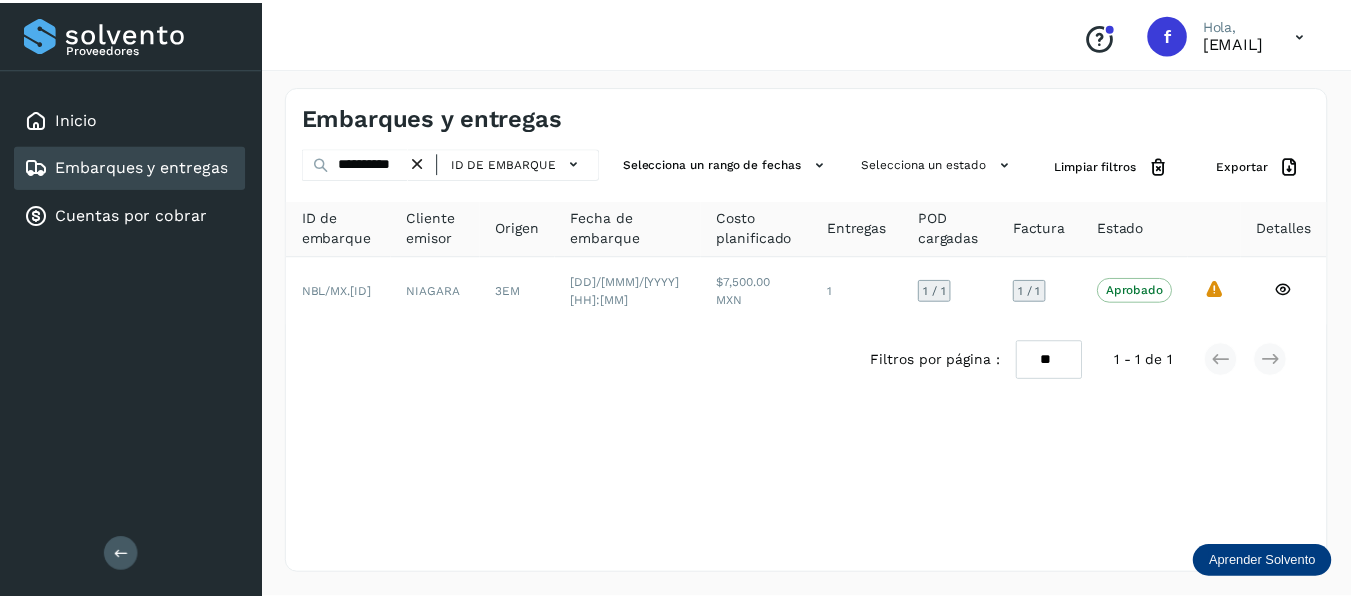 scroll, scrollTop: 0, scrollLeft: 0, axis: both 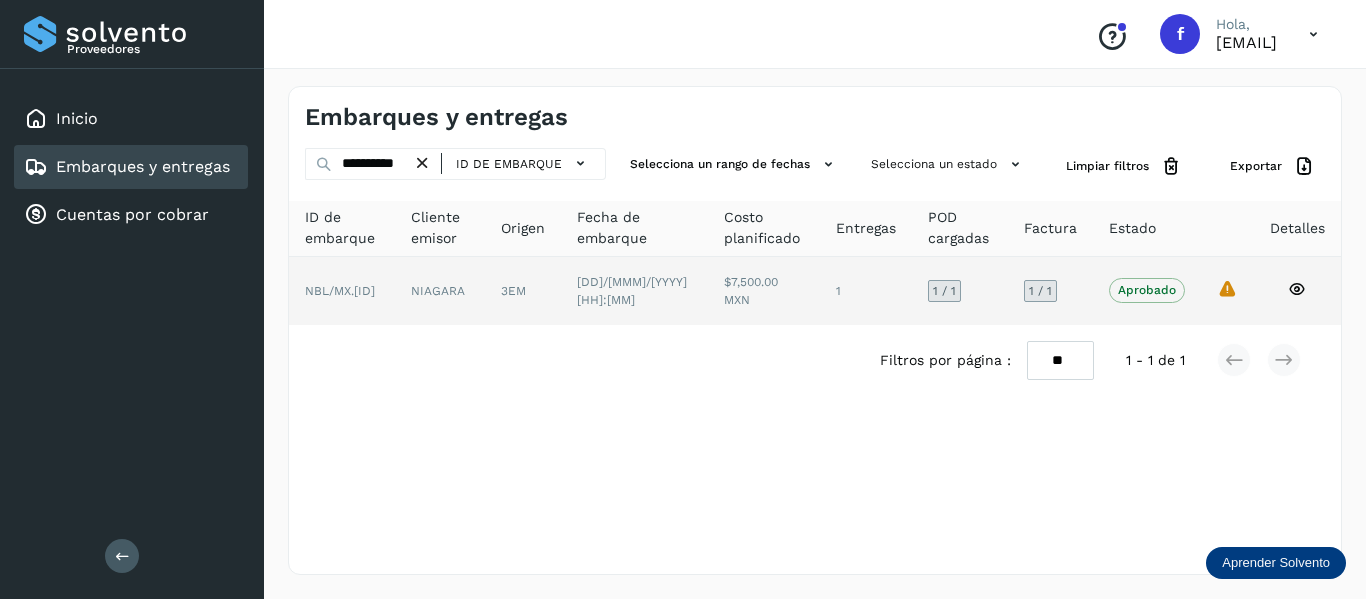 click 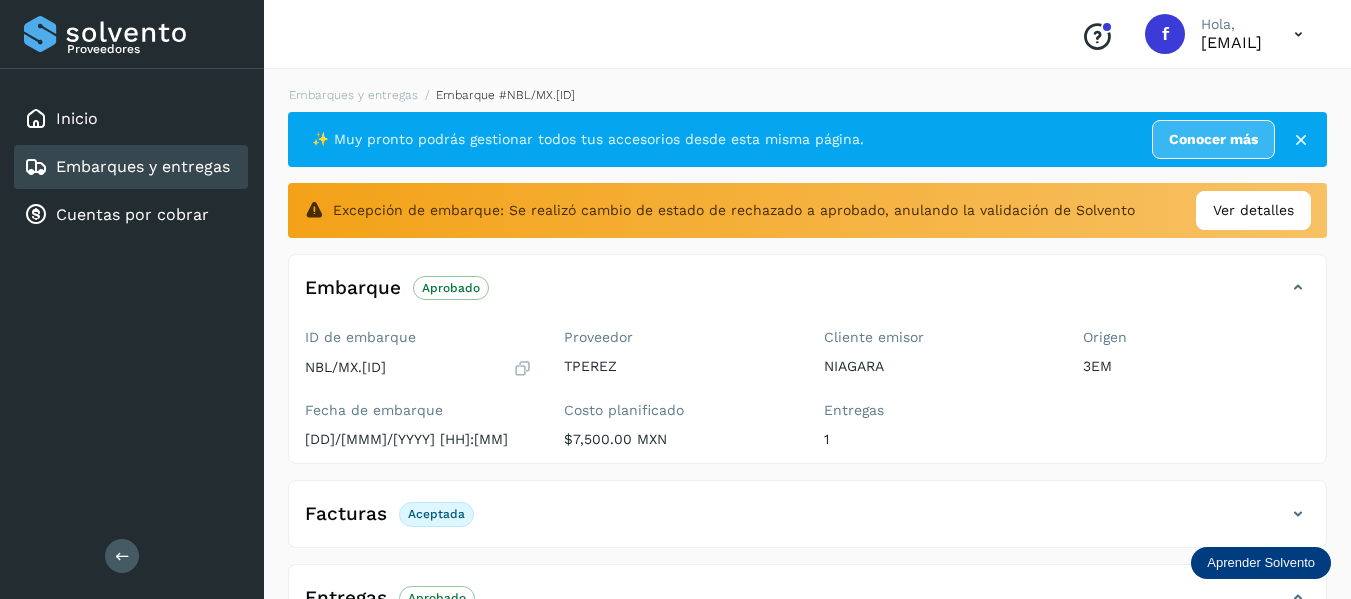 click on "Origen 3EM" at bounding box center (1196, 392) 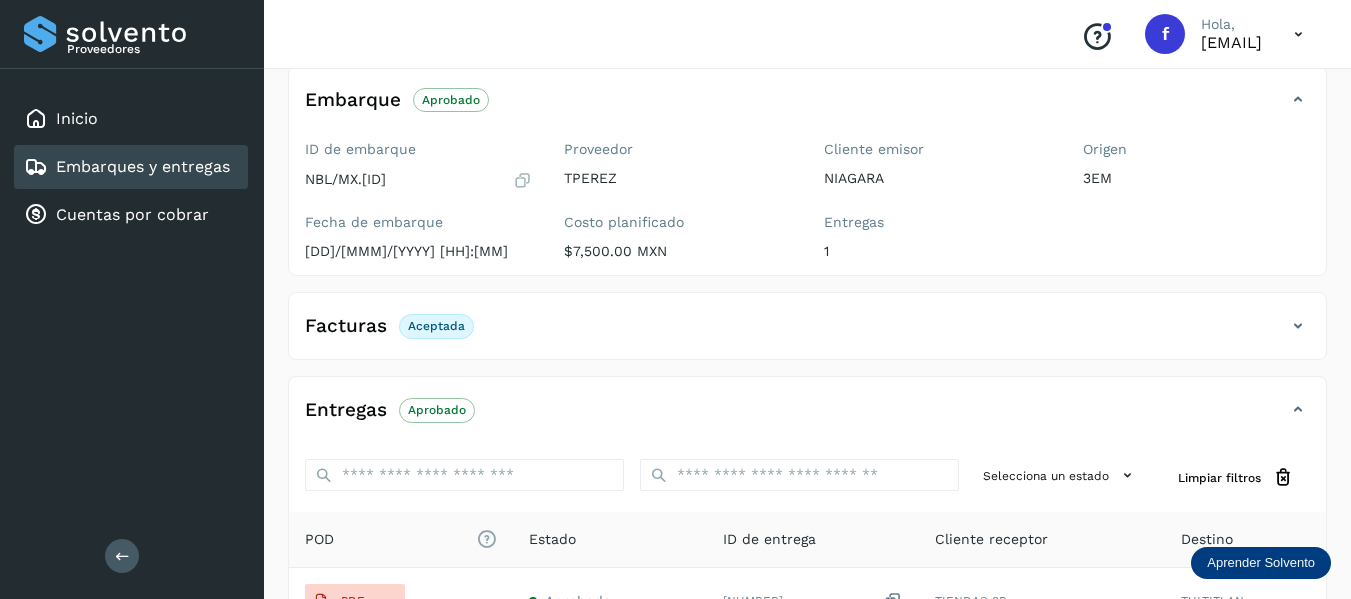 scroll, scrollTop: 200, scrollLeft: 0, axis: vertical 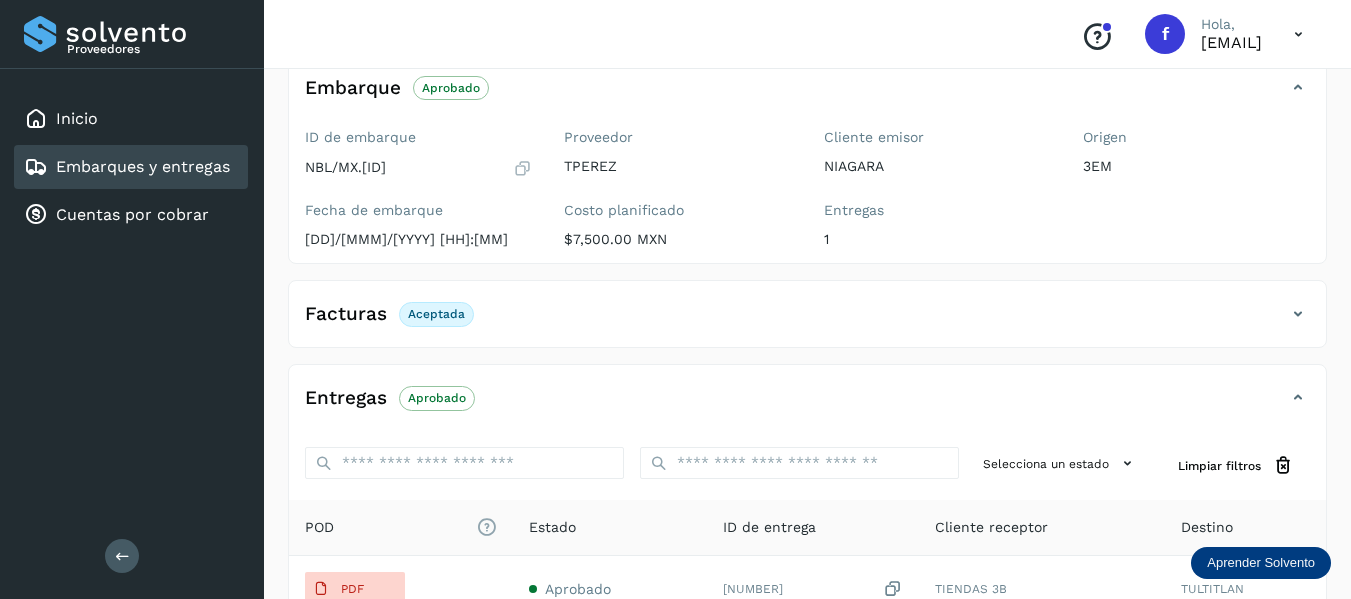 click on "Facturas Aceptada" at bounding box center [807, 322] 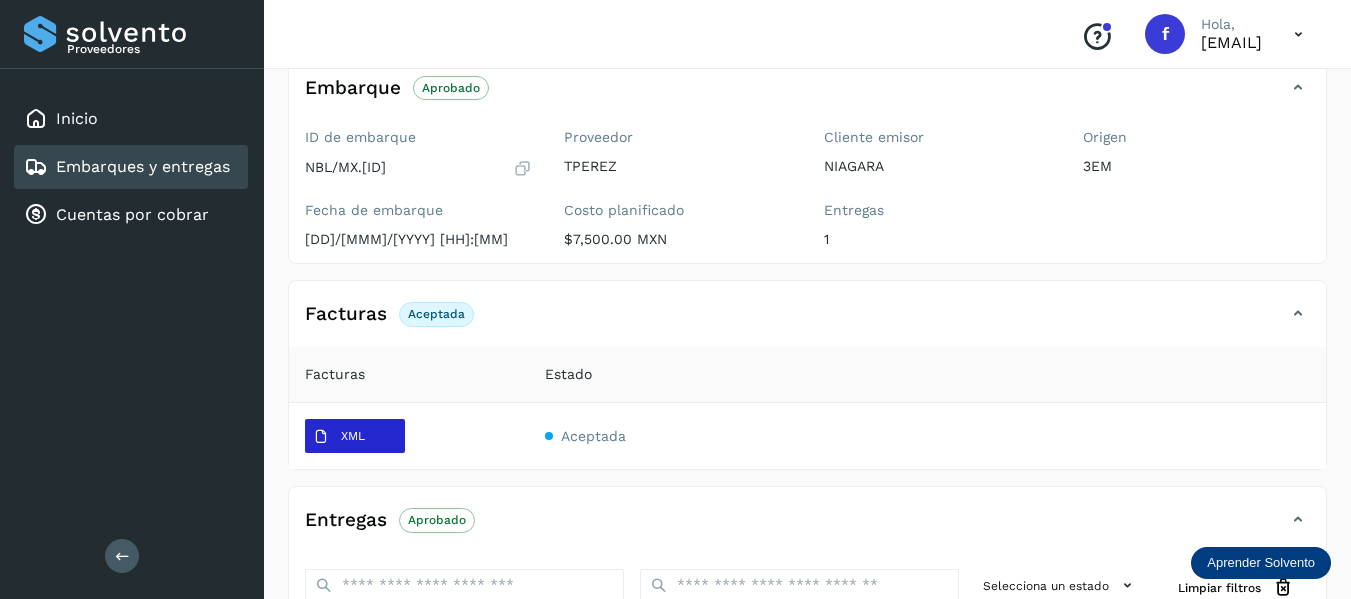 click on "XML" at bounding box center (353, 436) 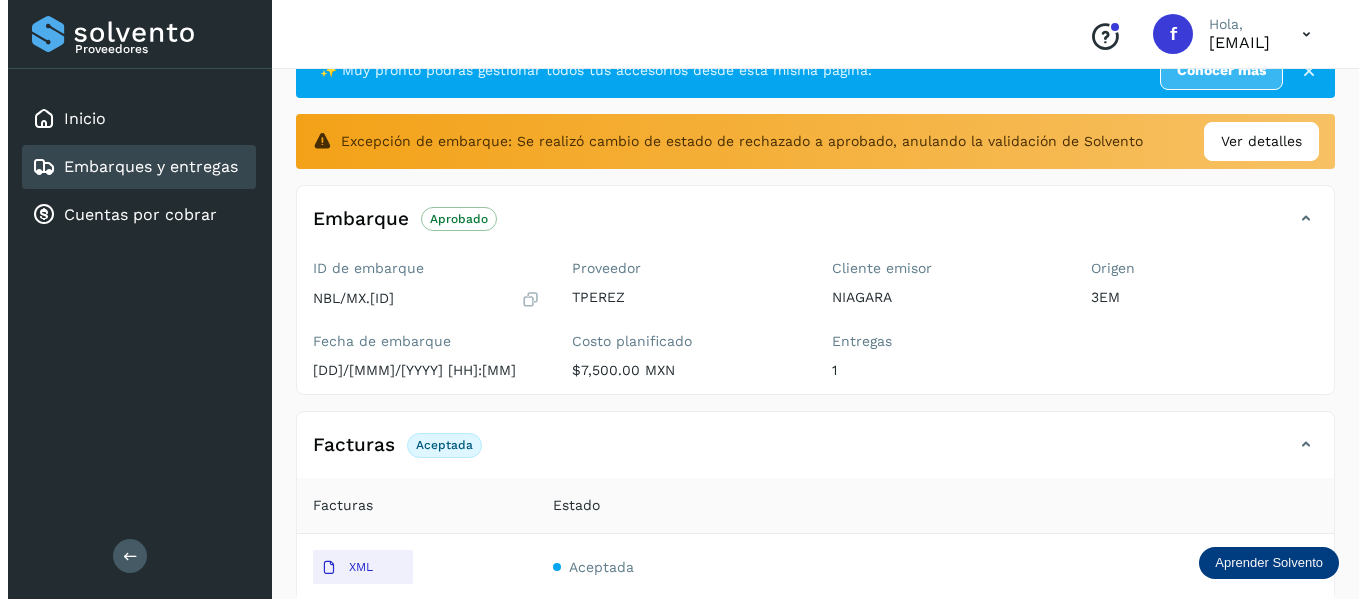scroll, scrollTop: 0, scrollLeft: 0, axis: both 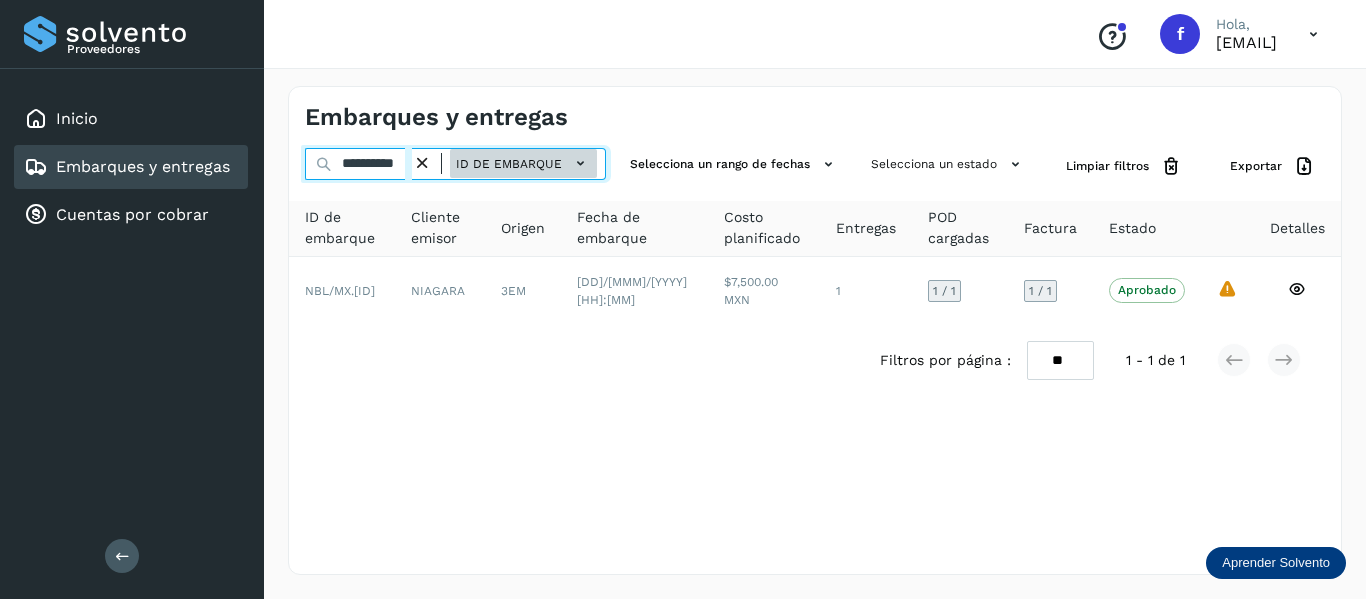 drag, startPoint x: 340, startPoint y: 163, endPoint x: 481, endPoint y: 175, distance: 141.50972 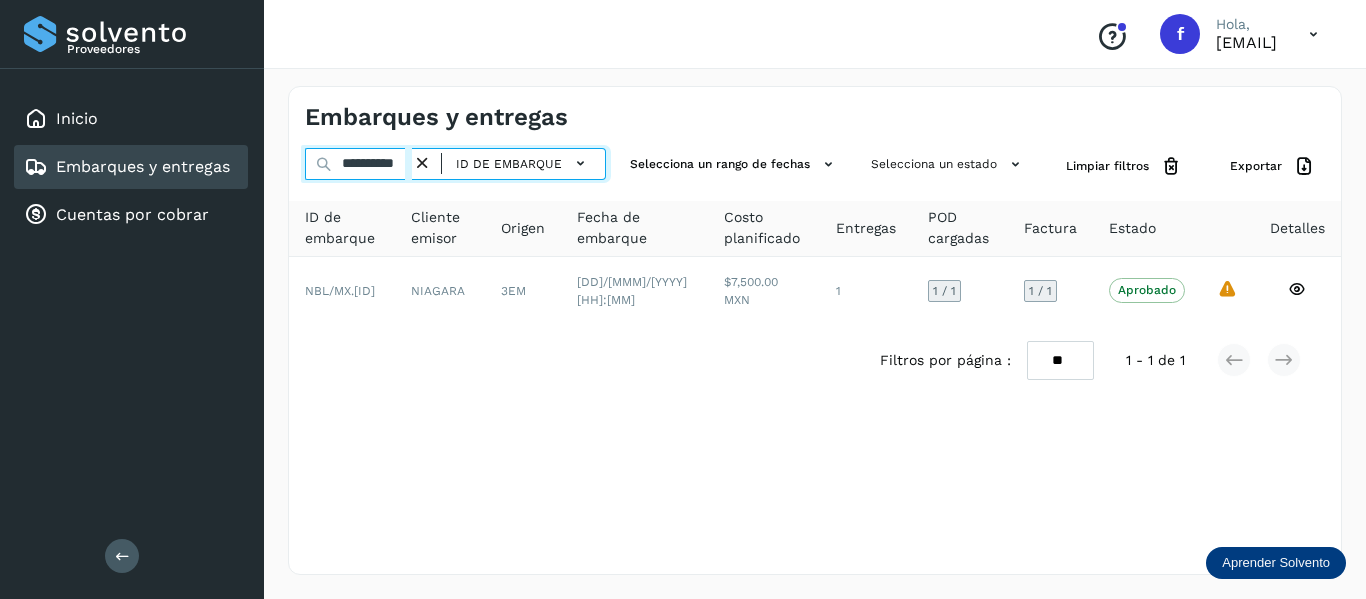 paste 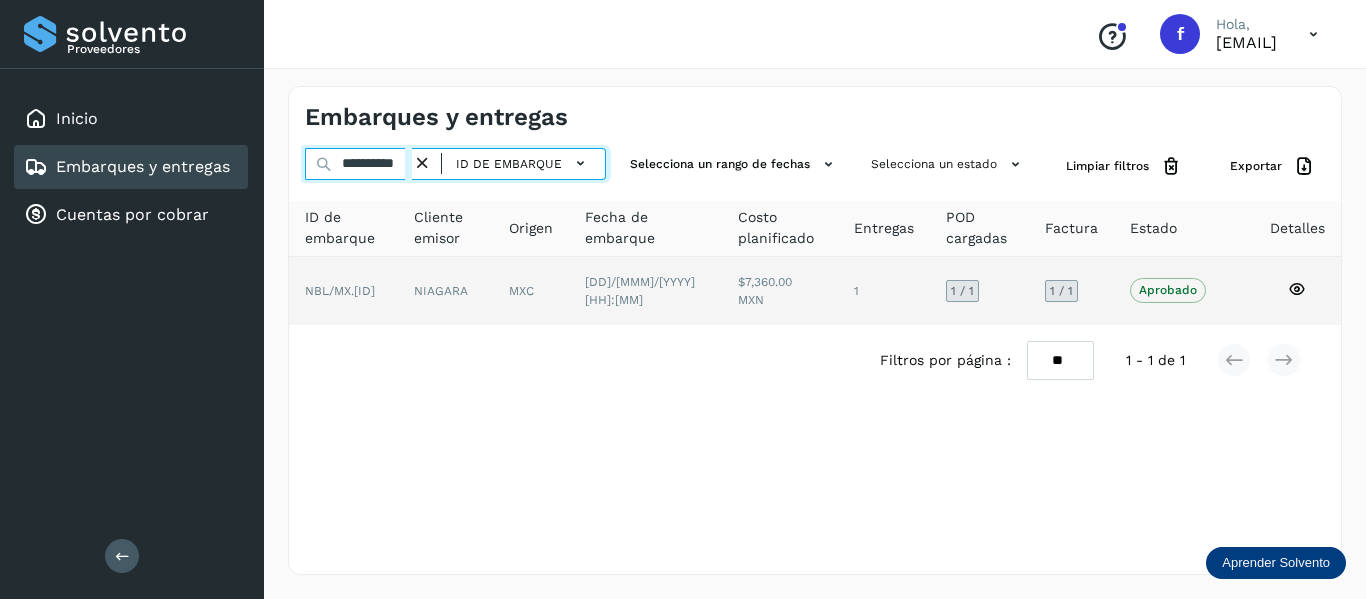 type on "**********" 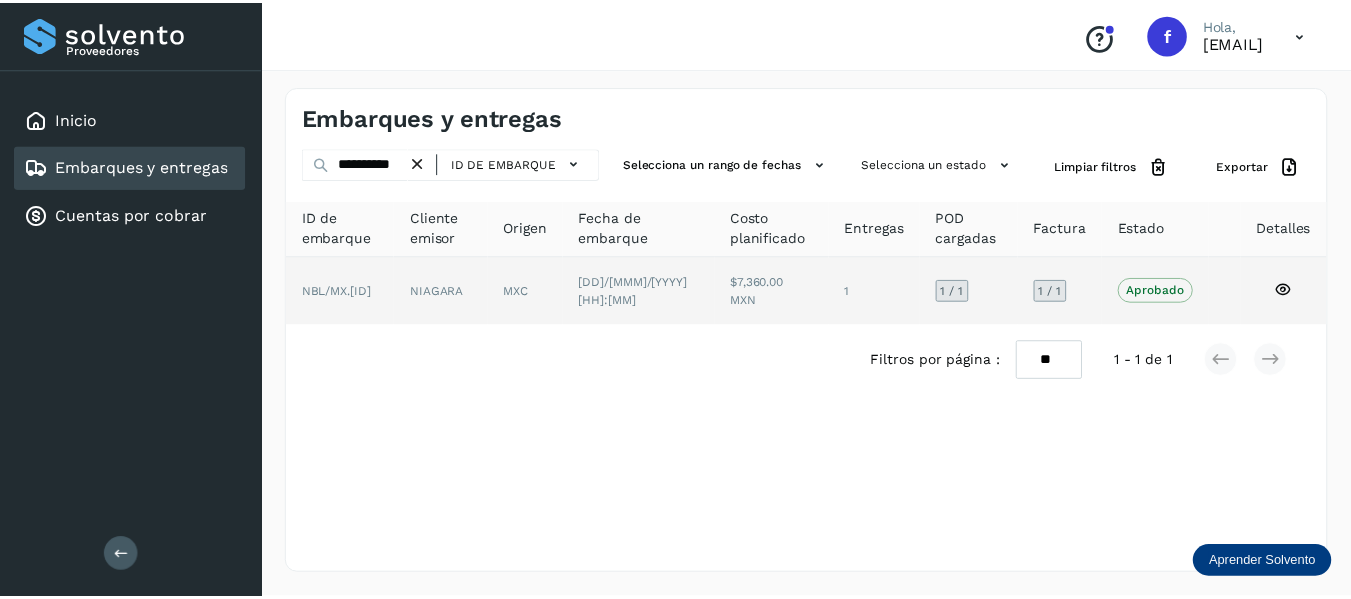 scroll, scrollTop: 0, scrollLeft: 0, axis: both 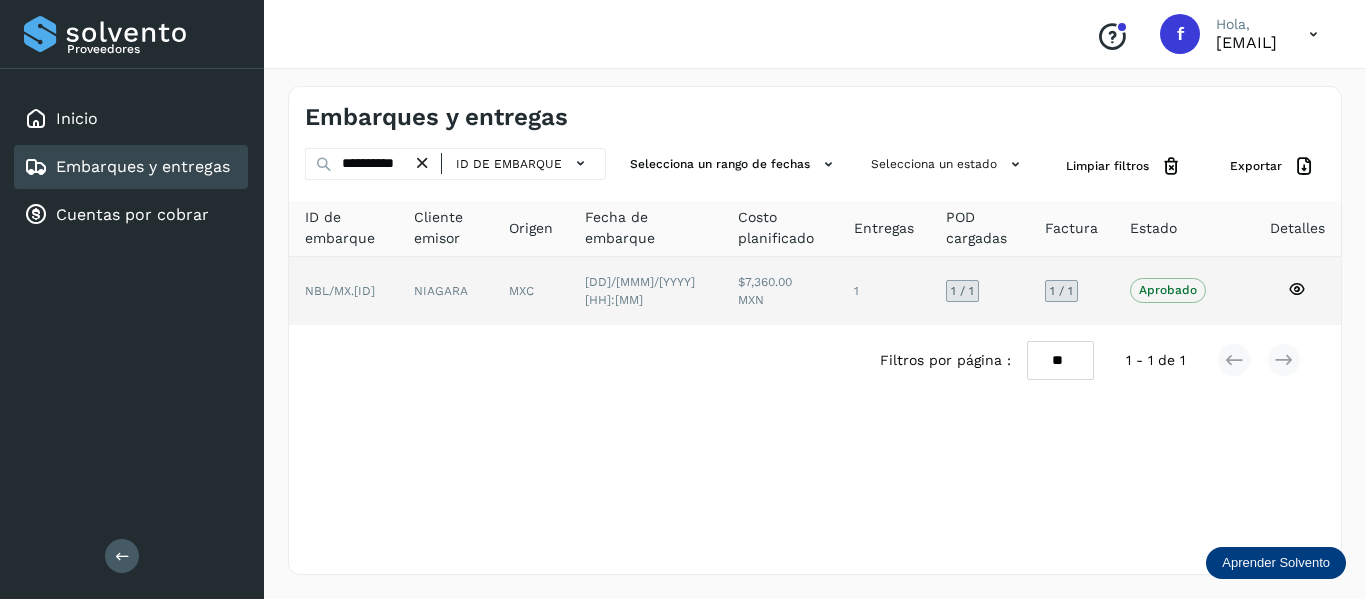 click 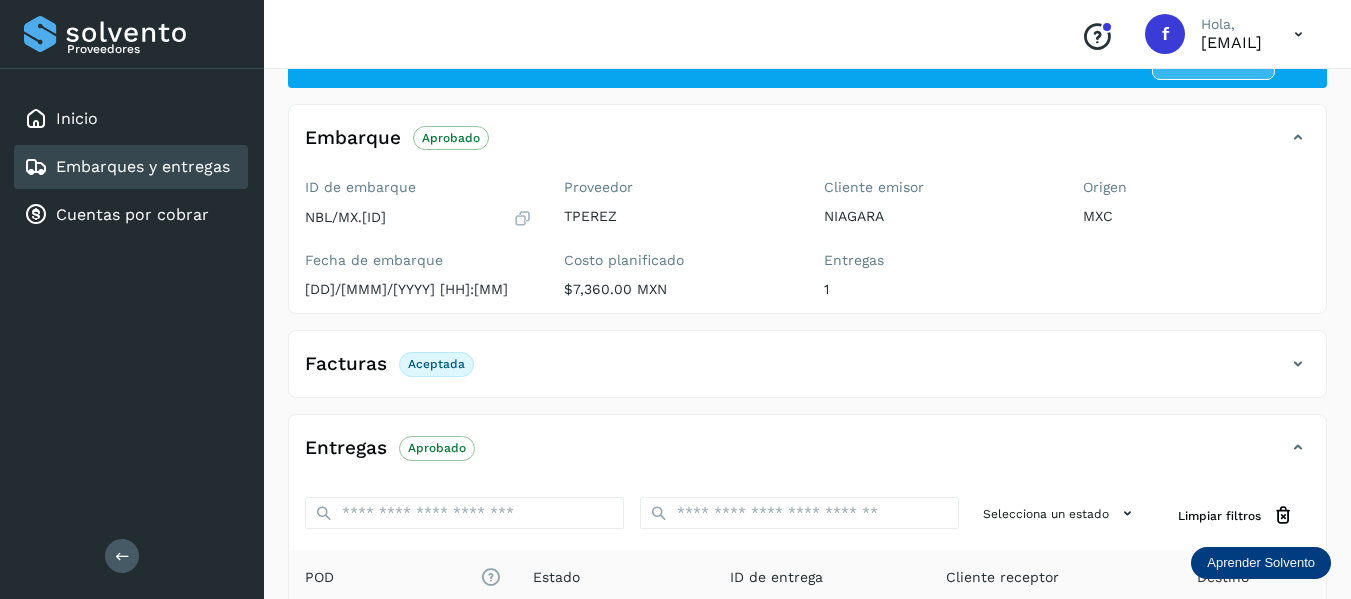 scroll, scrollTop: 200, scrollLeft: 0, axis: vertical 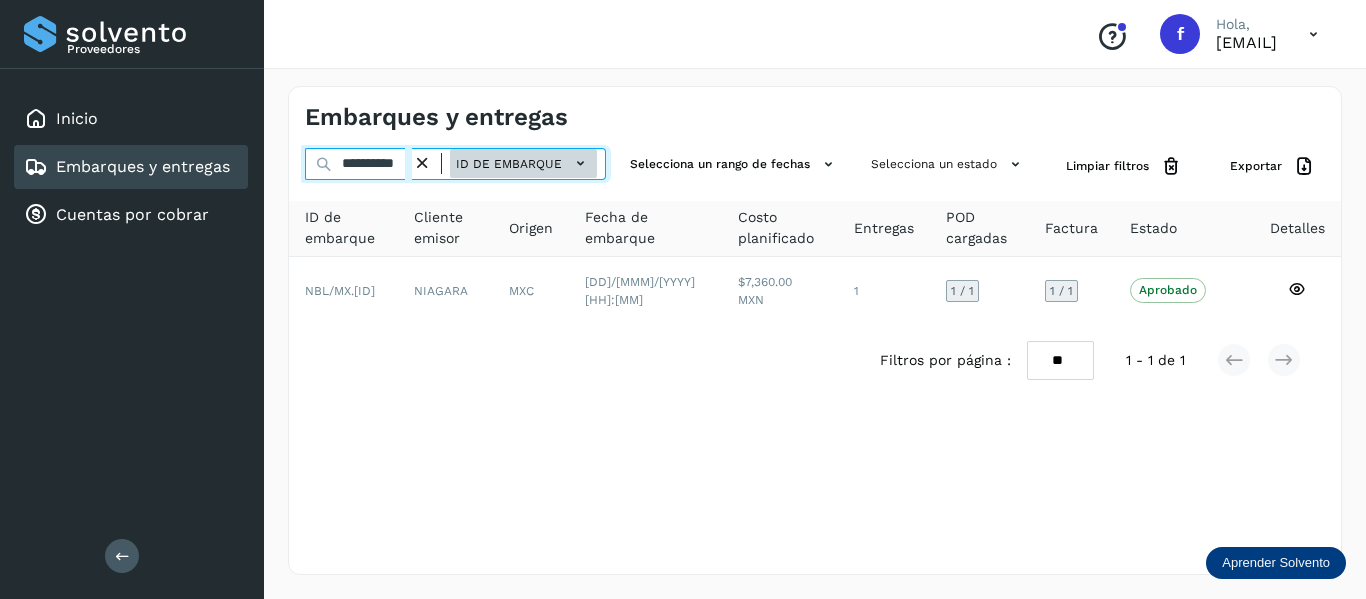drag, startPoint x: 338, startPoint y: 166, endPoint x: 466, endPoint y: 175, distance: 128.31601 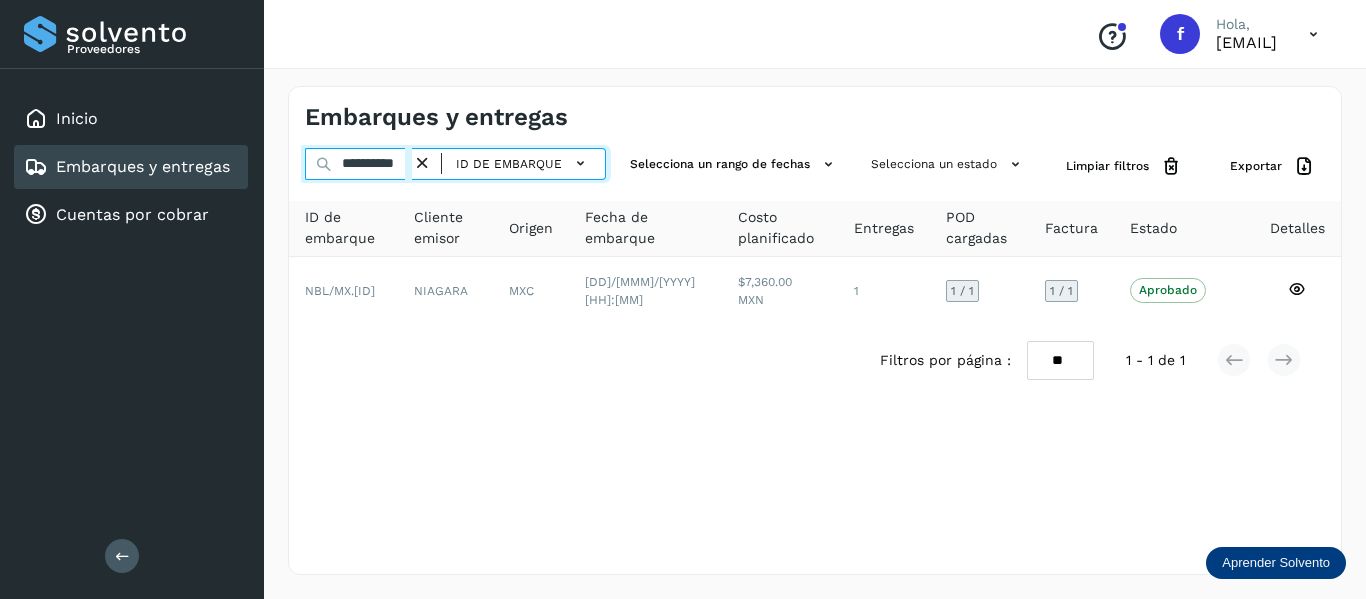 paste 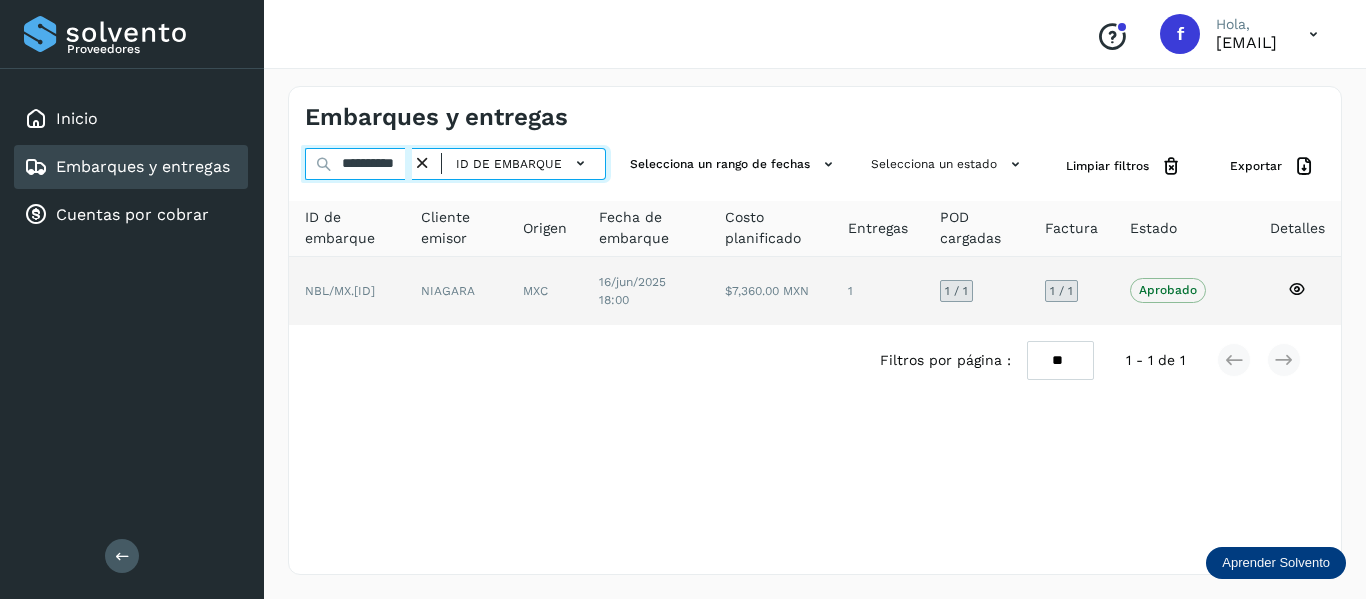 type on "**********" 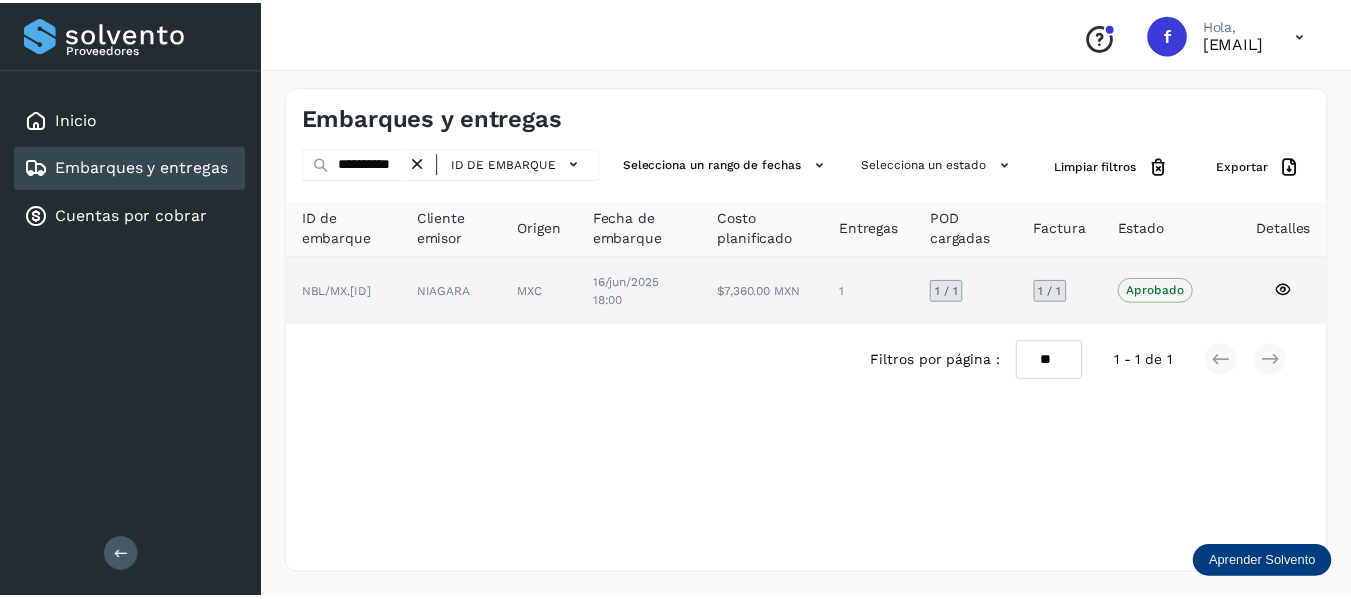 scroll, scrollTop: 0, scrollLeft: 0, axis: both 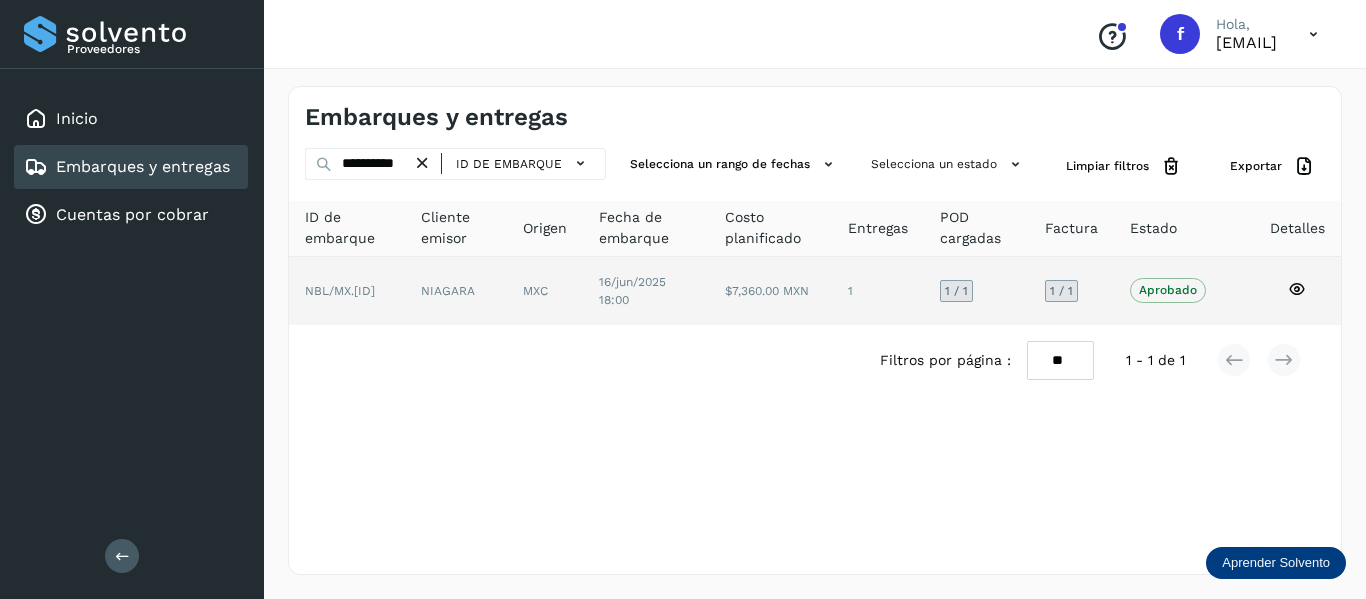 click 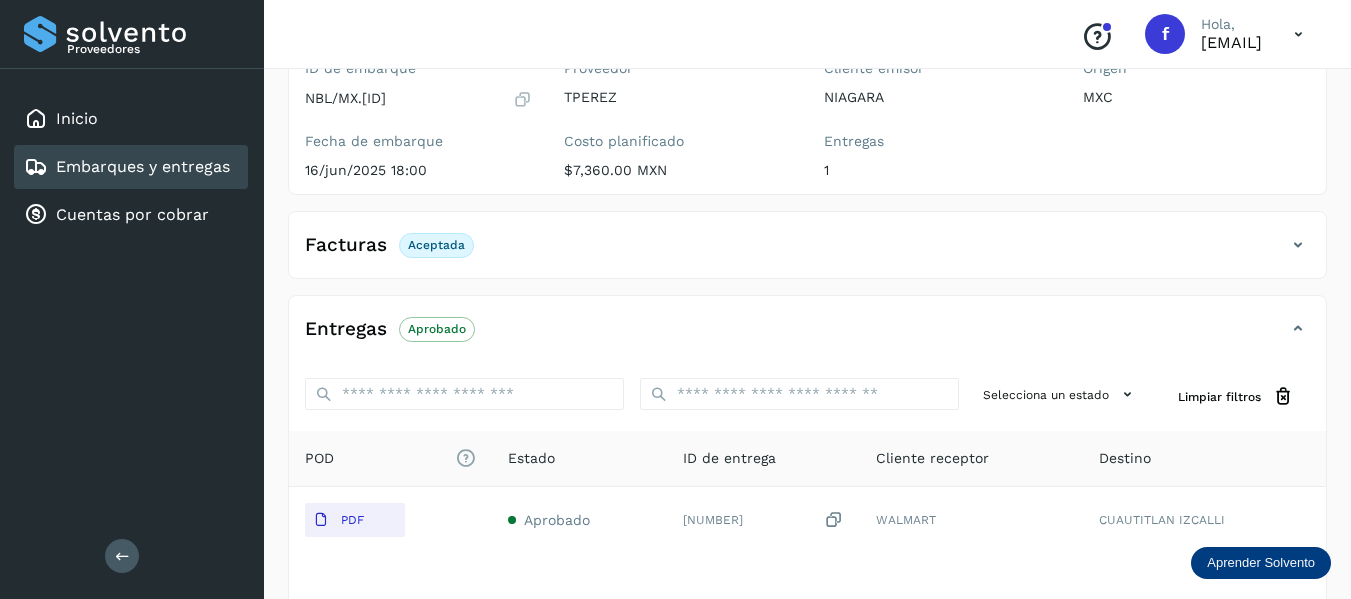 scroll, scrollTop: 200, scrollLeft: 0, axis: vertical 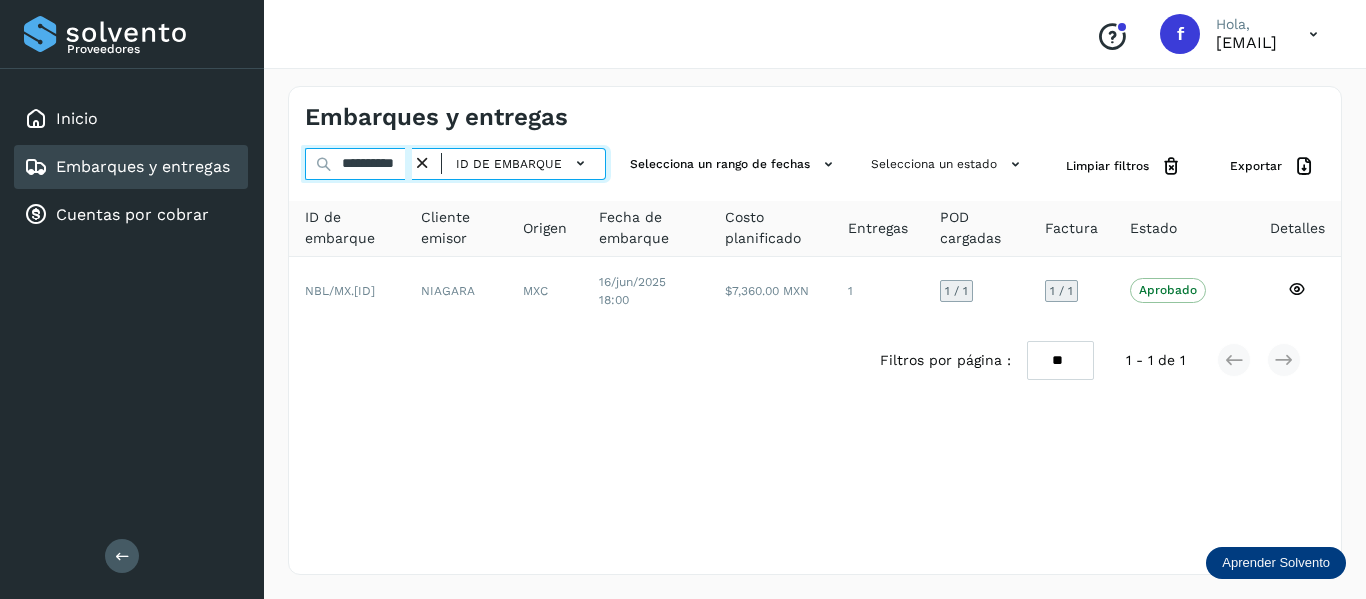 drag, startPoint x: 336, startPoint y: 164, endPoint x: 510, endPoint y: 191, distance: 176.08237 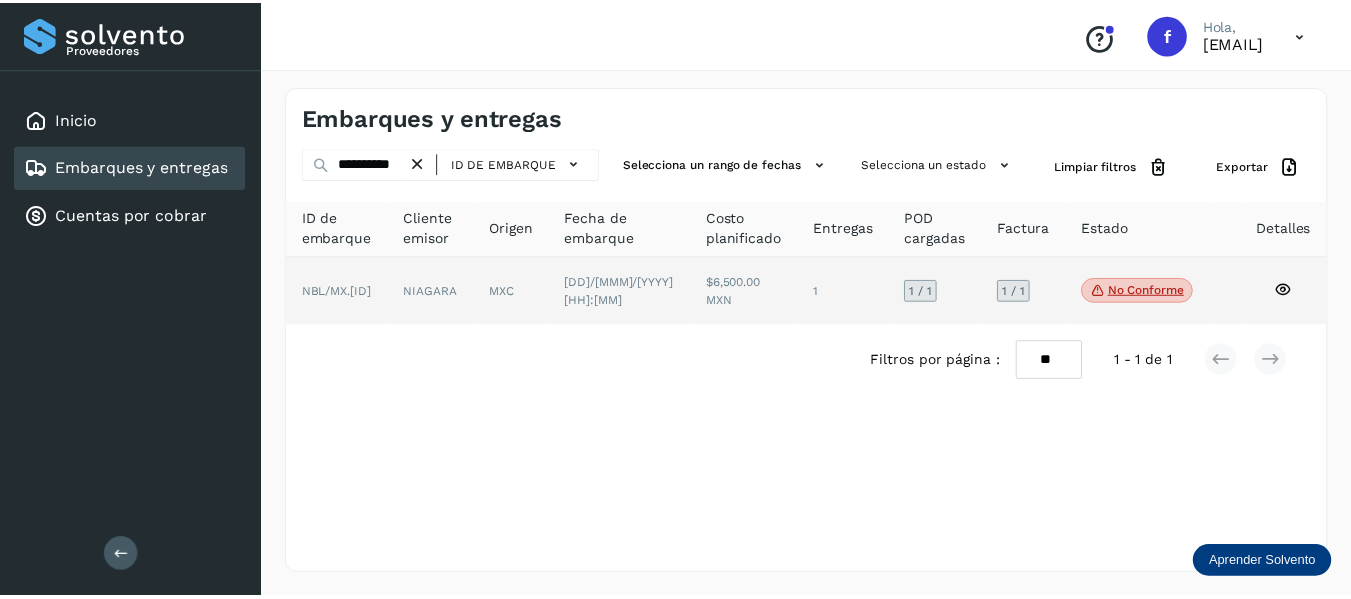 scroll, scrollTop: 0, scrollLeft: 0, axis: both 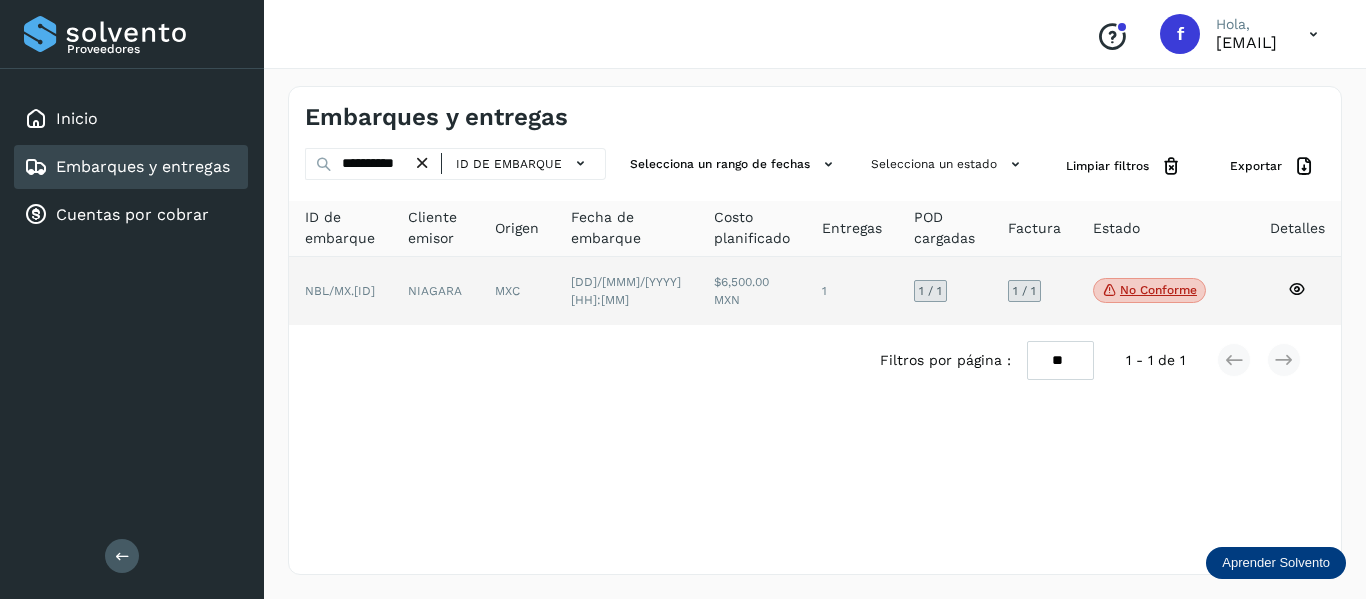 click 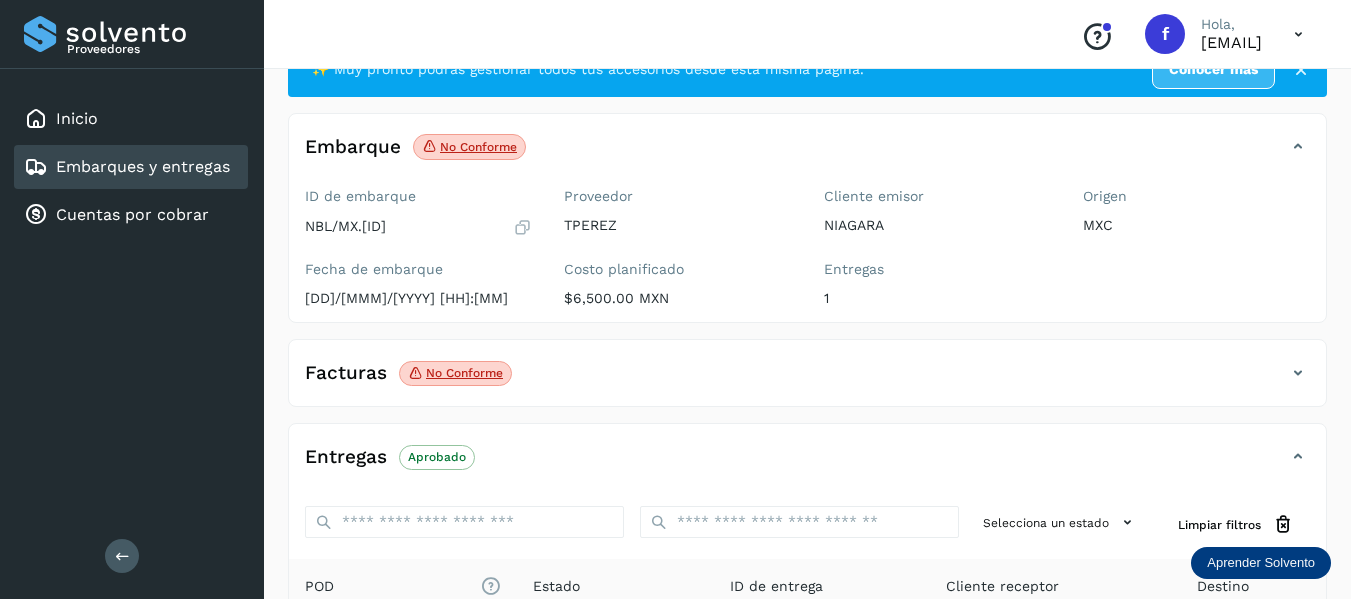 scroll, scrollTop: 300, scrollLeft: 0, axis: vertical 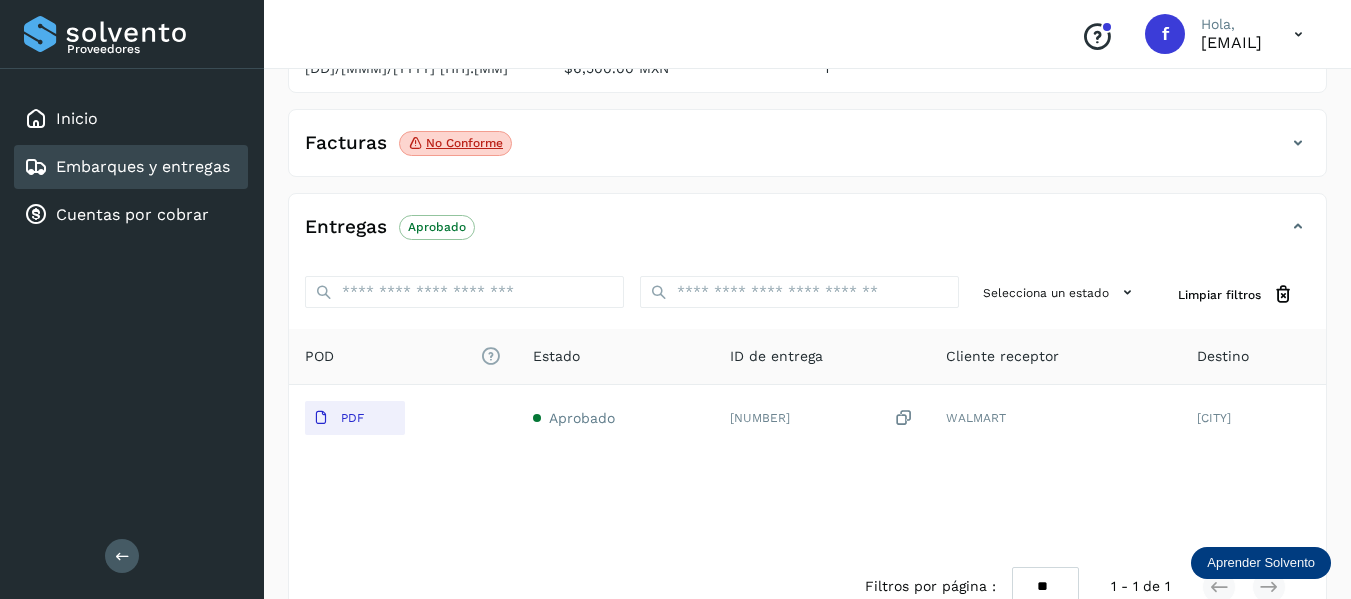 click on "No conforme" 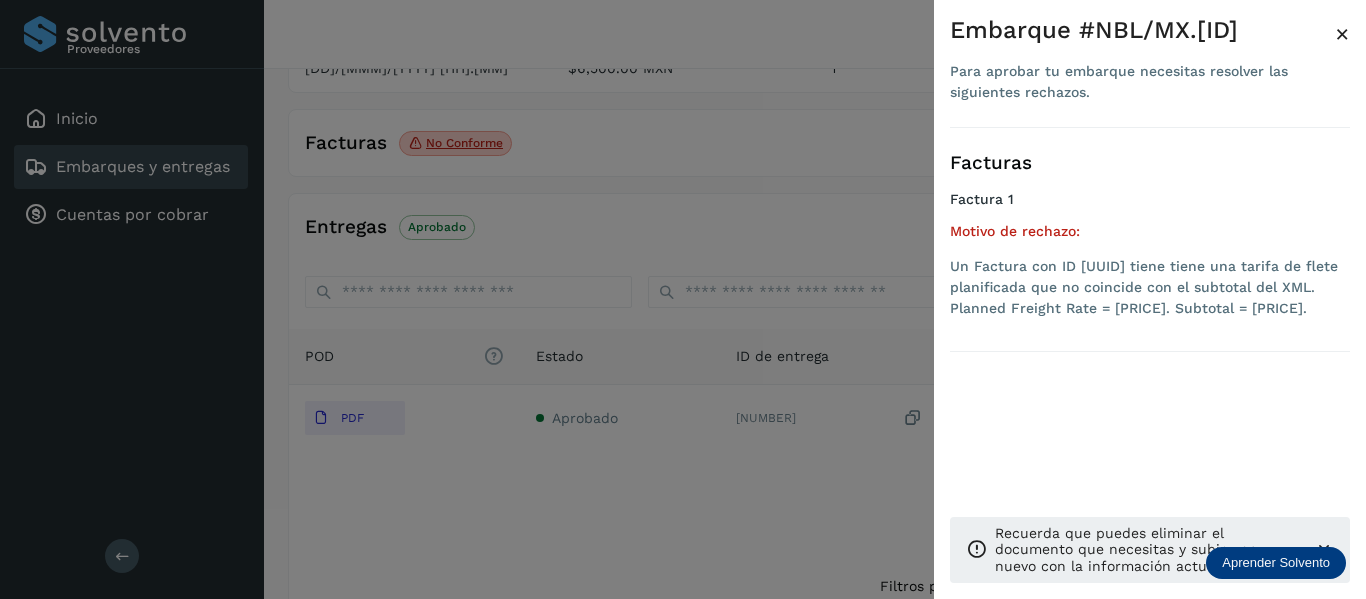 click on "×" at bounding box center (1342, 34) 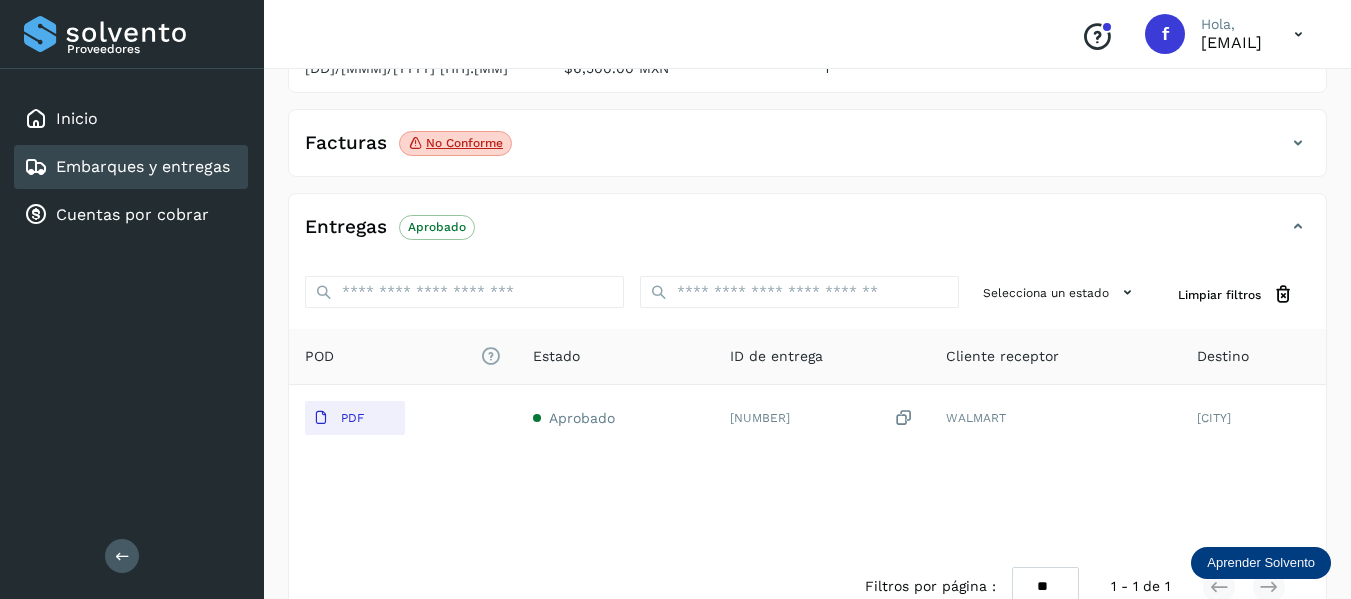 scroll, scrollTop: 200, scrollLeft: 0, axis: vertical 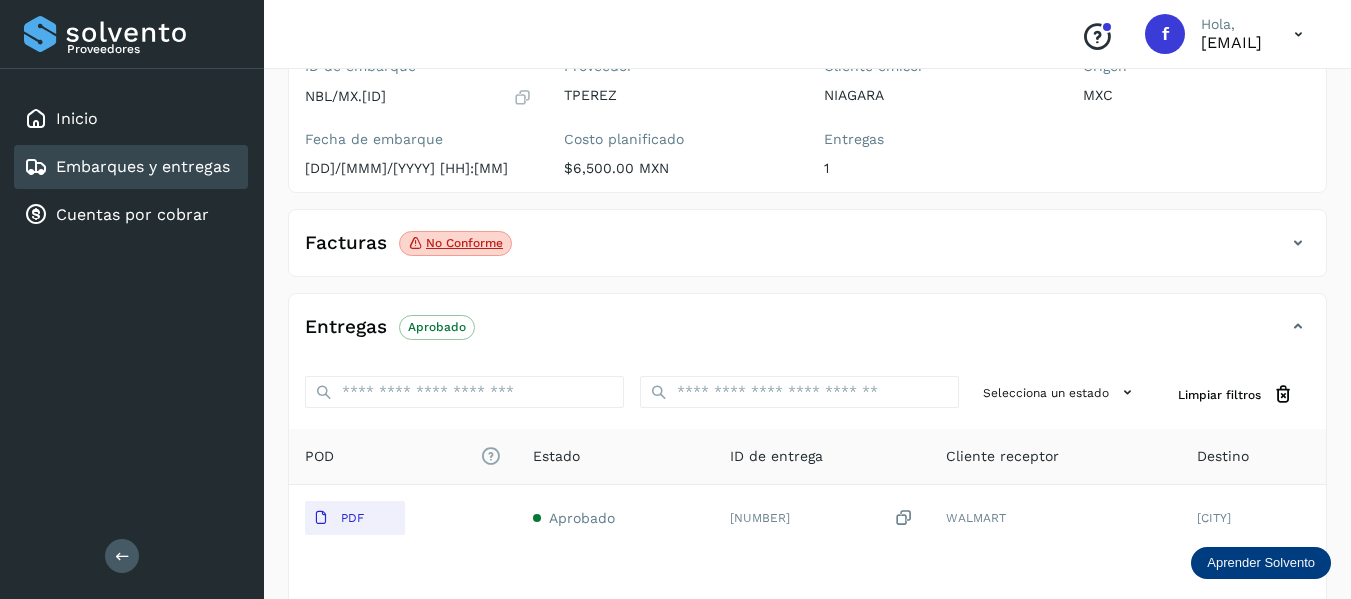 click at bounding box center [1298, 243] 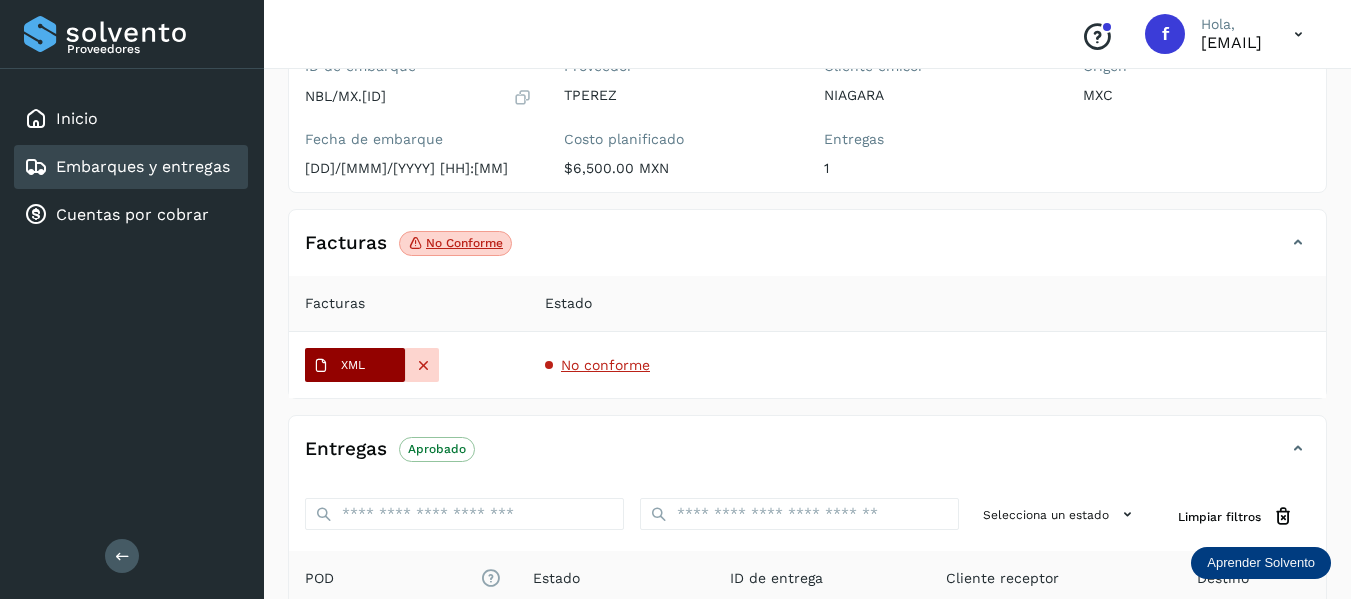 click on "XML" at bounding box center [355, 365] 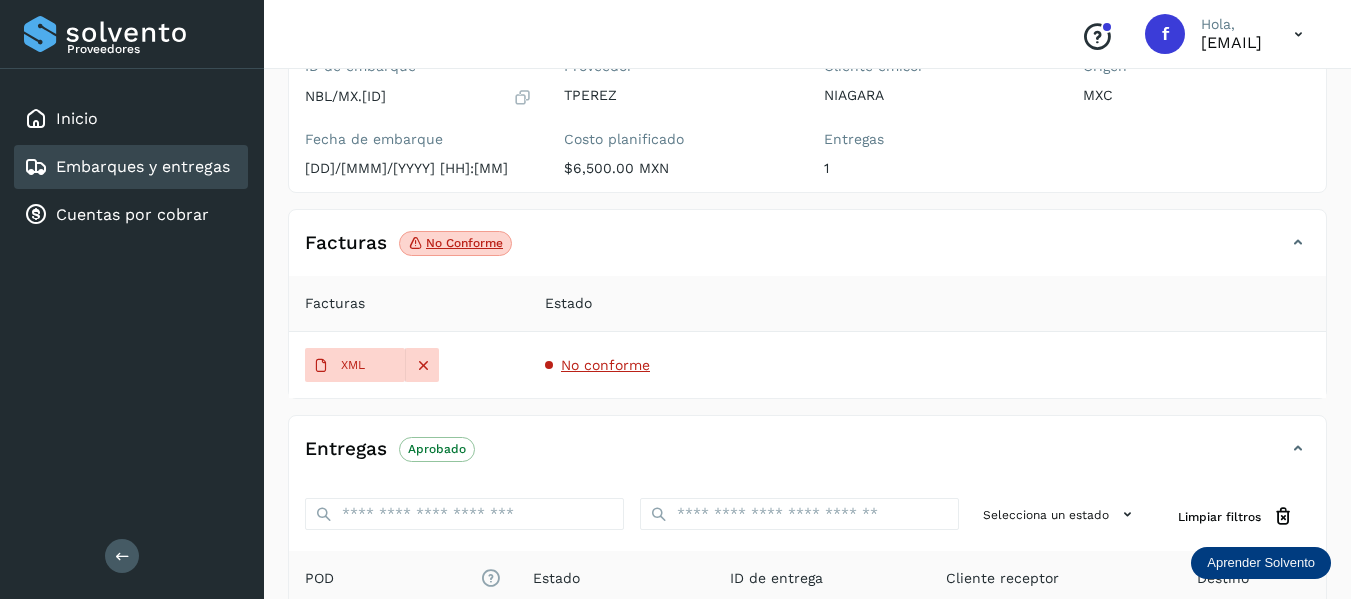 type 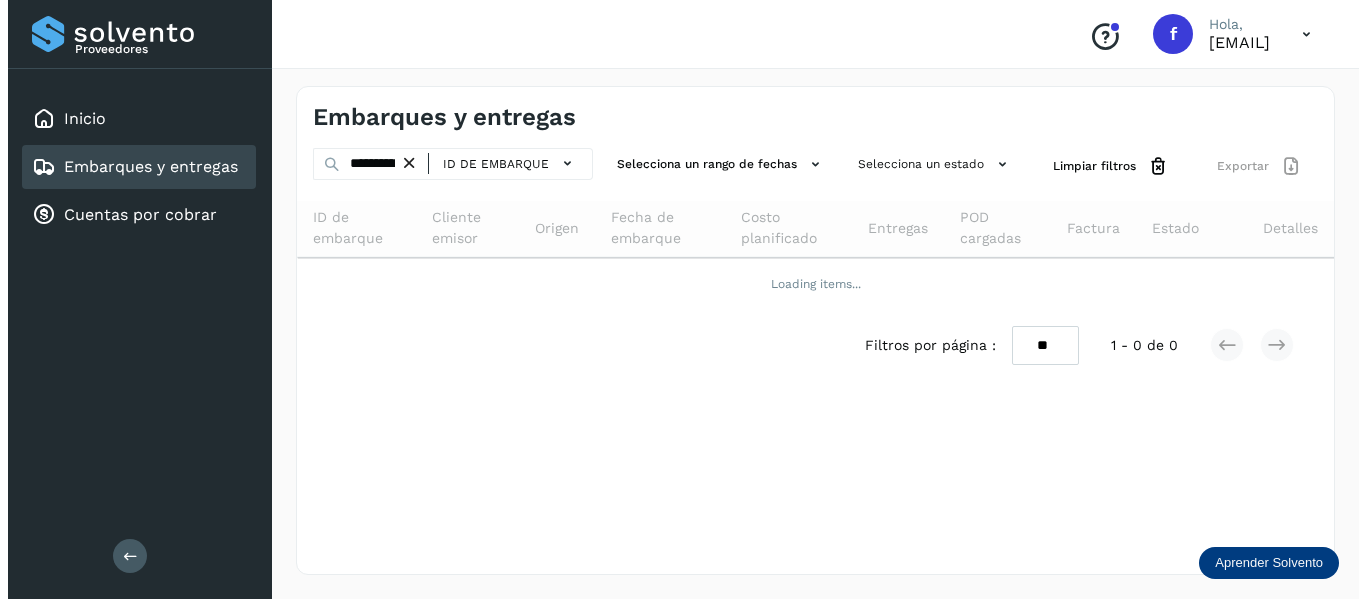 scroll, scrollTop: 0, scrollLeft: 0, axis: both 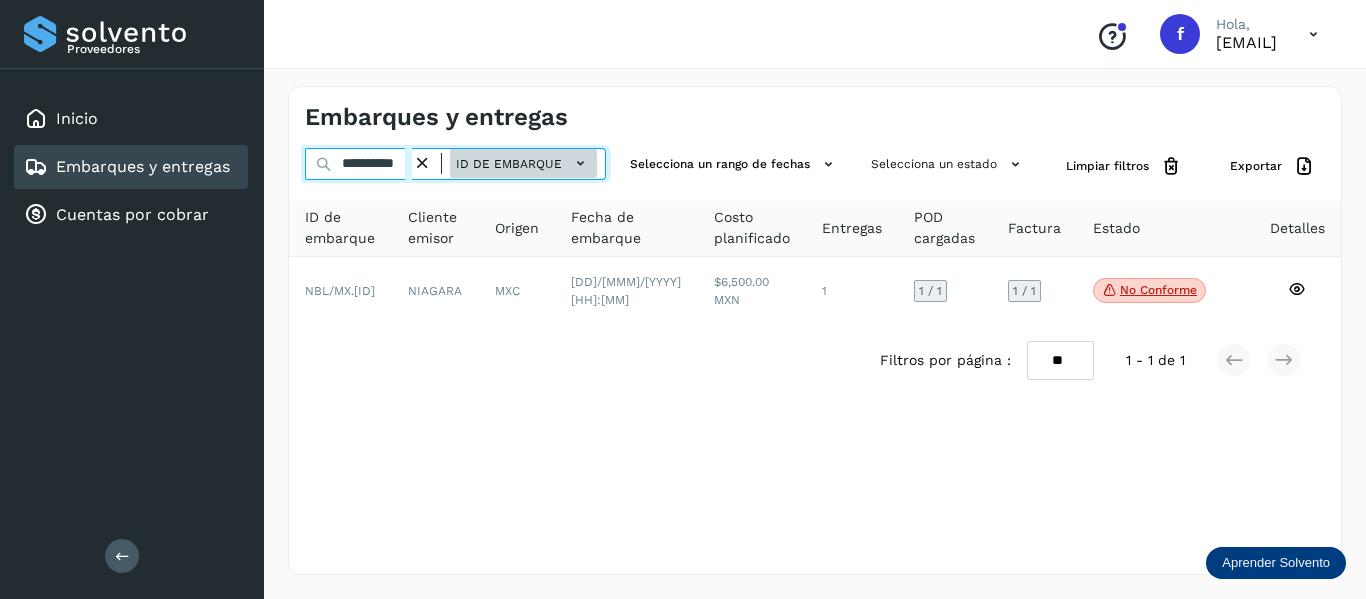 drag, startPoint x: 340, startPoint y: 162, endPoint x: 459, endPoint y: 167, distance: 119.104996 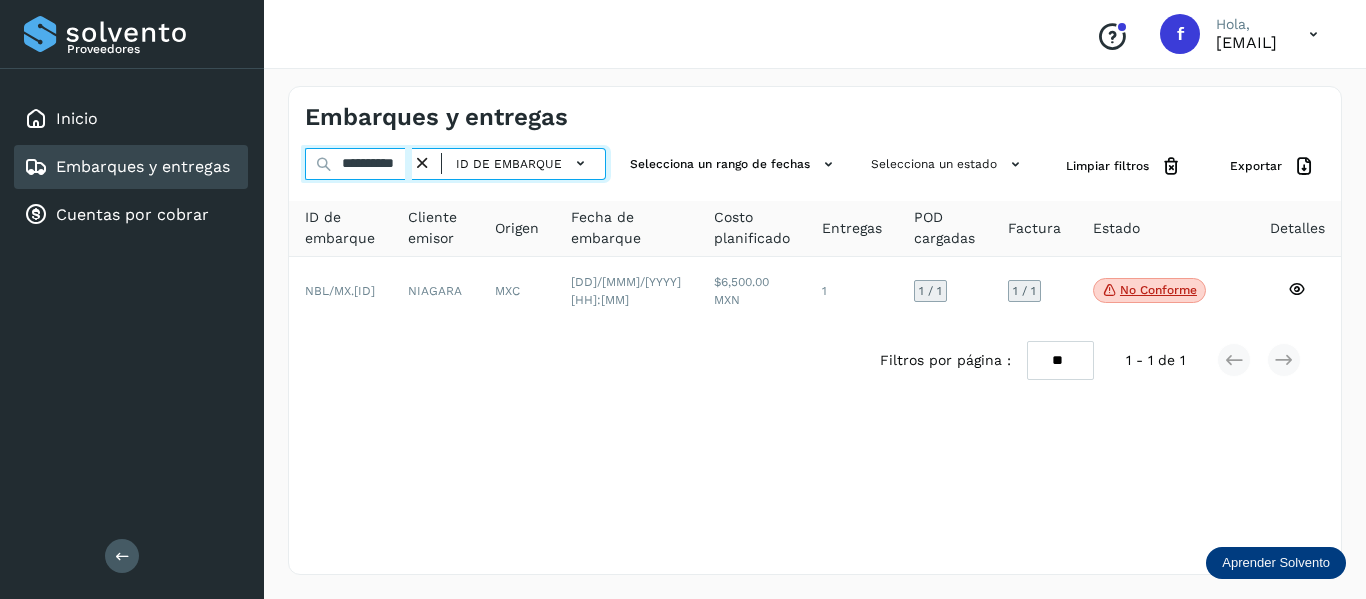 paste 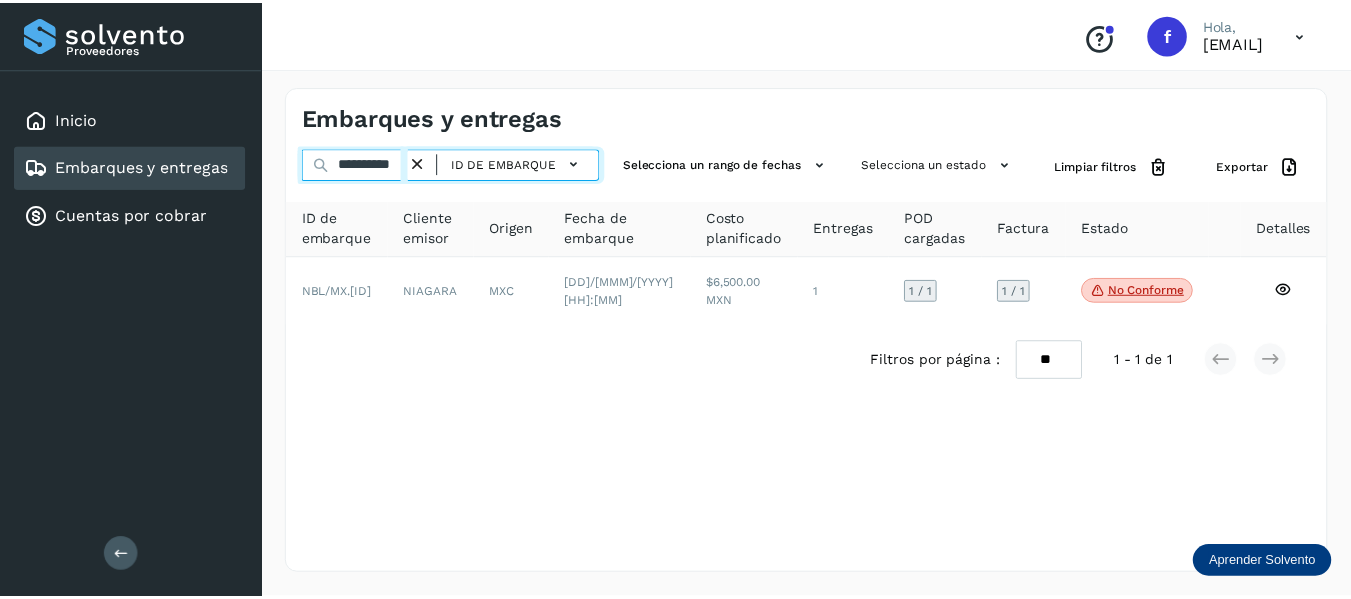scroll, scrollTop: 0, scrollLeft: 18, axis: horizontal 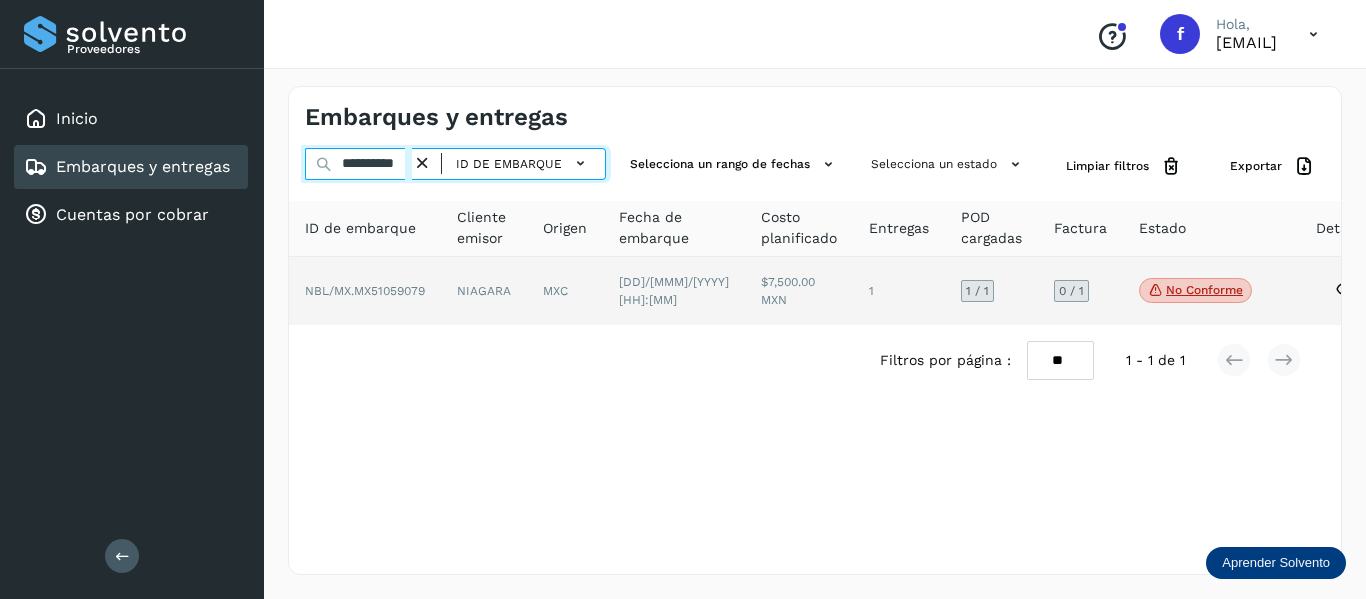 type on "**********" 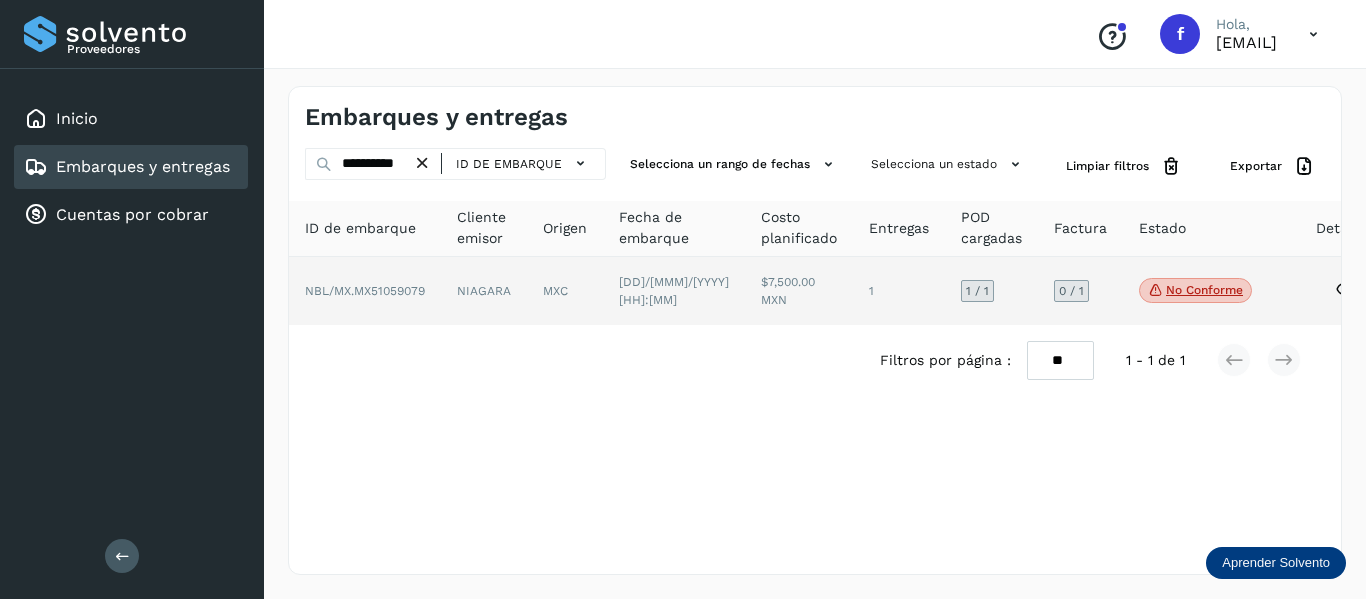 click 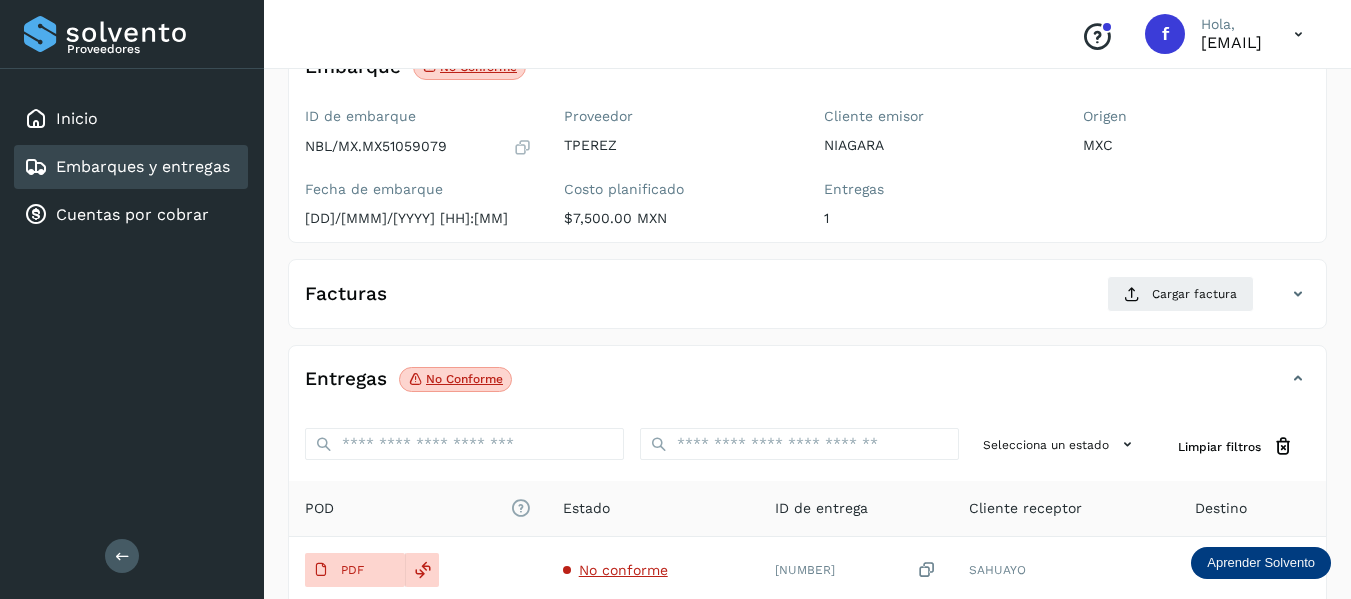 scroll, scrollTop: 250, scrollLeft: 0, axis: vertical 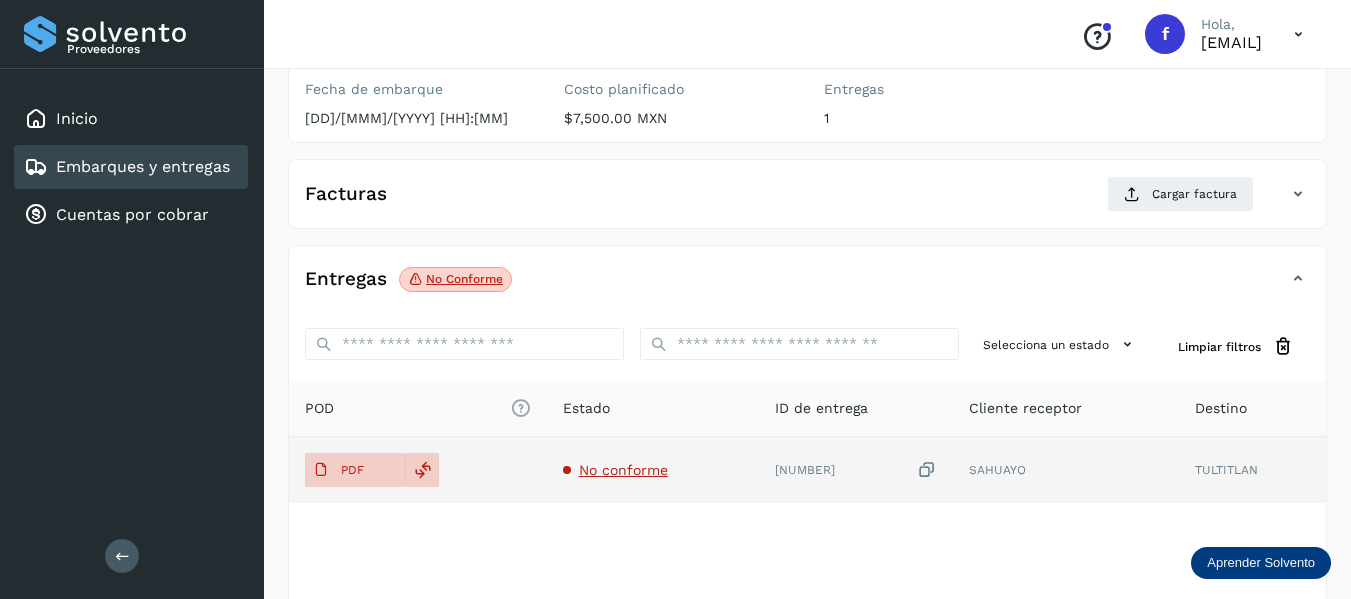 click on "No conforme" at bounding box center [623, 470] 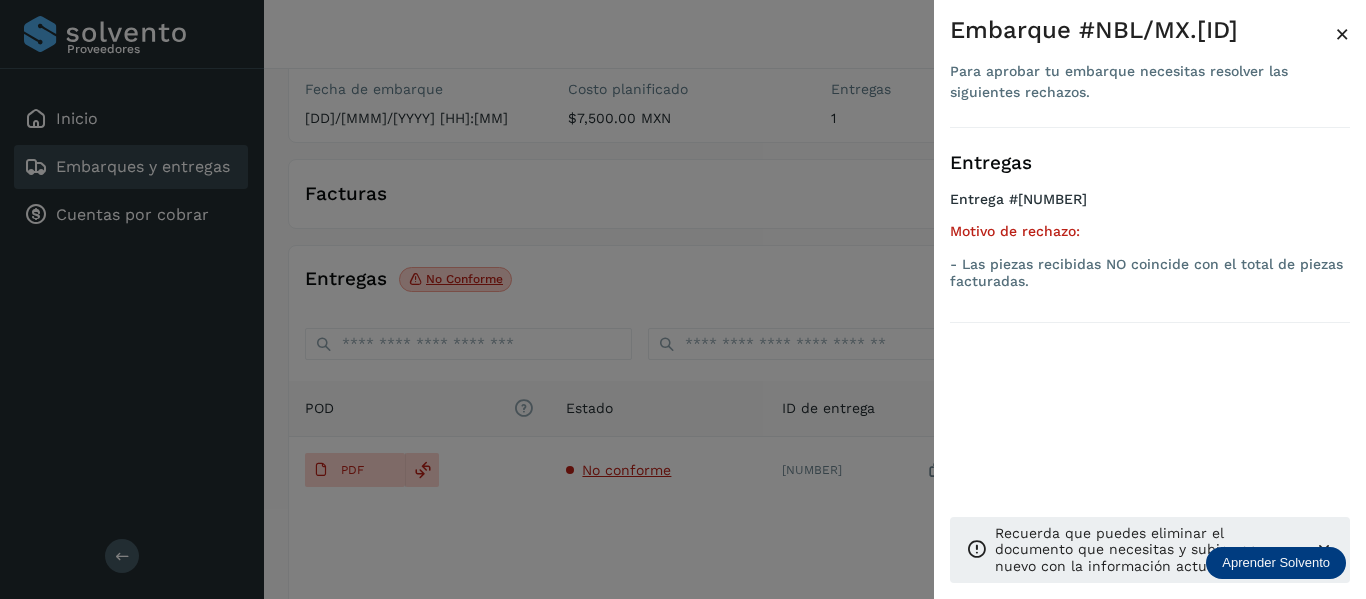 click on "×" at bounding box center [1342, 34] 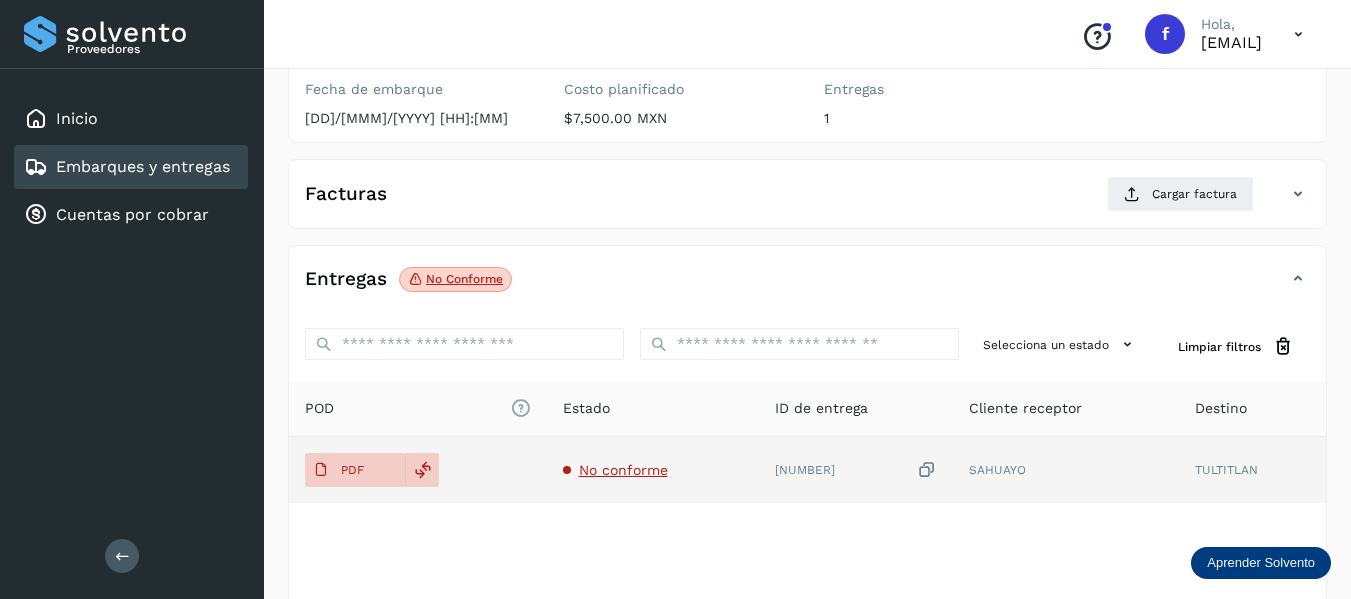 click on "PDF" 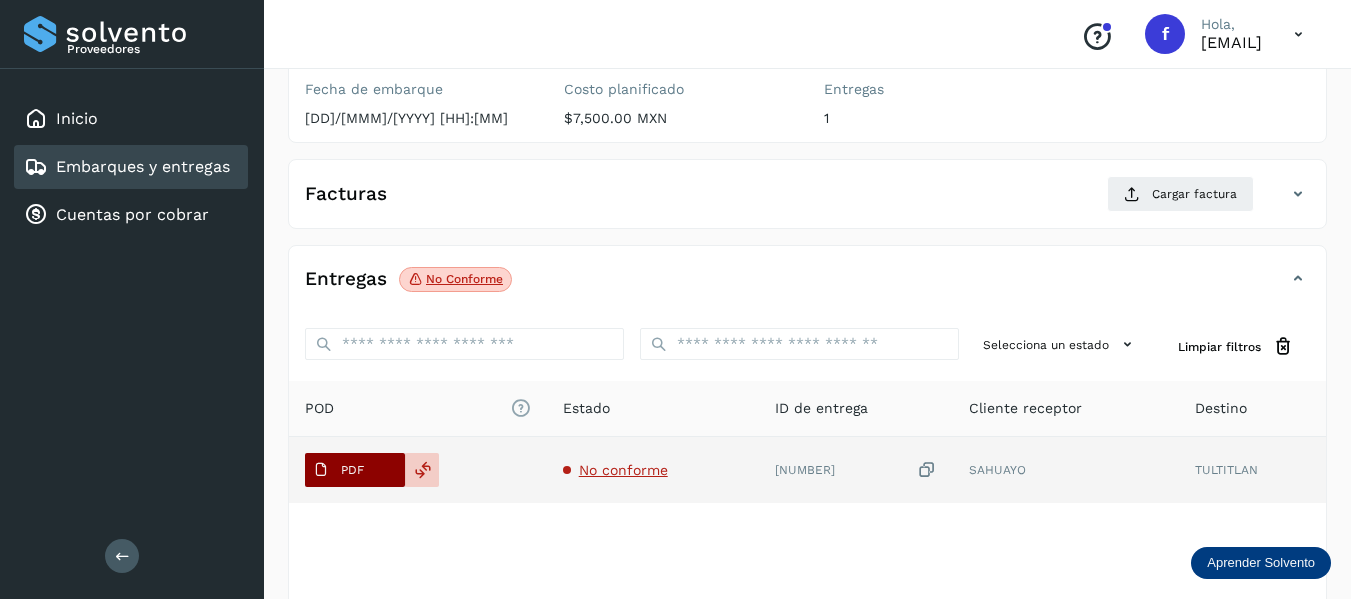click on "PDF" at bounding box center [338, 470] 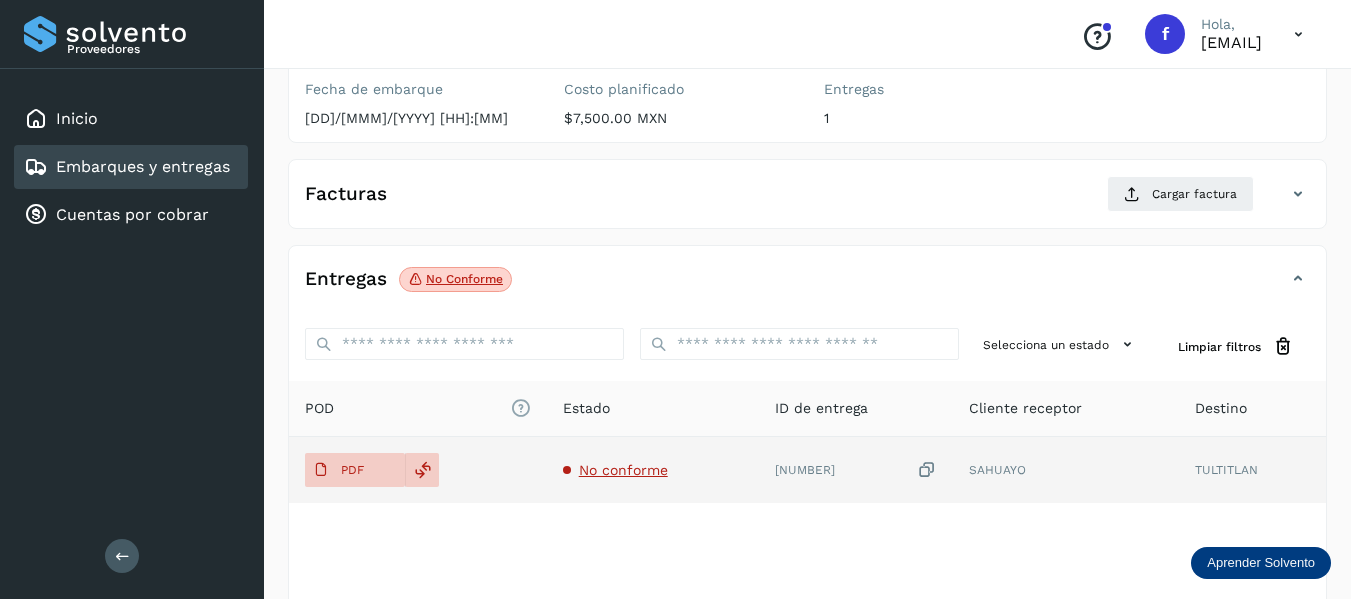 click on "No conforme" at bounding box center [623, 470] 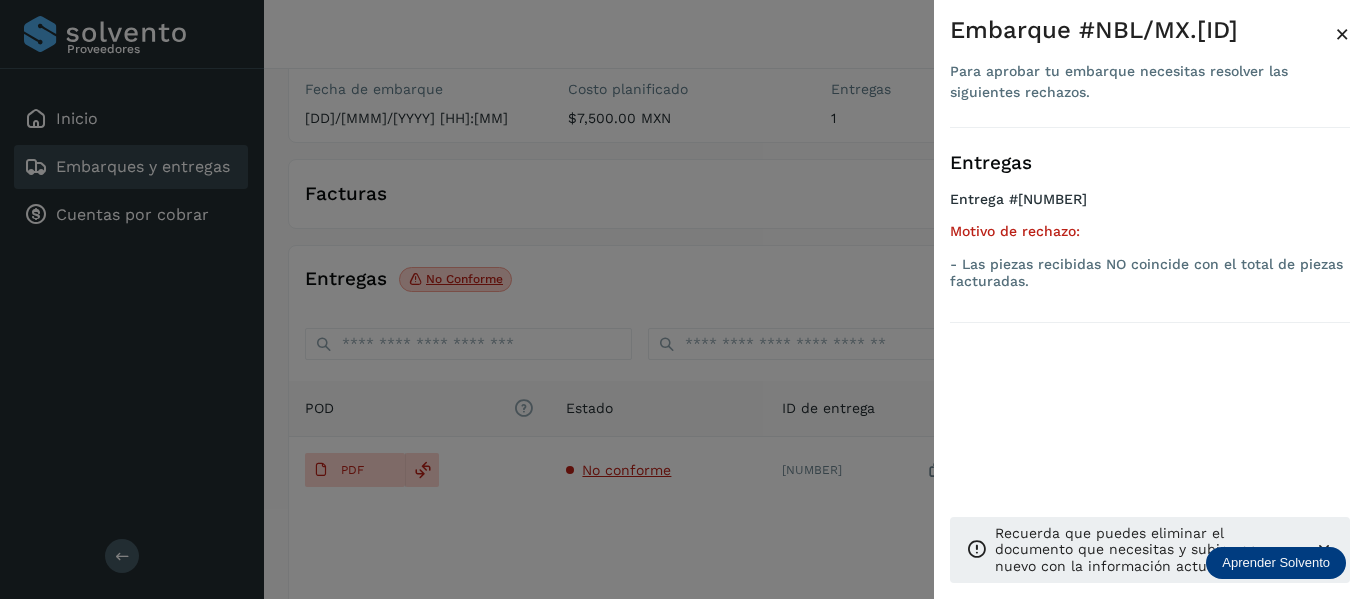 click at bounding box center [683, 299] 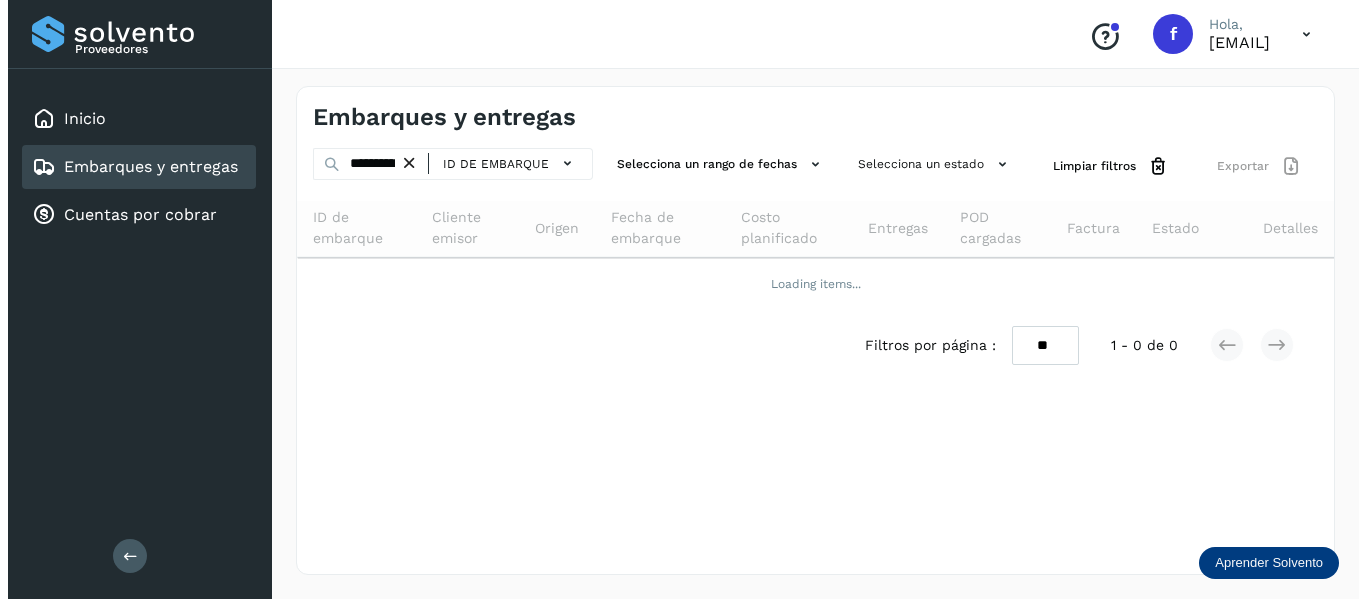 scroll, scrollTop: 0, scrollLeft: 0, axis: both 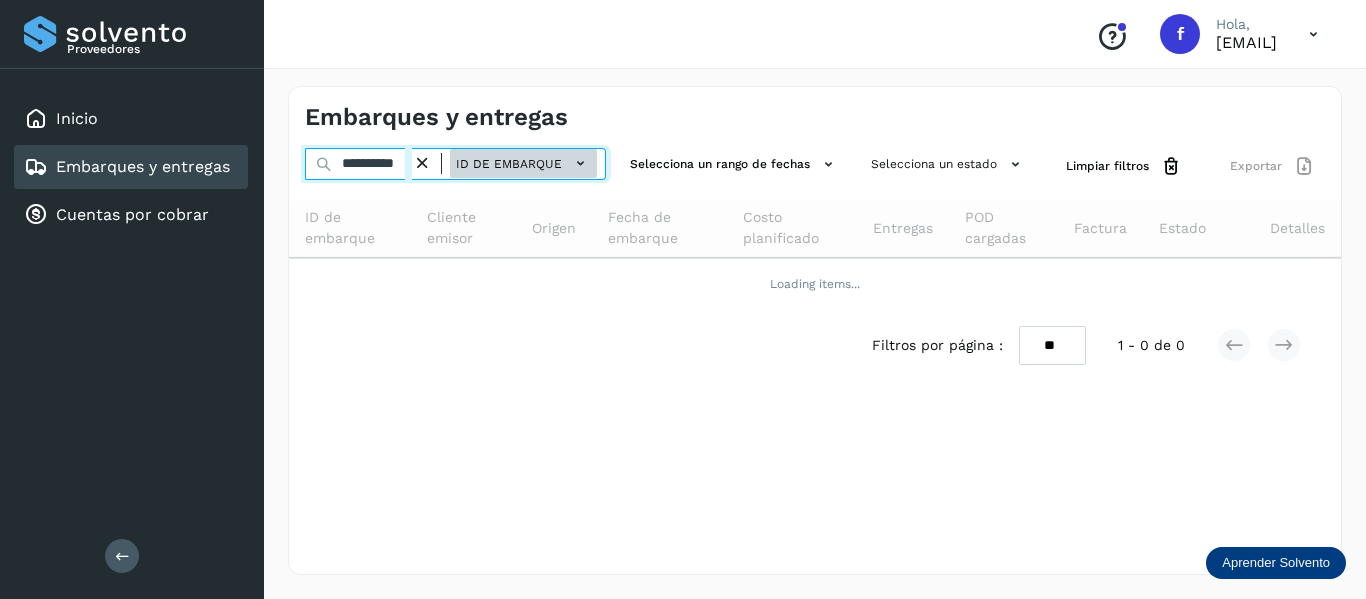 drag, startPoint x: 342, startPoint y: 165, endPoint x: 507, endPoint y: 165, distance: 165 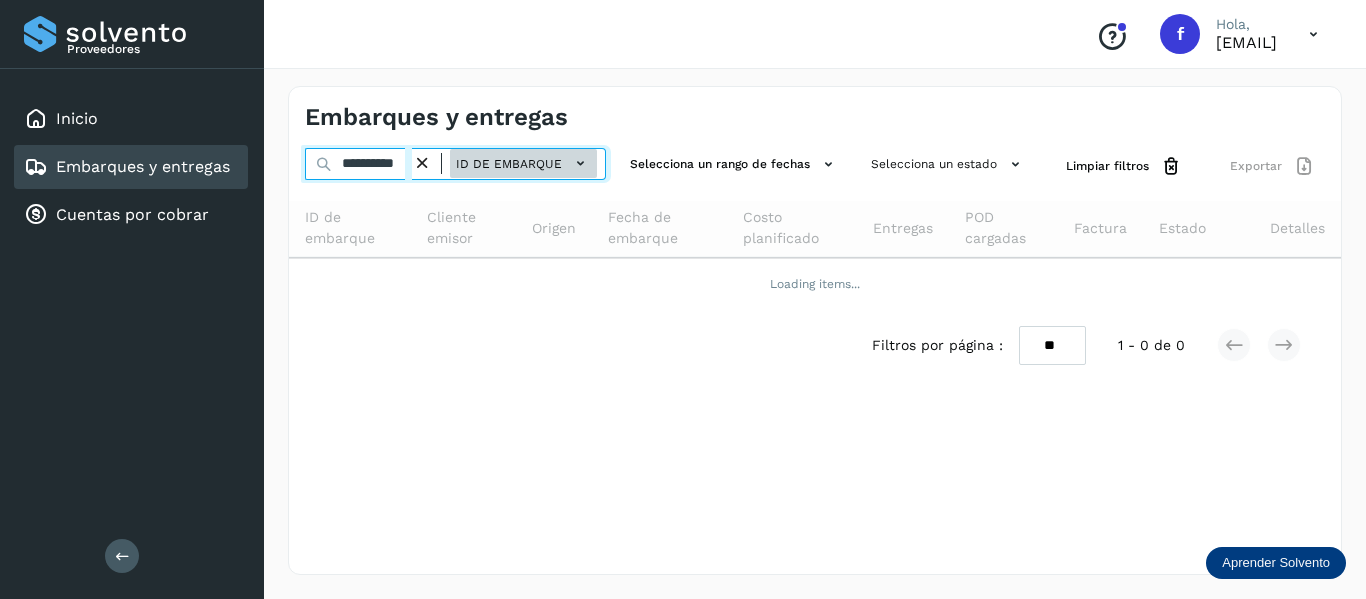click on "**********" at bounding box center (455, 164) 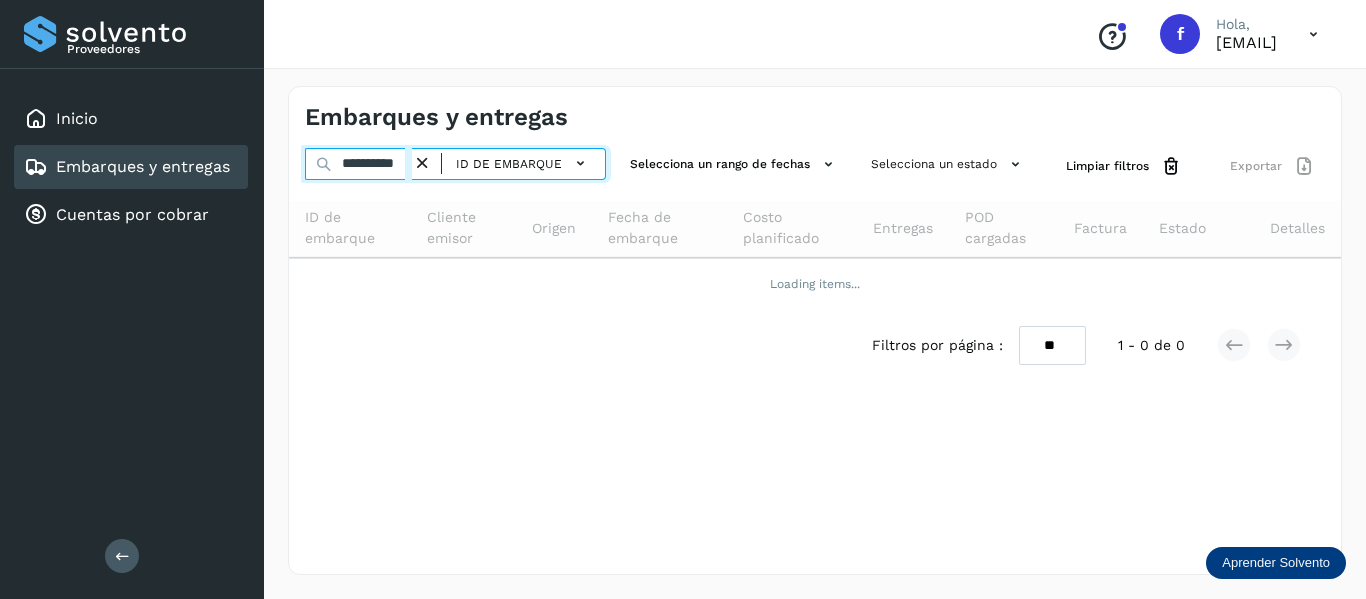 paste on "**********" 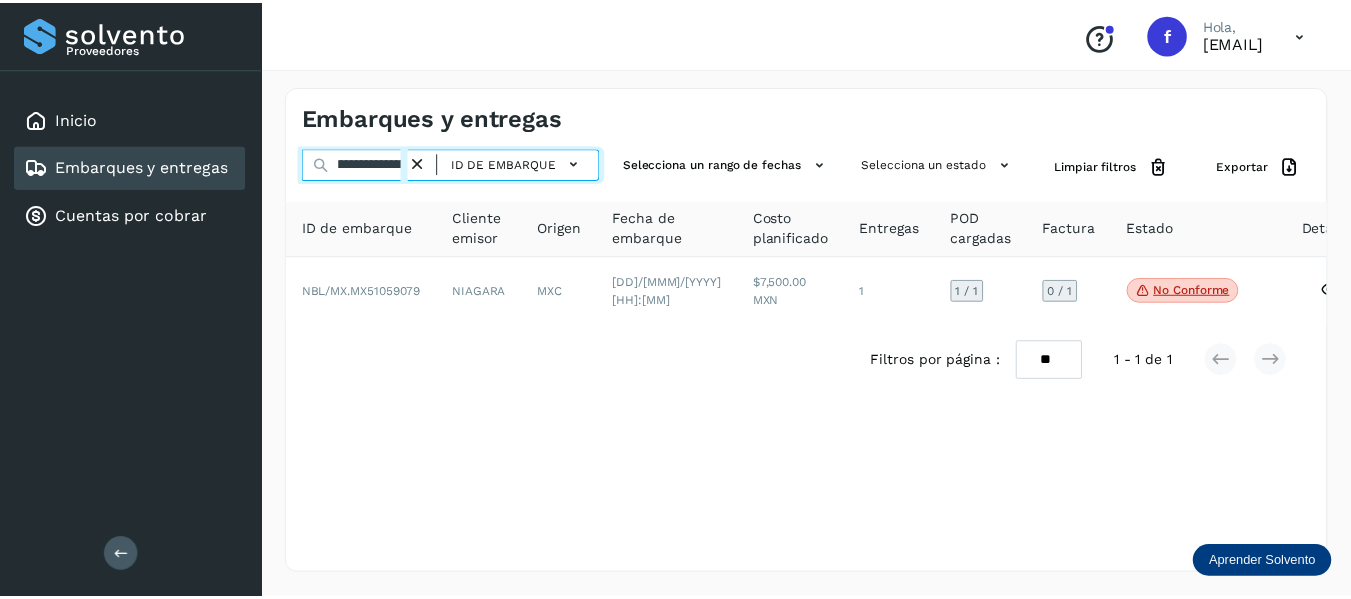 scroll, scrollTop: 0, scrollLeft: 212, axis: horizontal 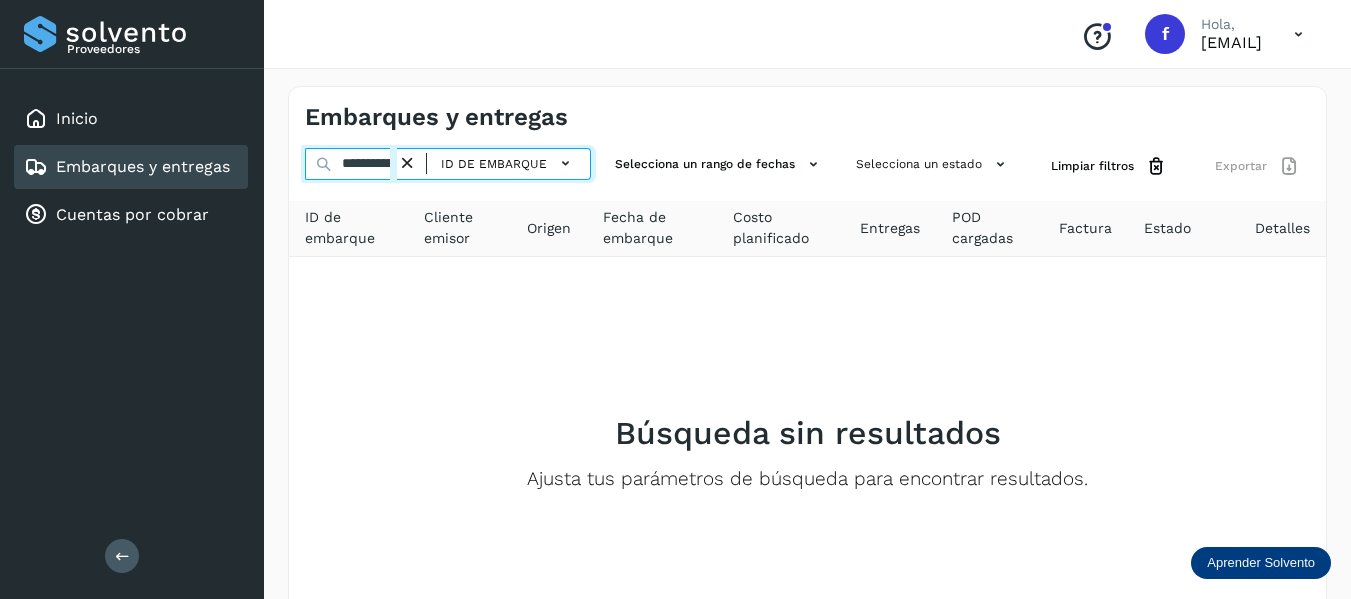 drag, startPoint x: 390, startPoint y: 161, endPoint x: 0, endPoint y: 150, distance: 390.1551 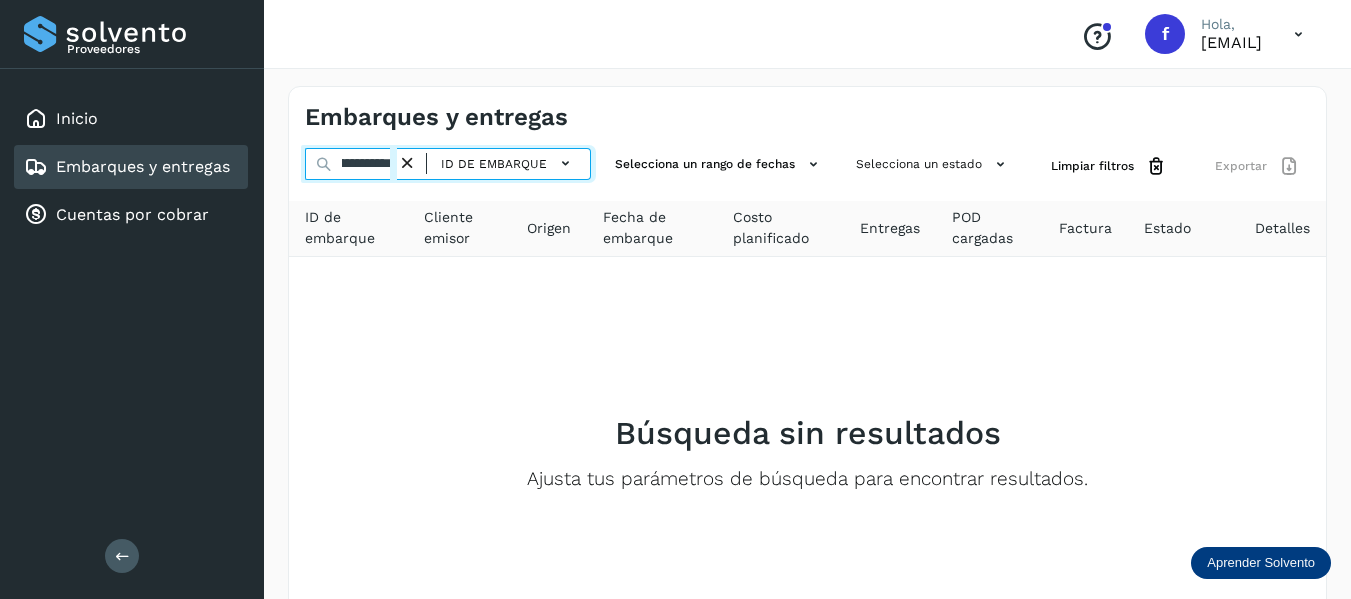 drag, startPoint x: 342, startPoint y: 161, endPoint x: 478, endPoint y: 204, distance: 142.6359 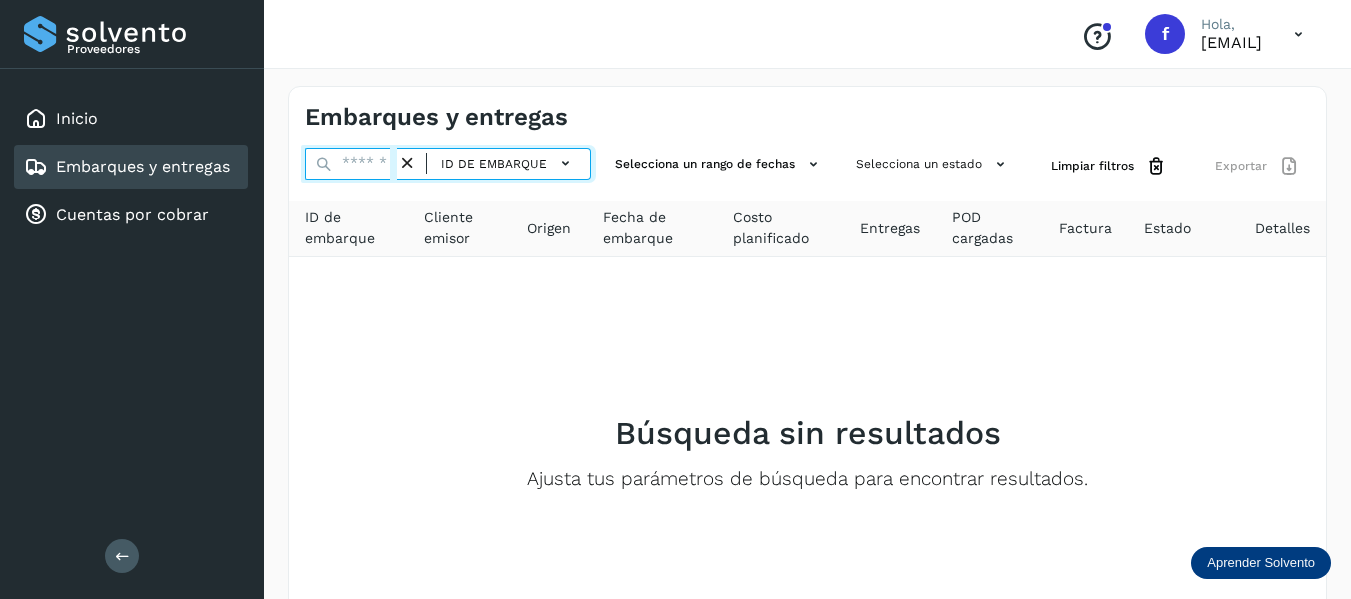 scroll, scrollTop: 0, scrollLeft: 0, axis: both 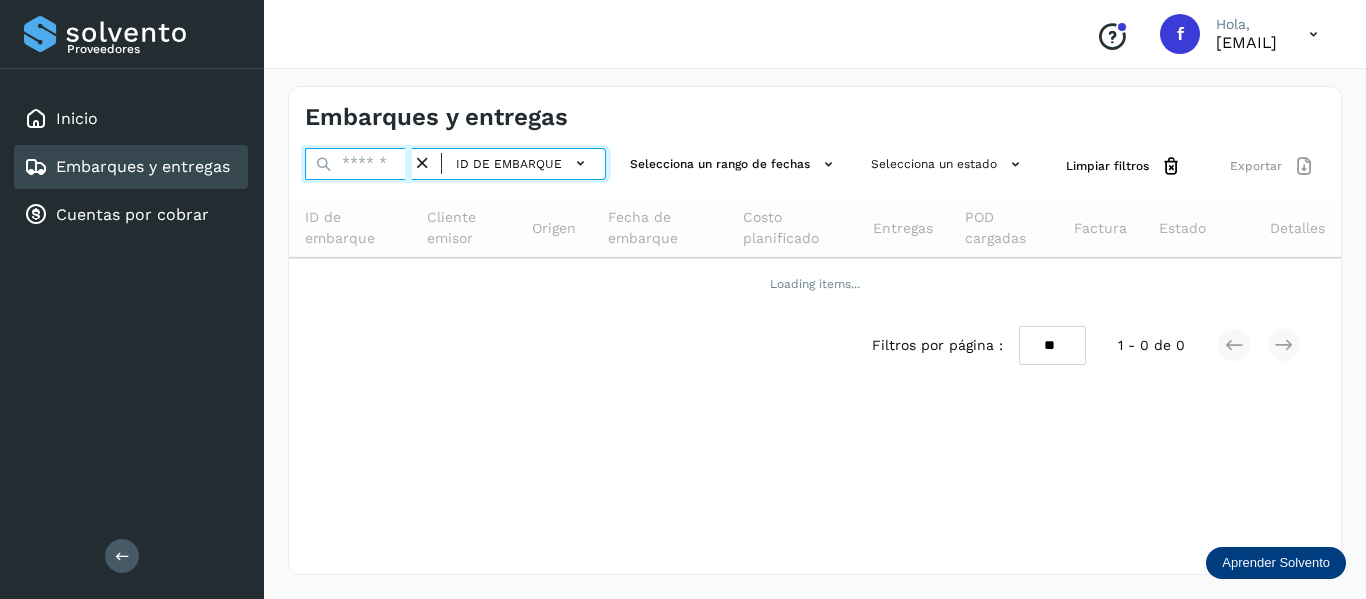 paste on "********" 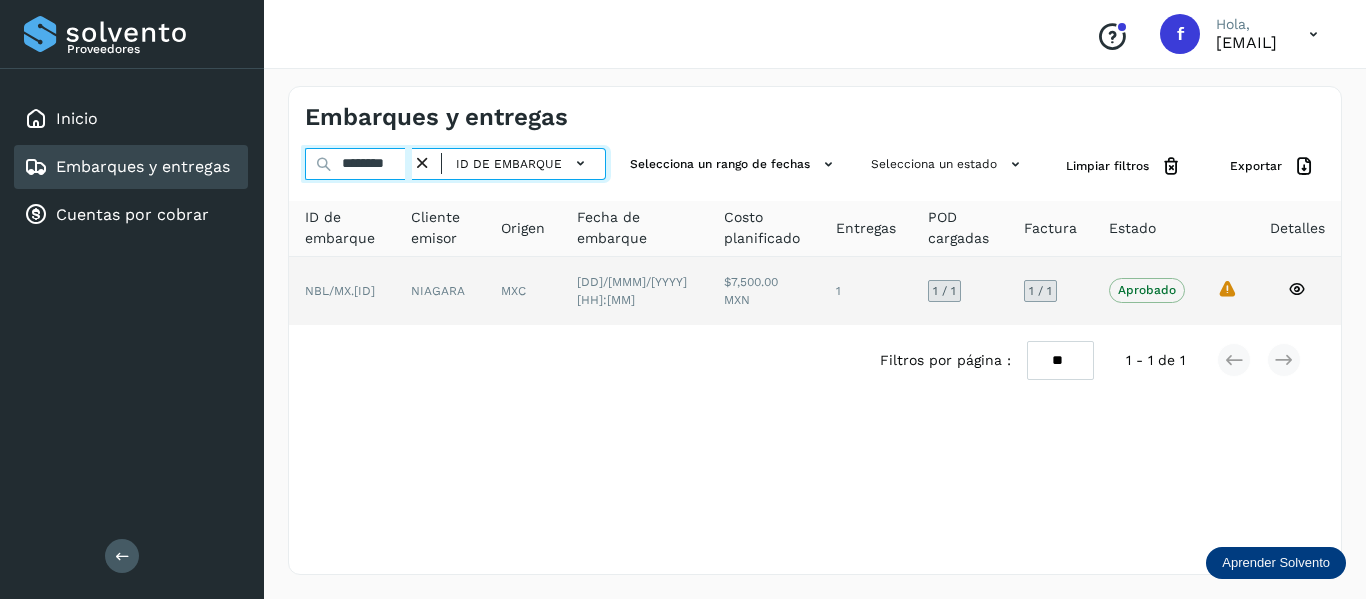 type on "********" 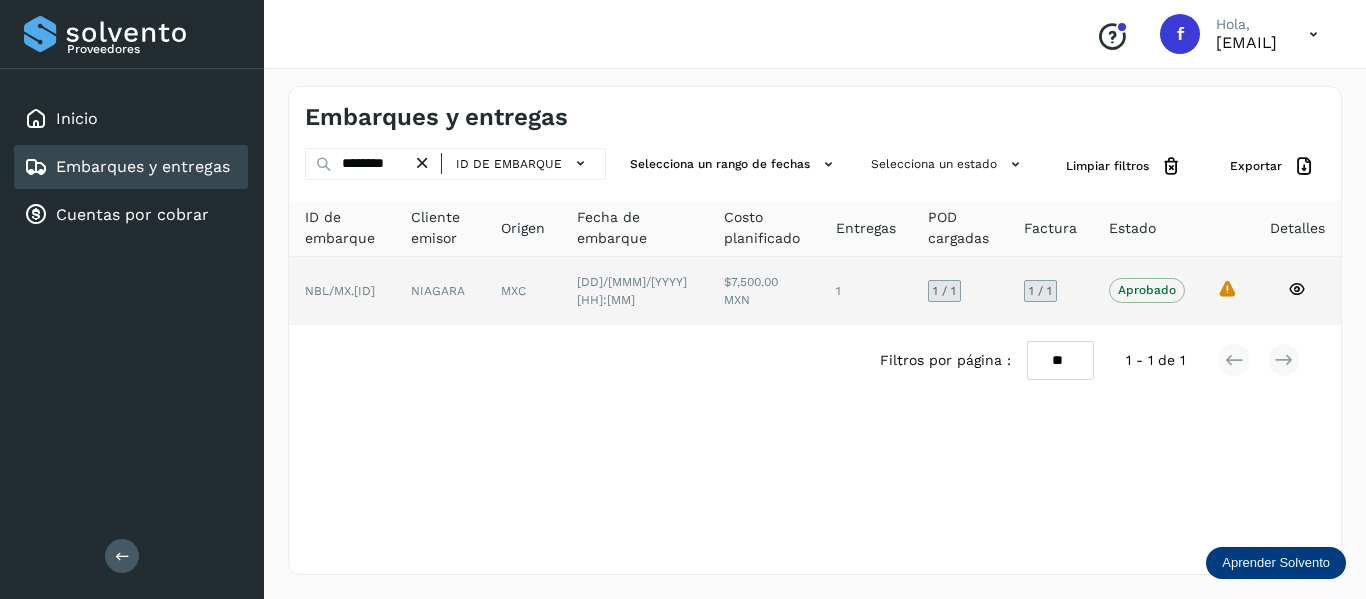 click 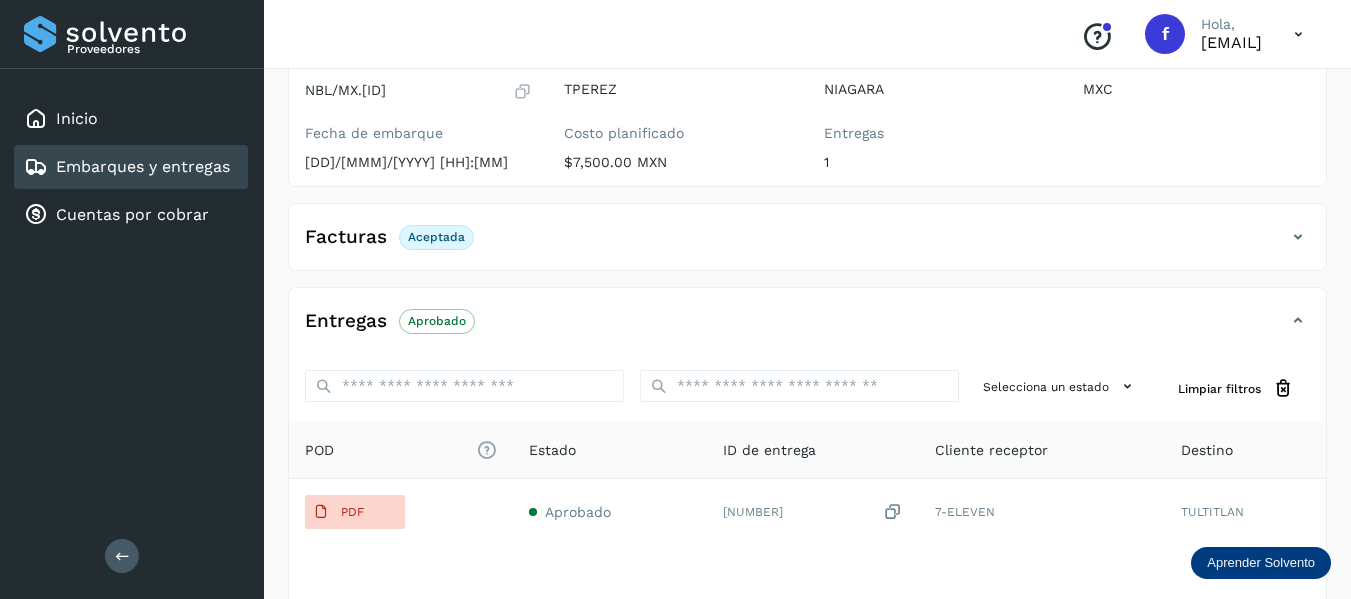 scroll, scrollTop: 400, scrollLeft: 0, axis: vertical 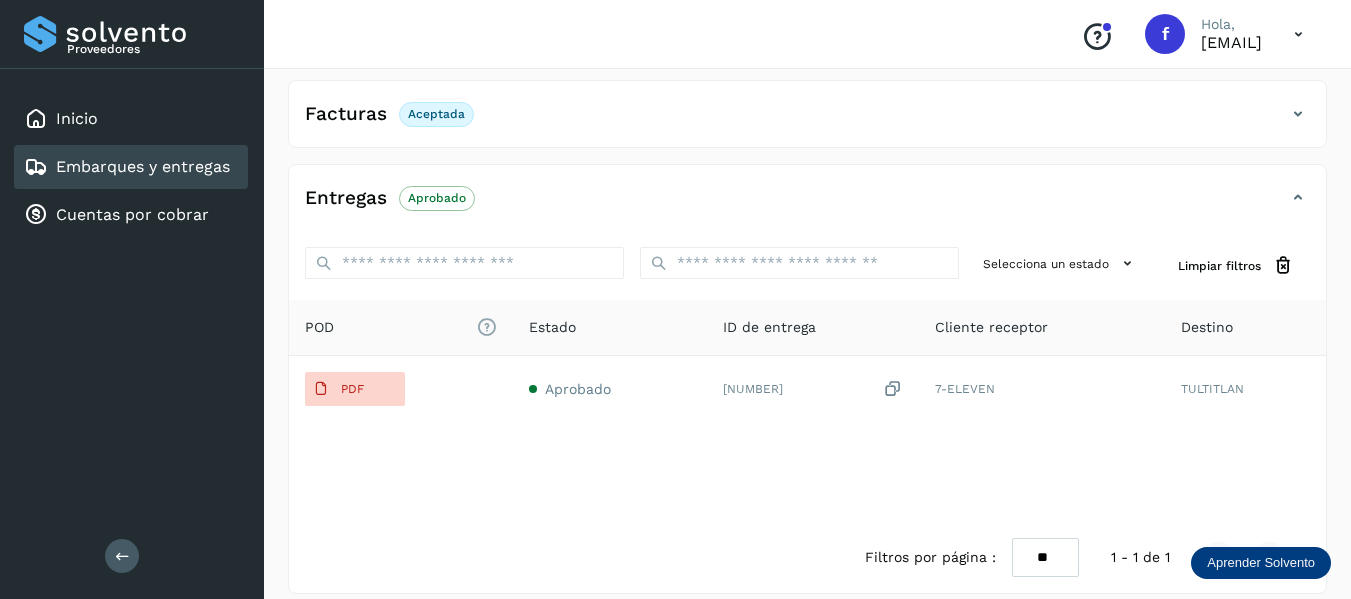 click at bounding box center [1298, 198] 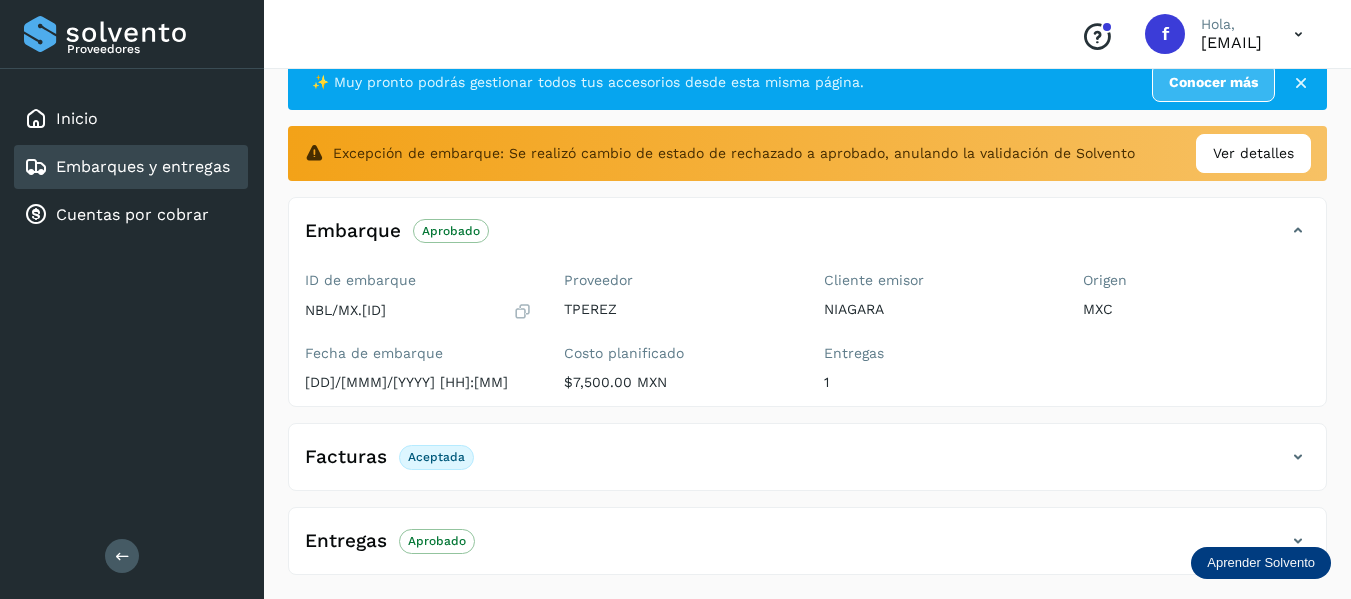 scroll, scrollTop: 57, scrollLeft: 0, axis: vertical 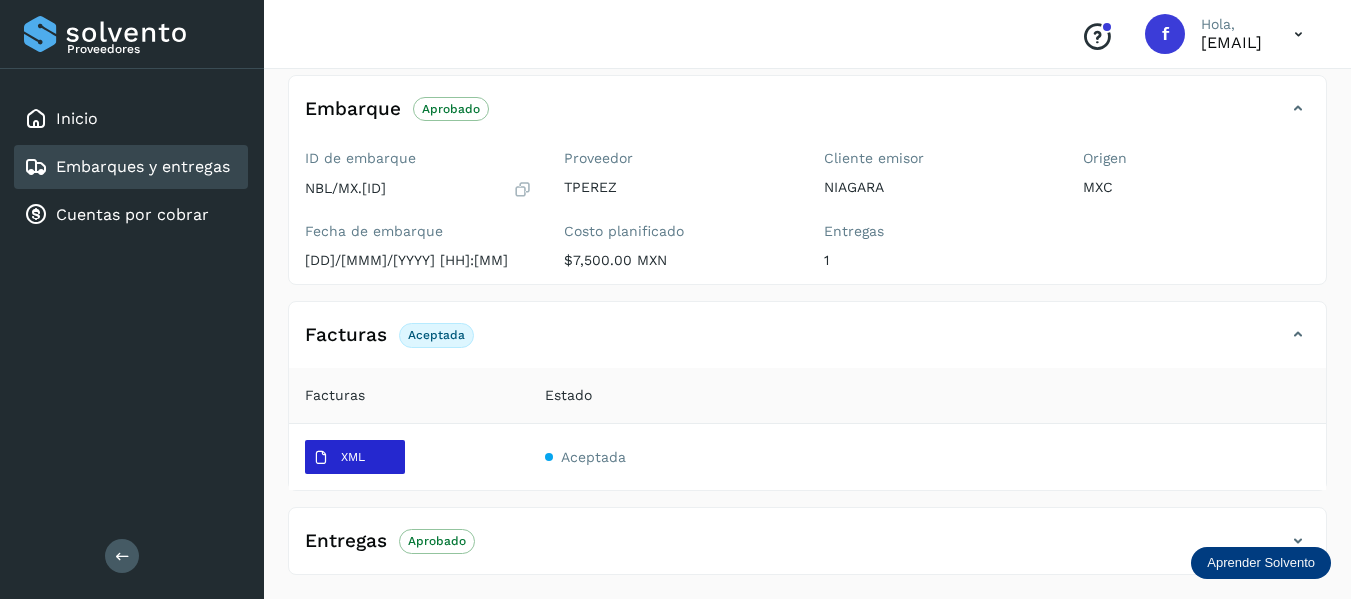click on "XML" at bounding box center (353, 457) 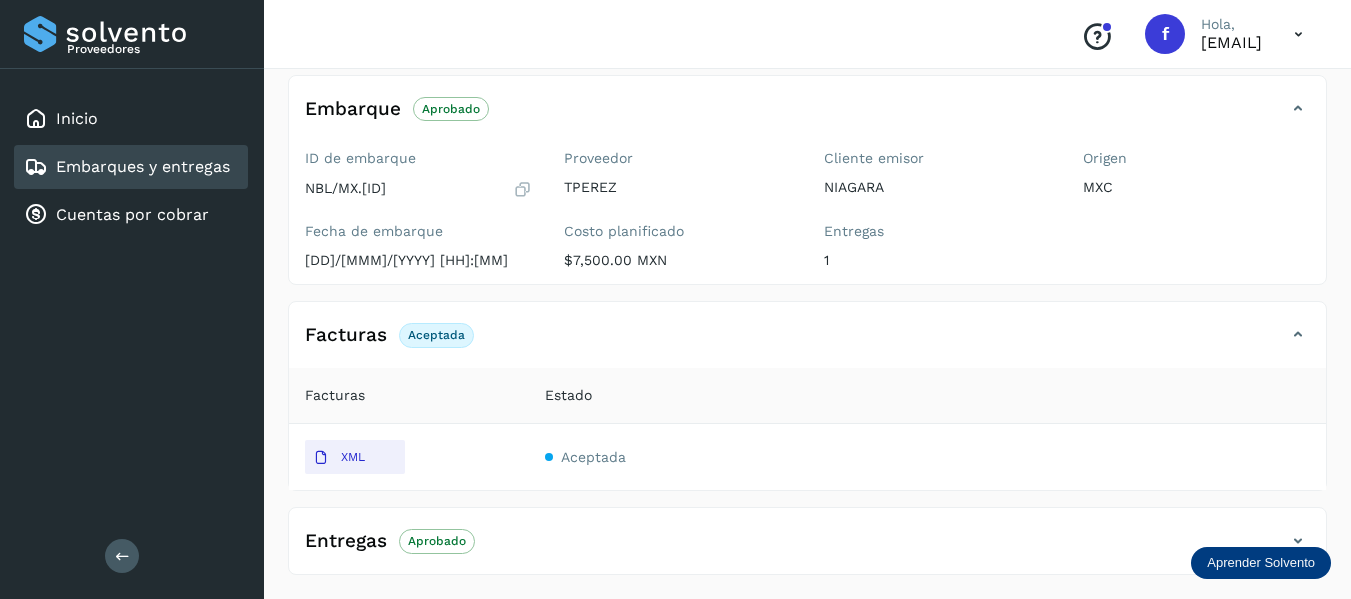 click on "Facturas Aceptada" 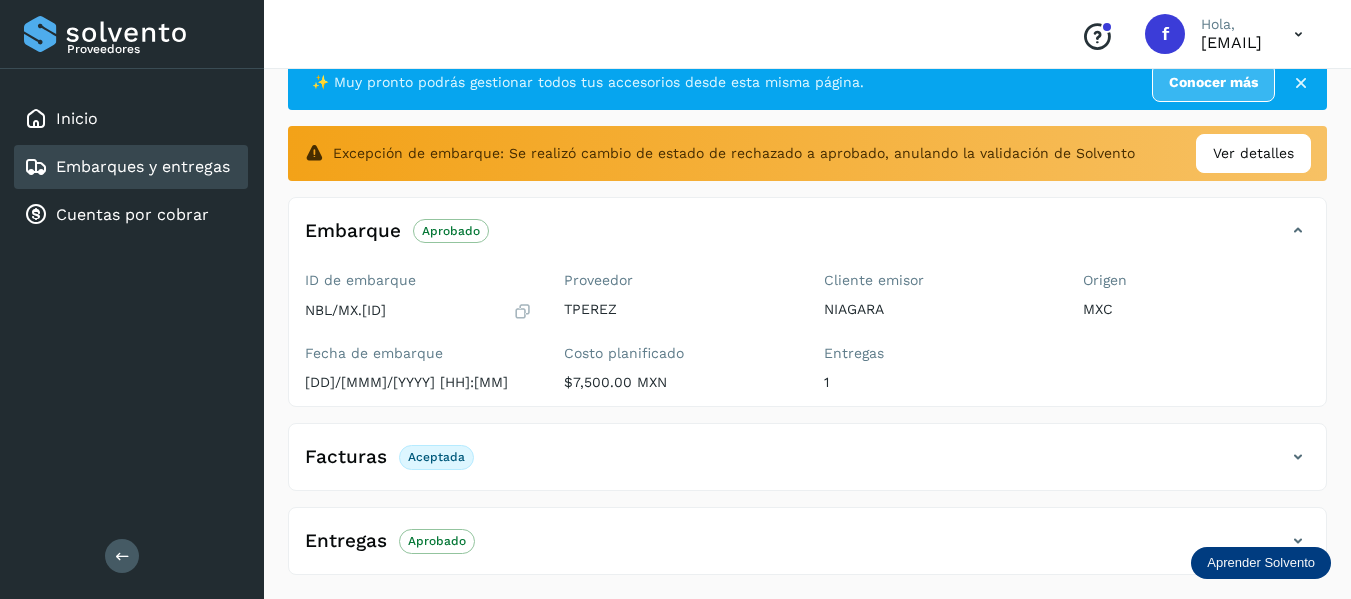 scroll, scrollTop: 57, scrollLeft: 0, axis: vertical 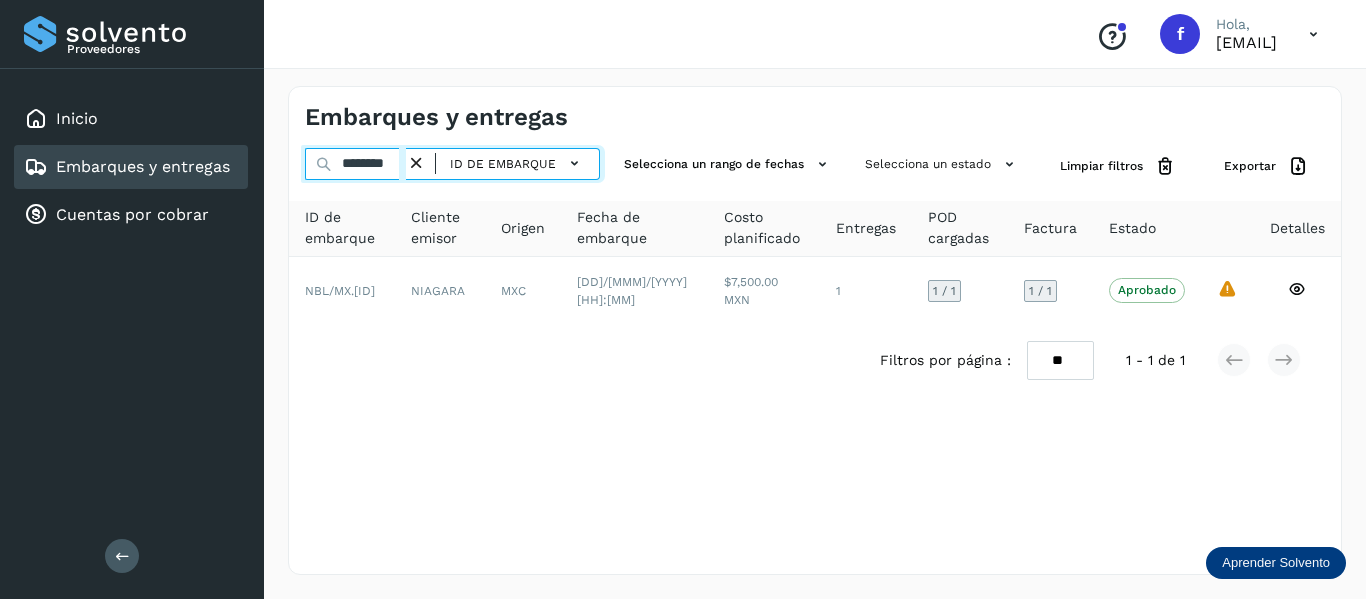 drag, startPoint x: 344, startPoint y: 163, endPoint x: 399, endPoint y: 164, distance: 55.00909 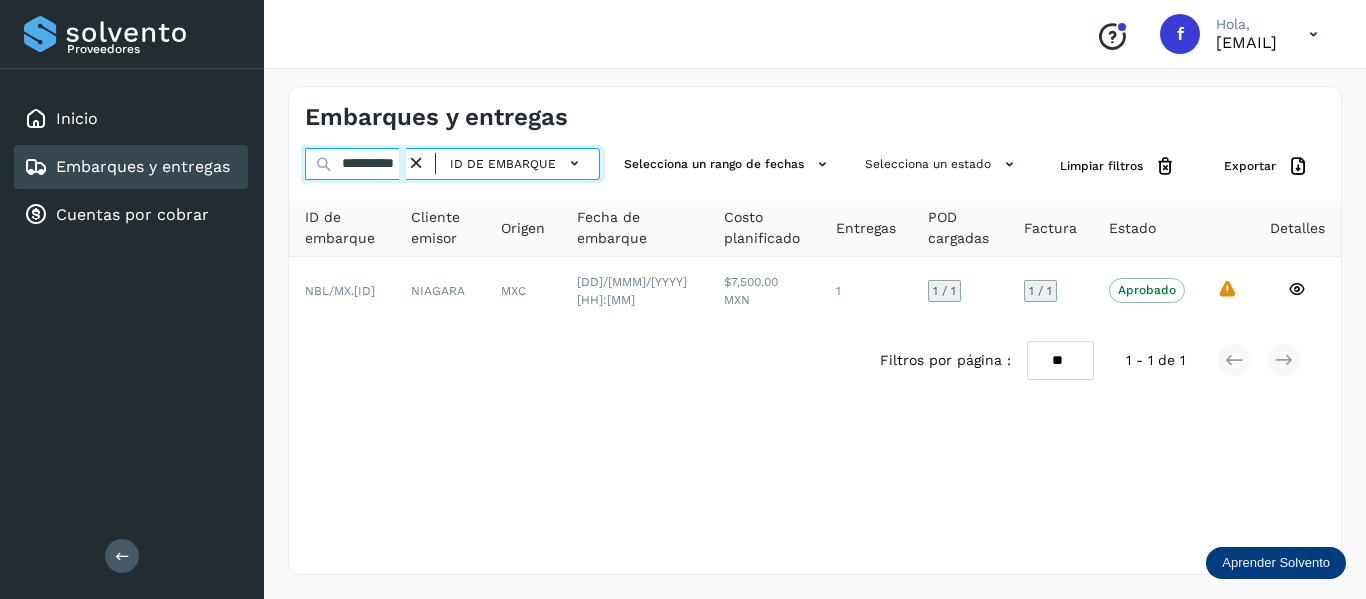 scroll, scrollTop: 0, scrollLeft: 15, axis: horizontal 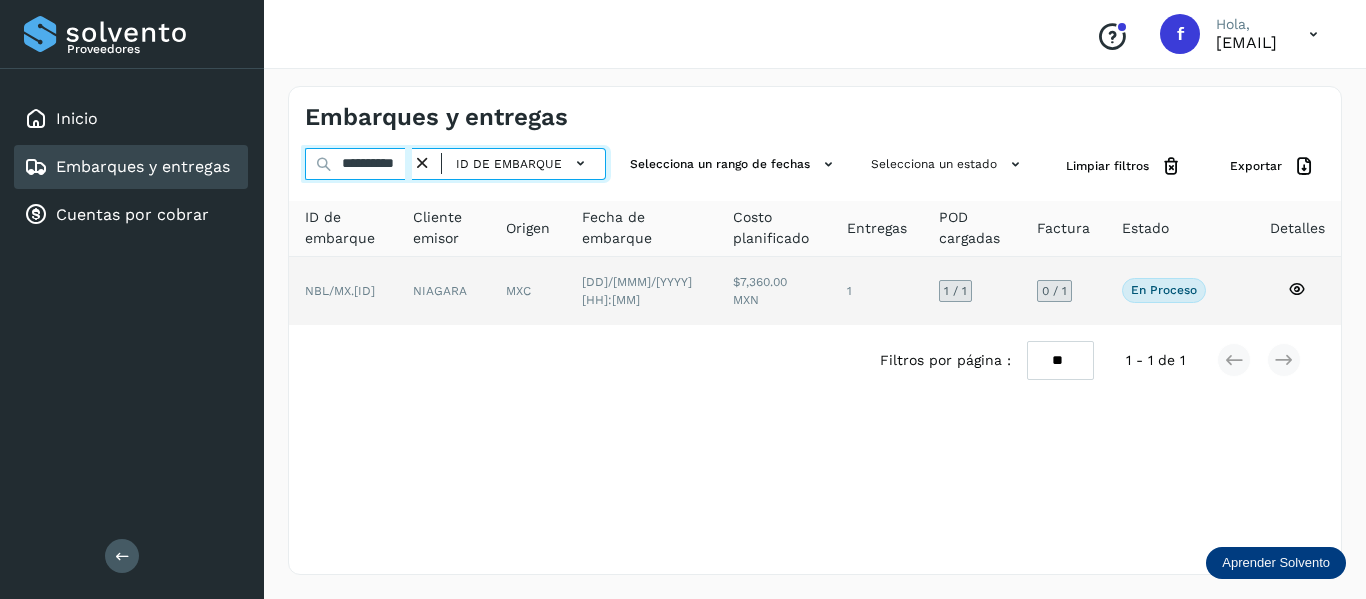 type on "**********" 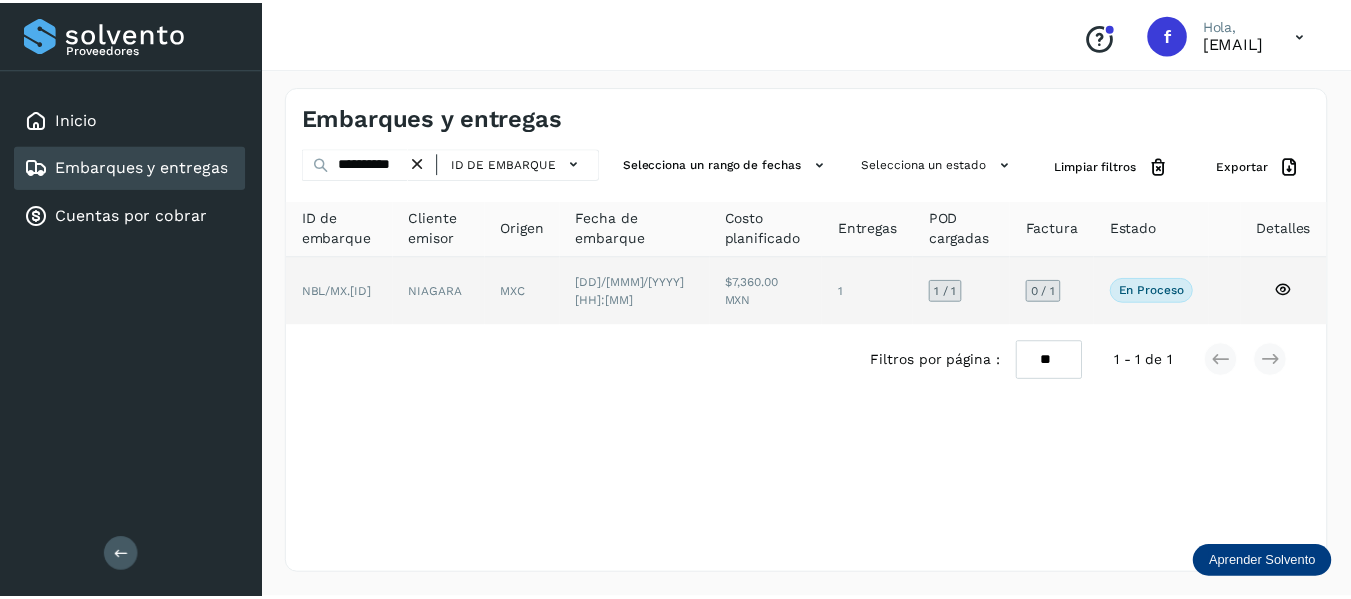 scroll, scrollTop: 0, scrollLeft: 0, axis: both 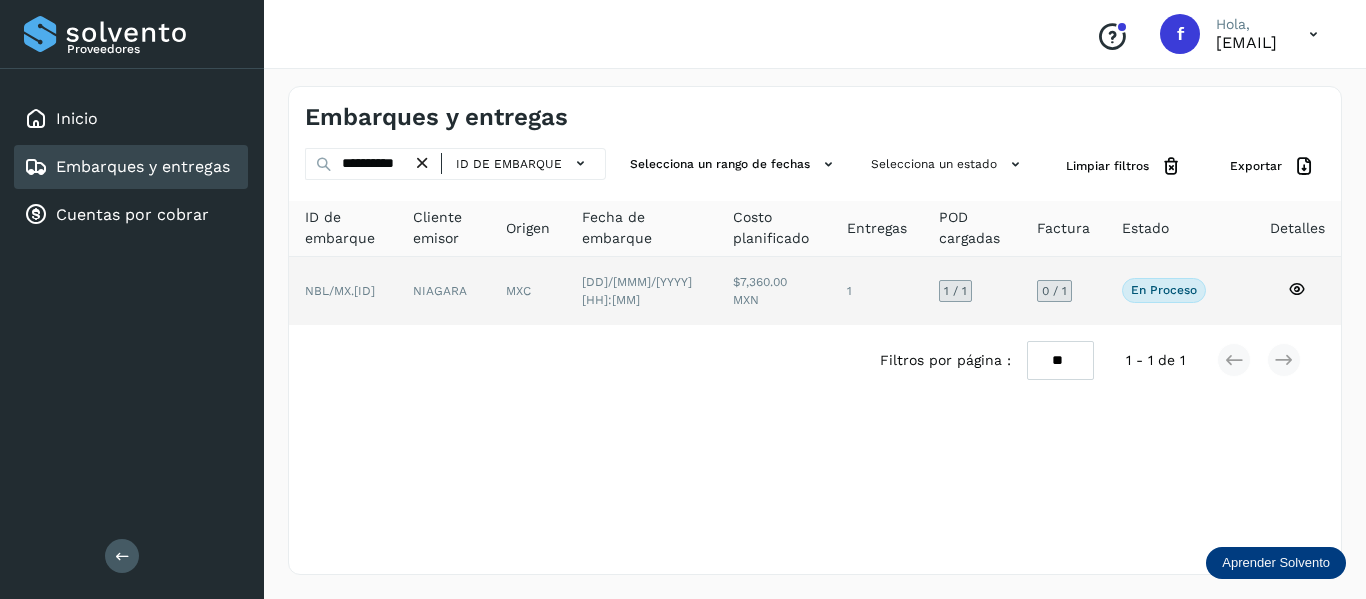 click 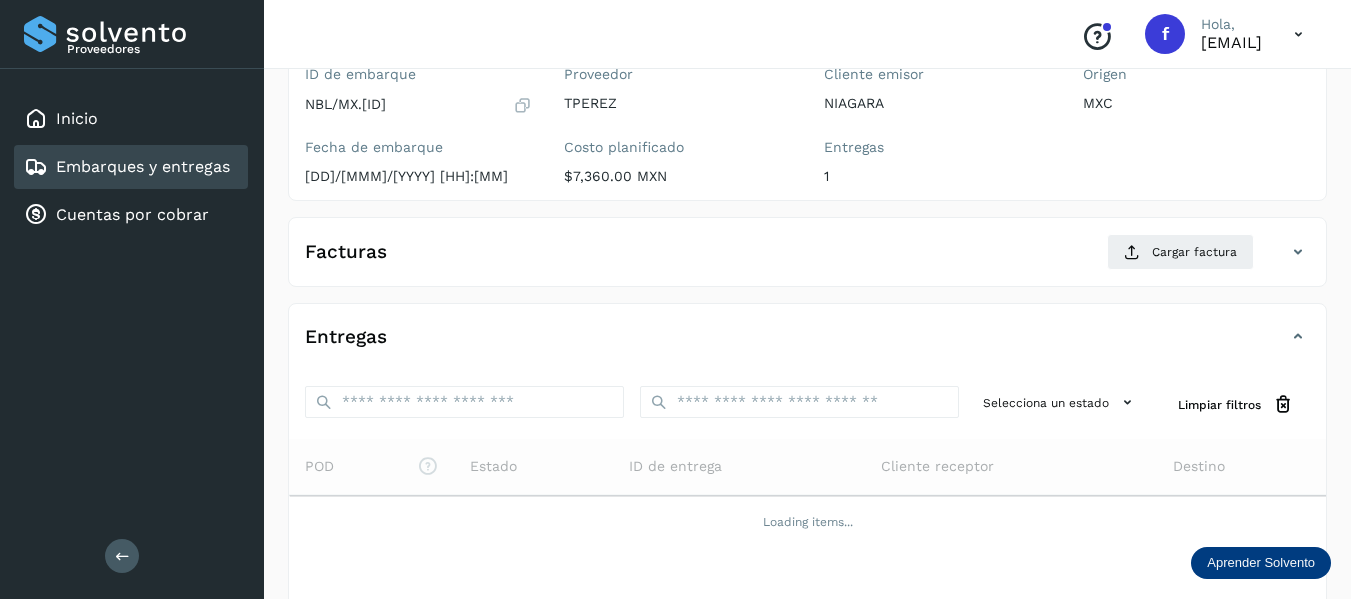scroll, scrollTop: 200, scrollLeft: 0, axis: vertical 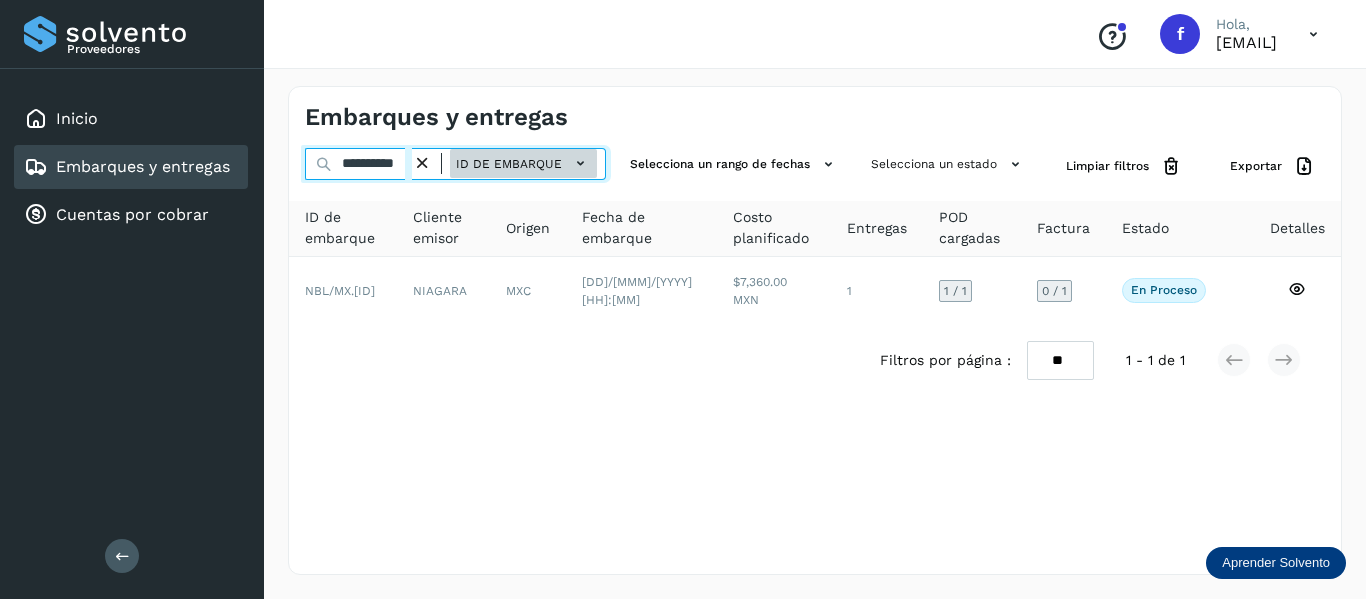 drag, startPoint x: 342, startPoint y: 160, endPoint x: 573, endPoint y: 174, distance: 231.42386 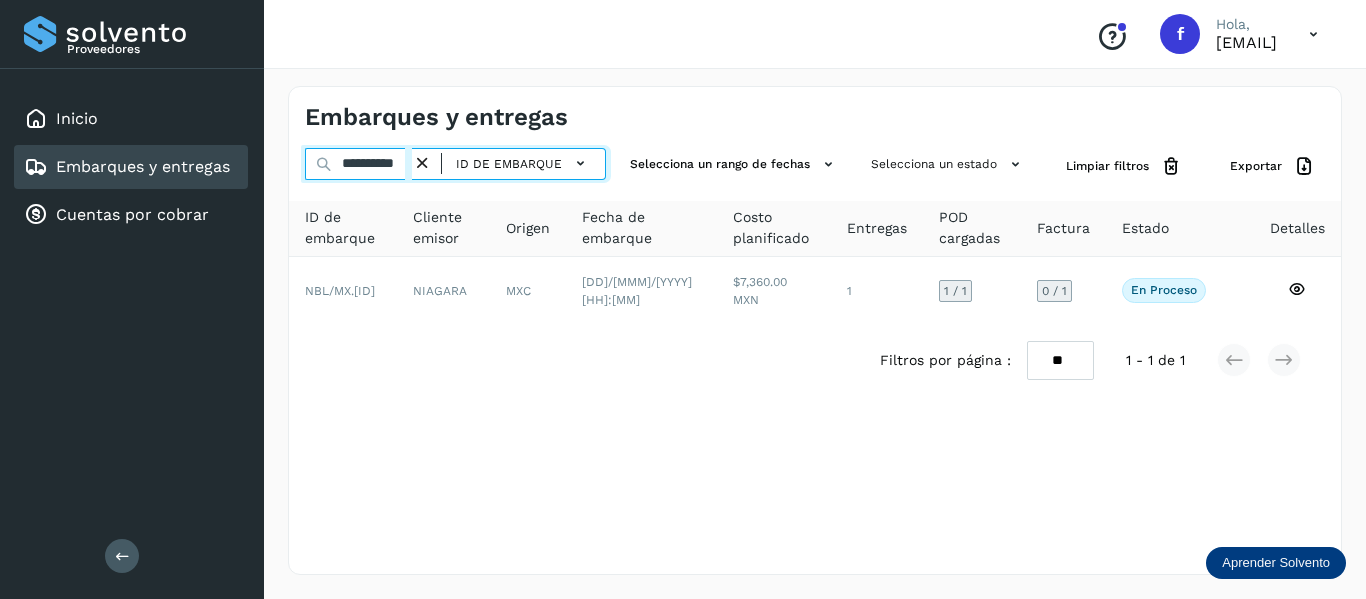 paste 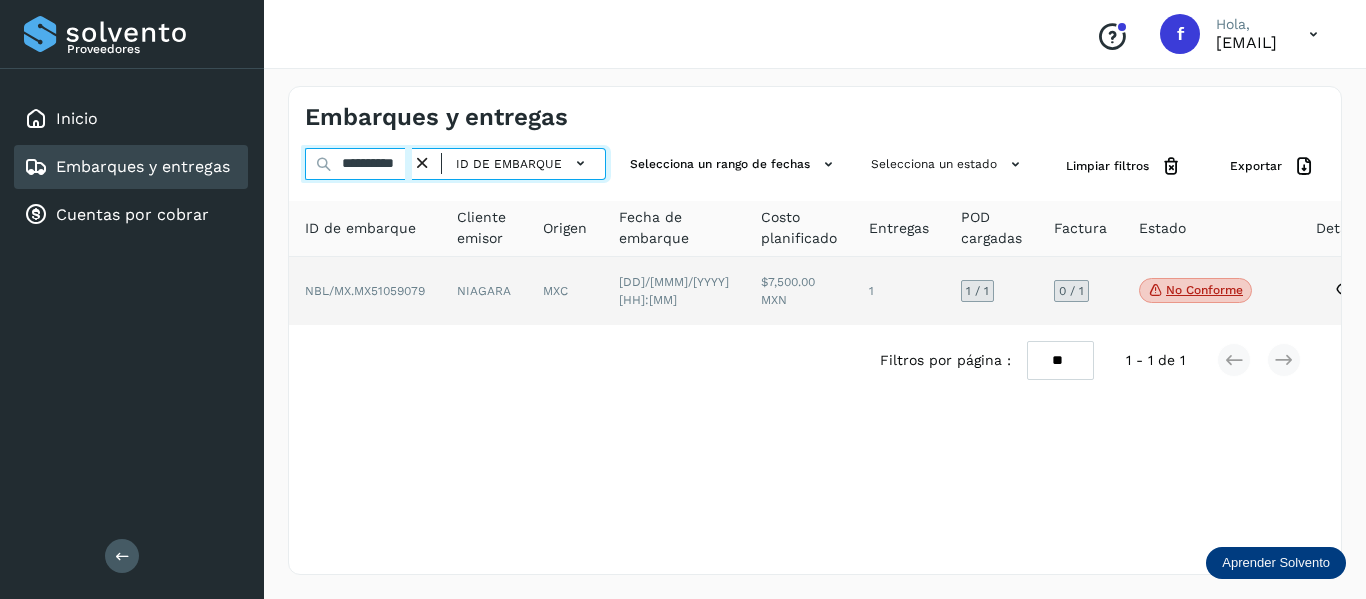 type on "**********" 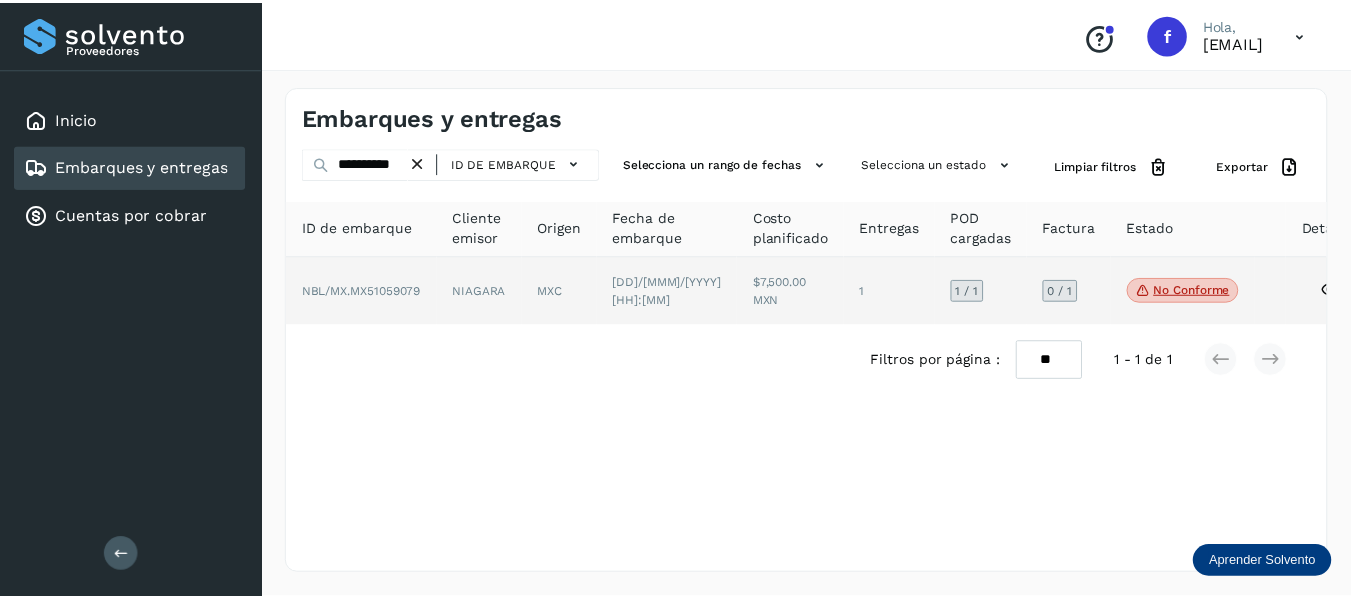 scroll, scrollTop: 0, scrollLeft: 0, axis: both 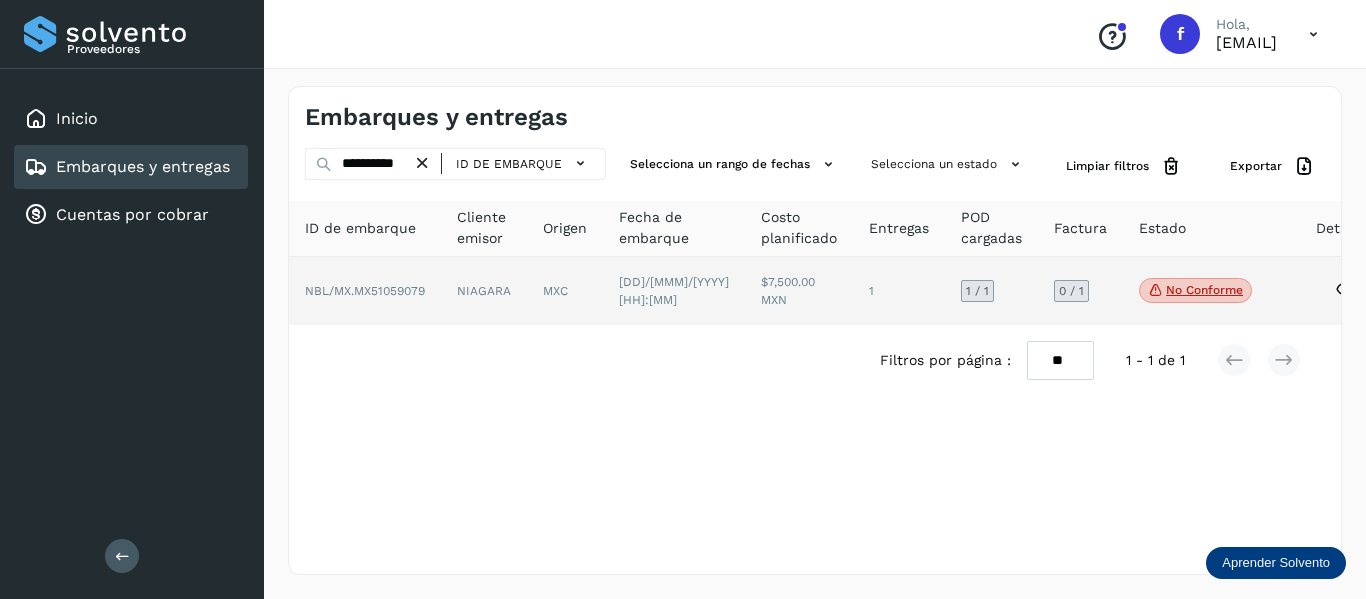 click 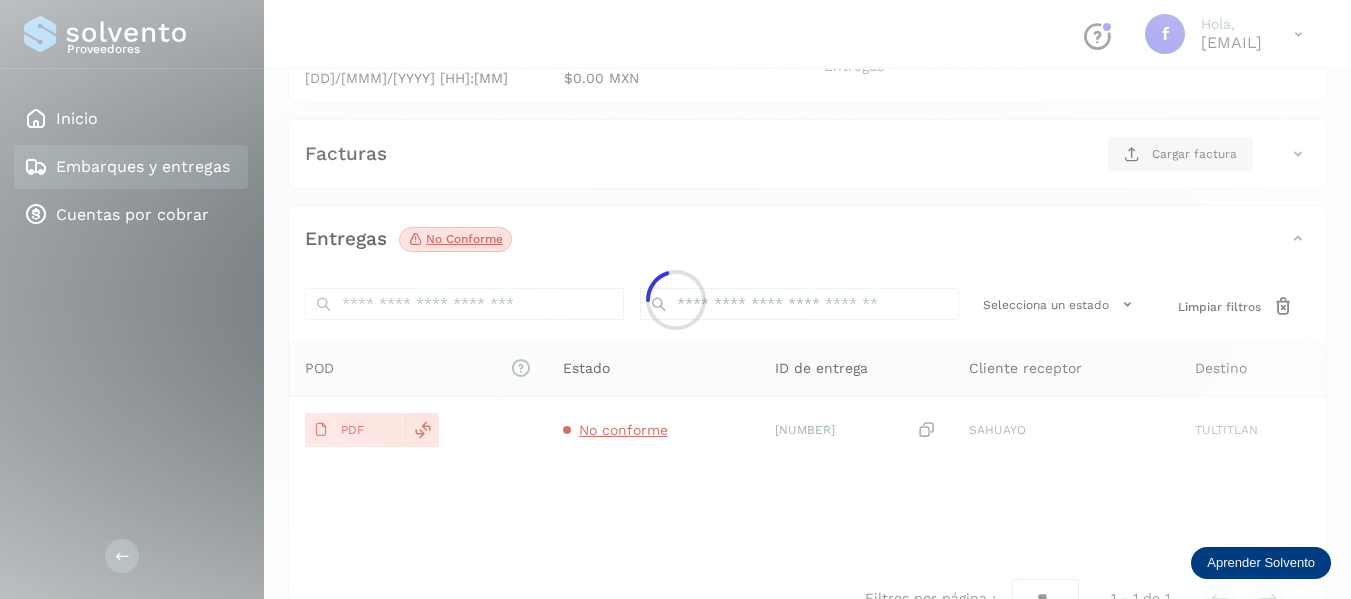 scroll, scrollTop: 300, scrollLeft: 0, axis: vertical 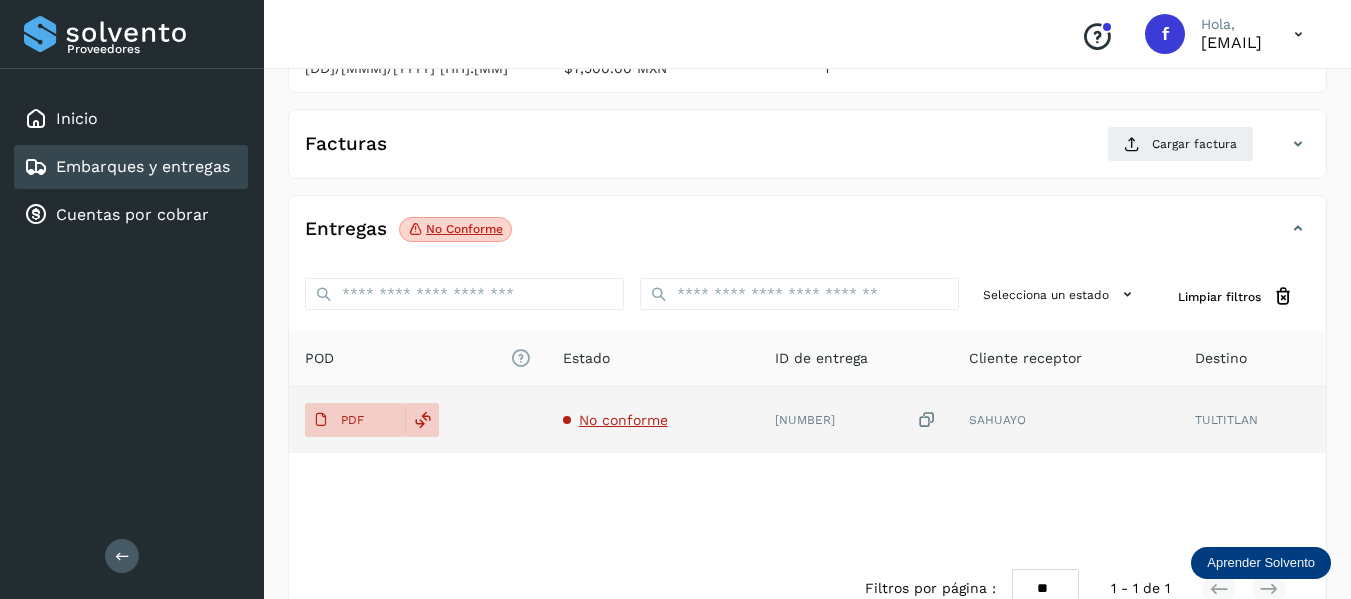 click on "No conforme" at bounding box center (623, 420) 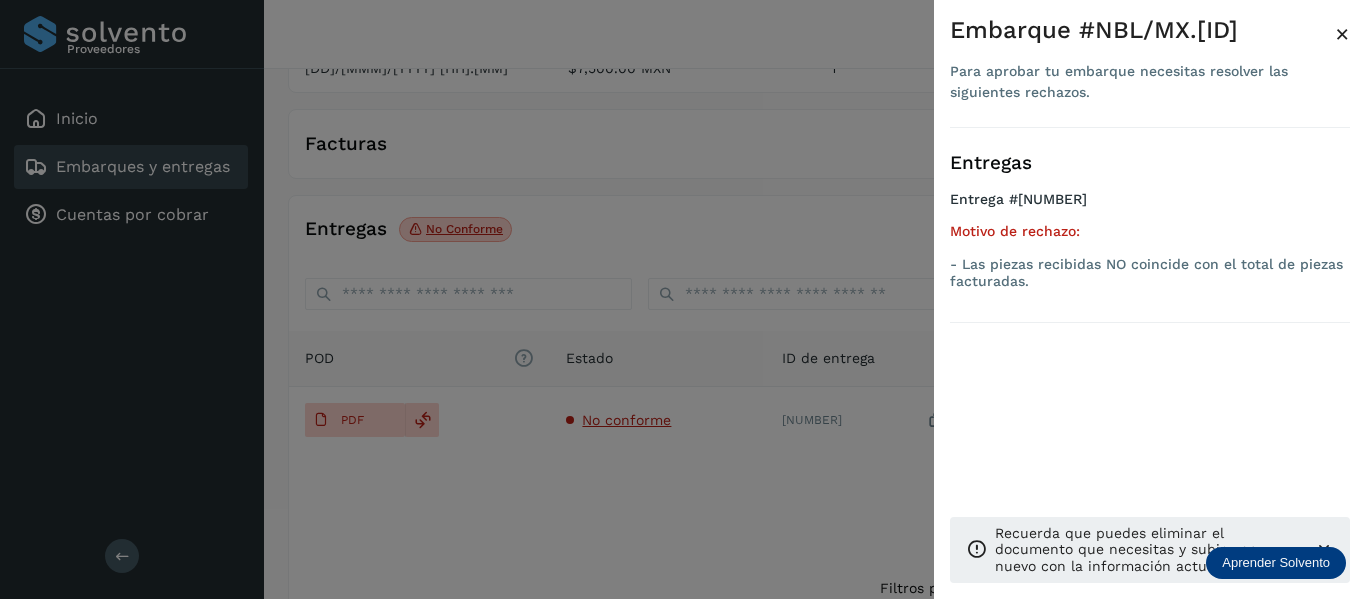 click at bounding box center [683, 299] 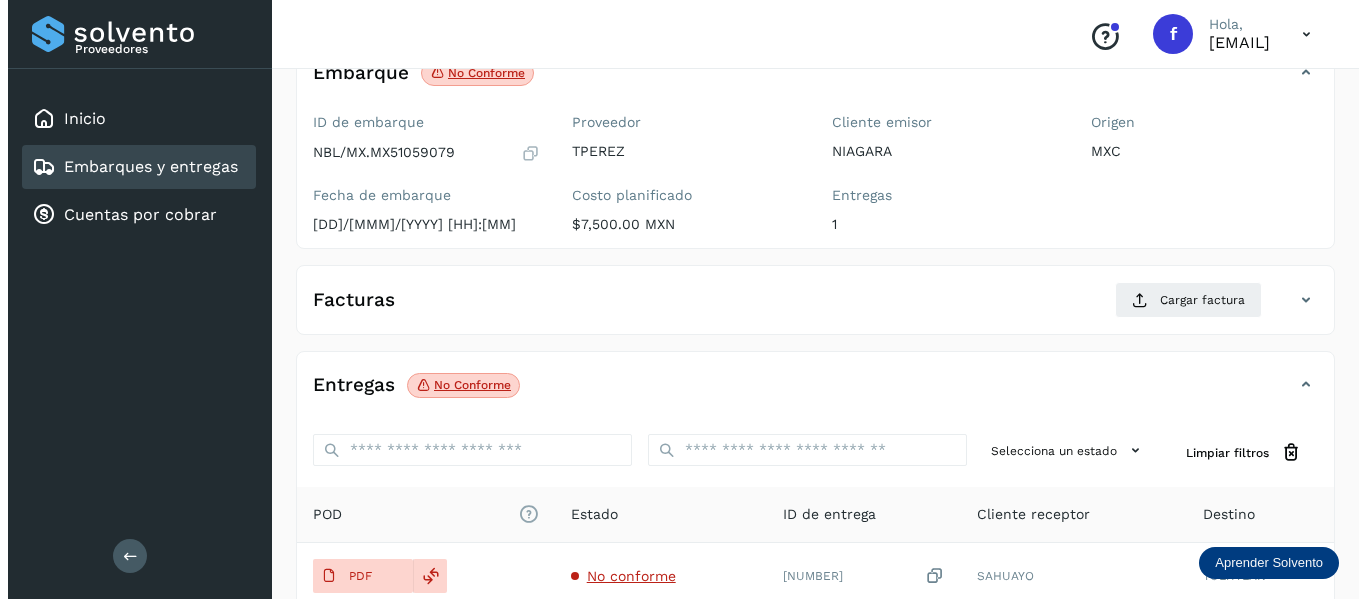 scroll, scrollTop: 0, scrollLeft: 0, axis: both 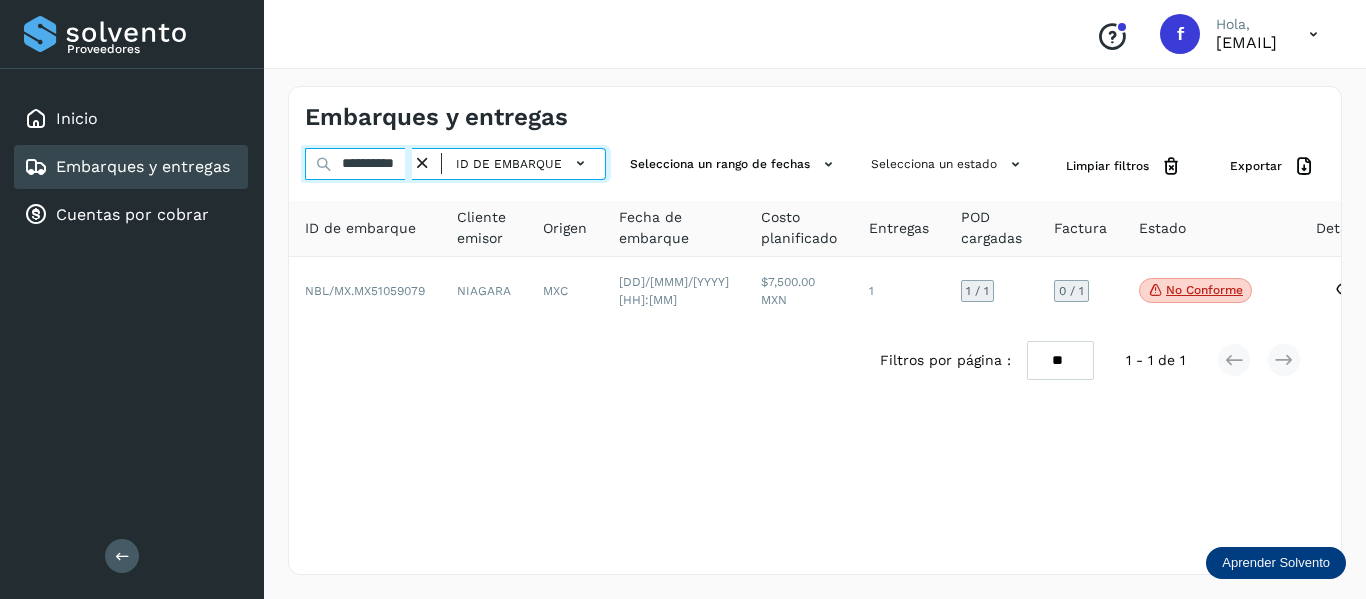 drag, startPoint x: 337, startPoint y: 164, endPoint x: 459, endPoint y: 182, distance: 123.32072 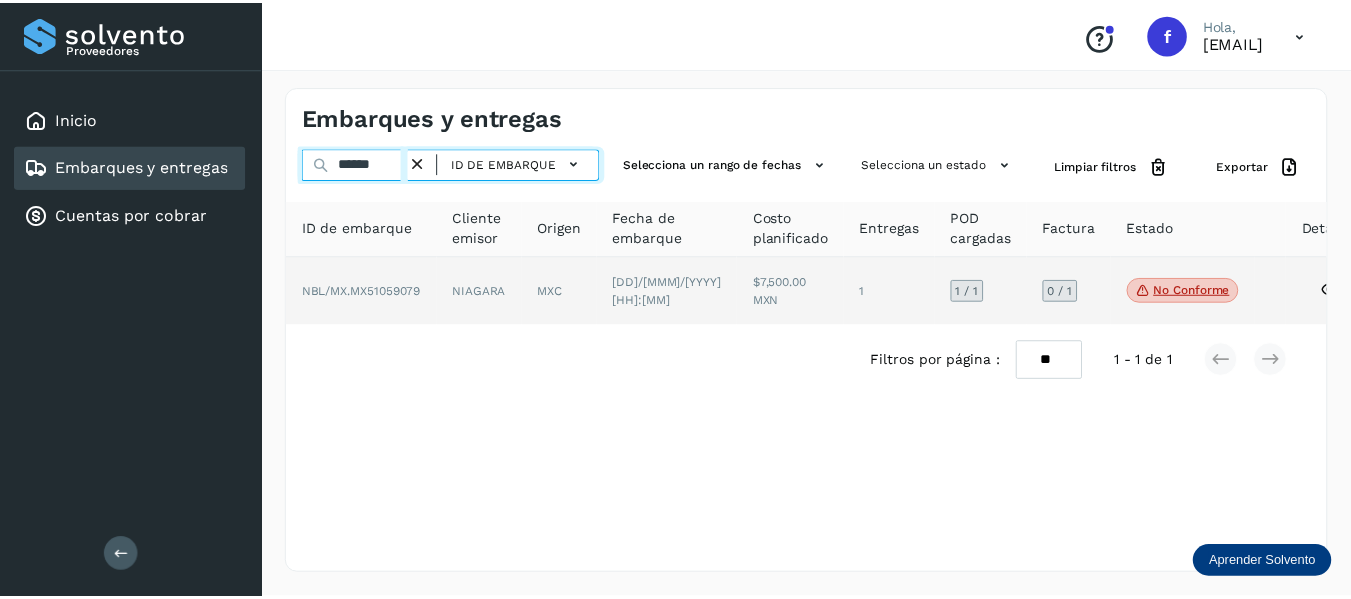 scroll, scrollTop: 0, scrollLeft: 0, axis: both 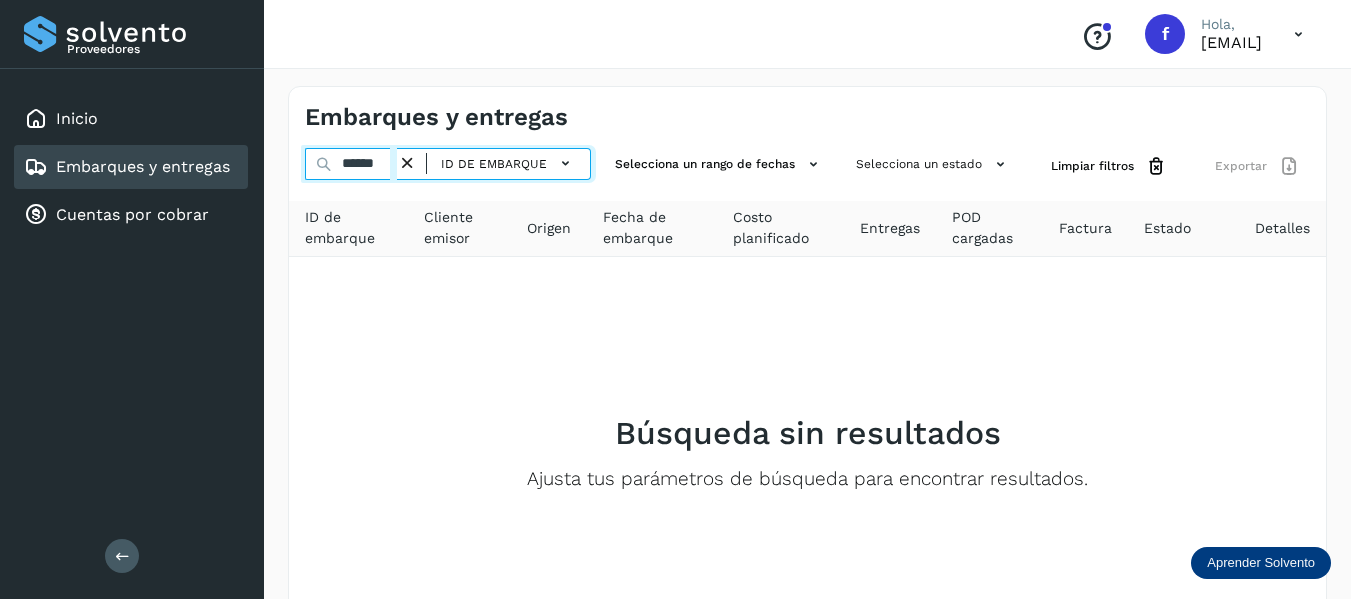 drag, startPoint x: 389, startPoint y: 163, endPoint x: 132, endPoint y: 153, distance: 257.1945 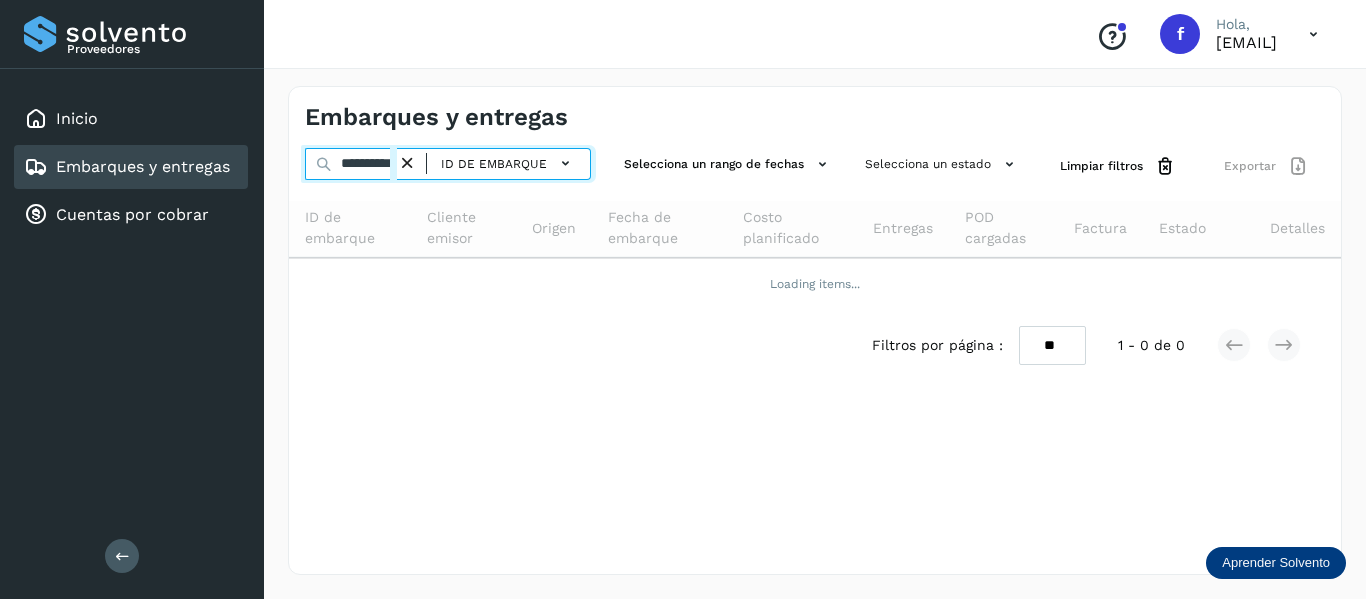 scroll, scrollTop: 0, scrollLeft: 16, axis: horizontal 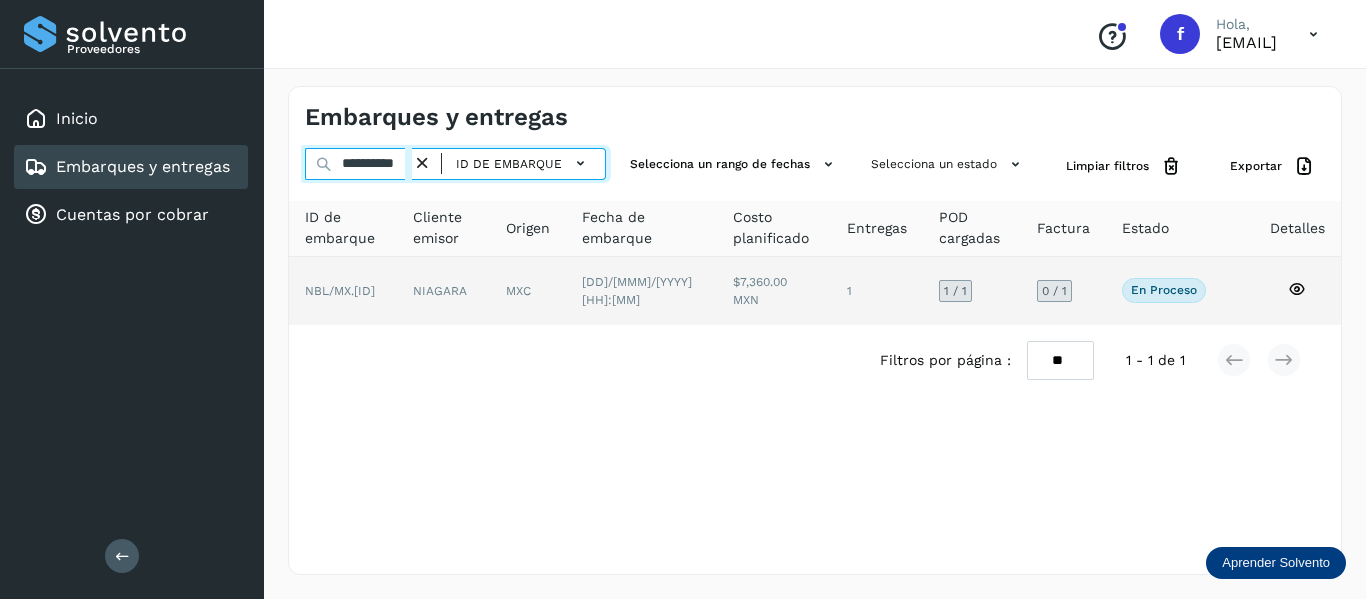 type on "**********" 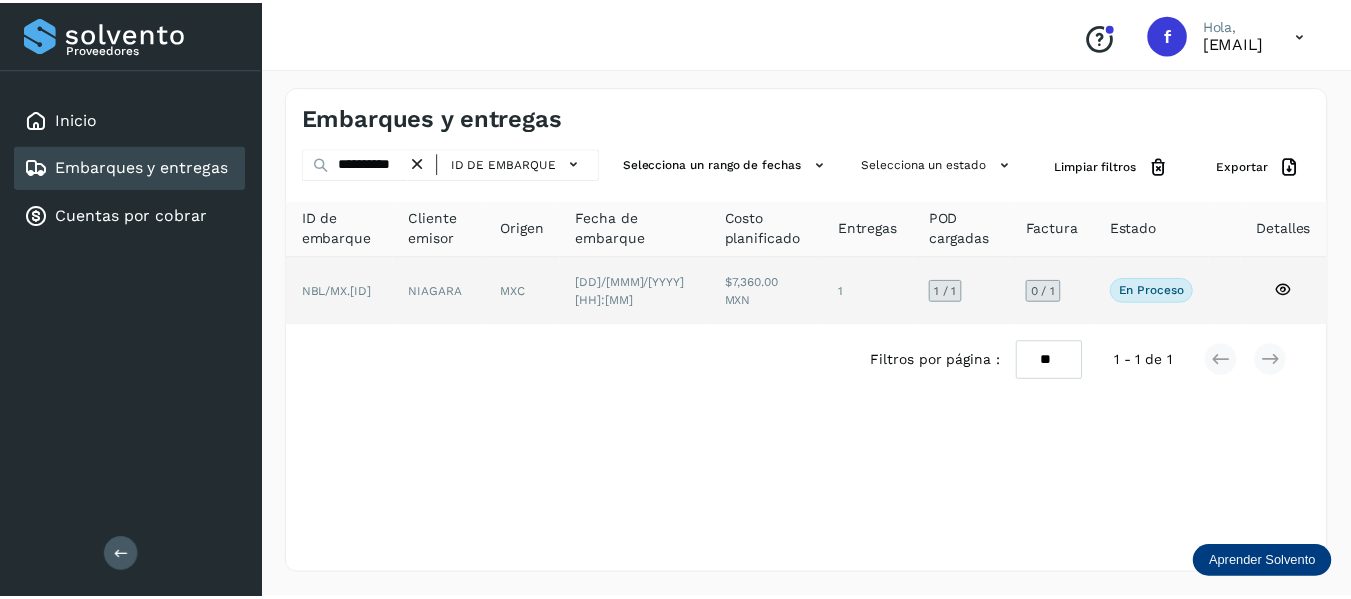 scroll, scrollTop: 0, scrollLeft: 0, axis: both 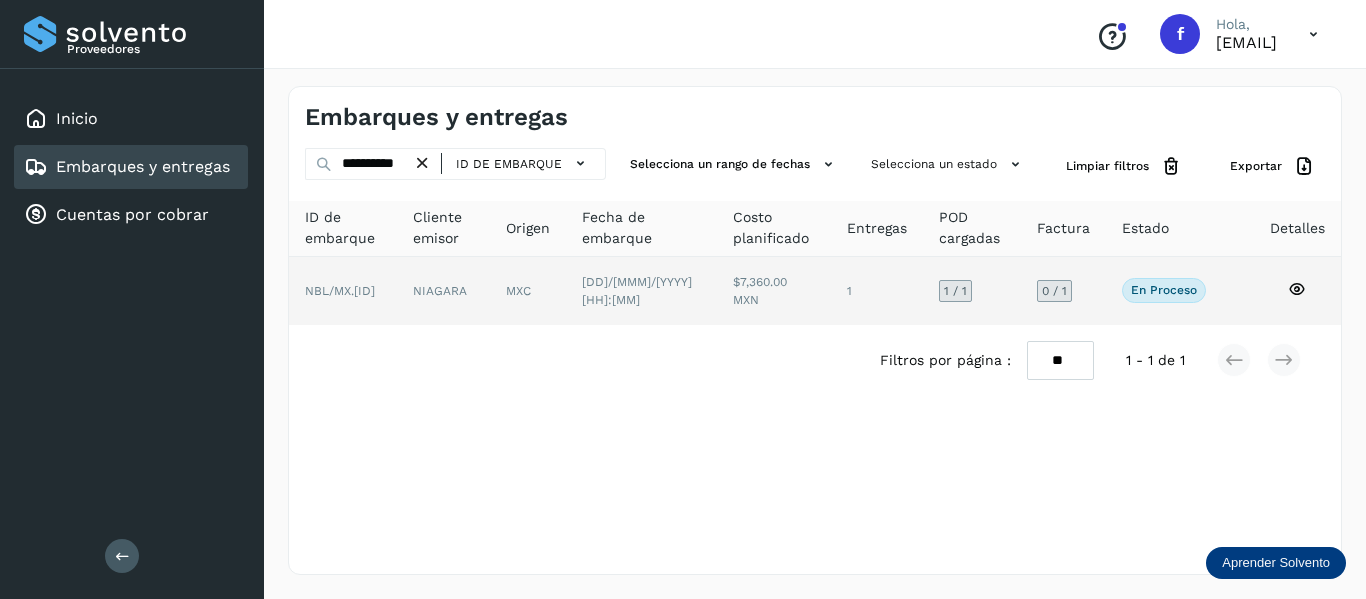click 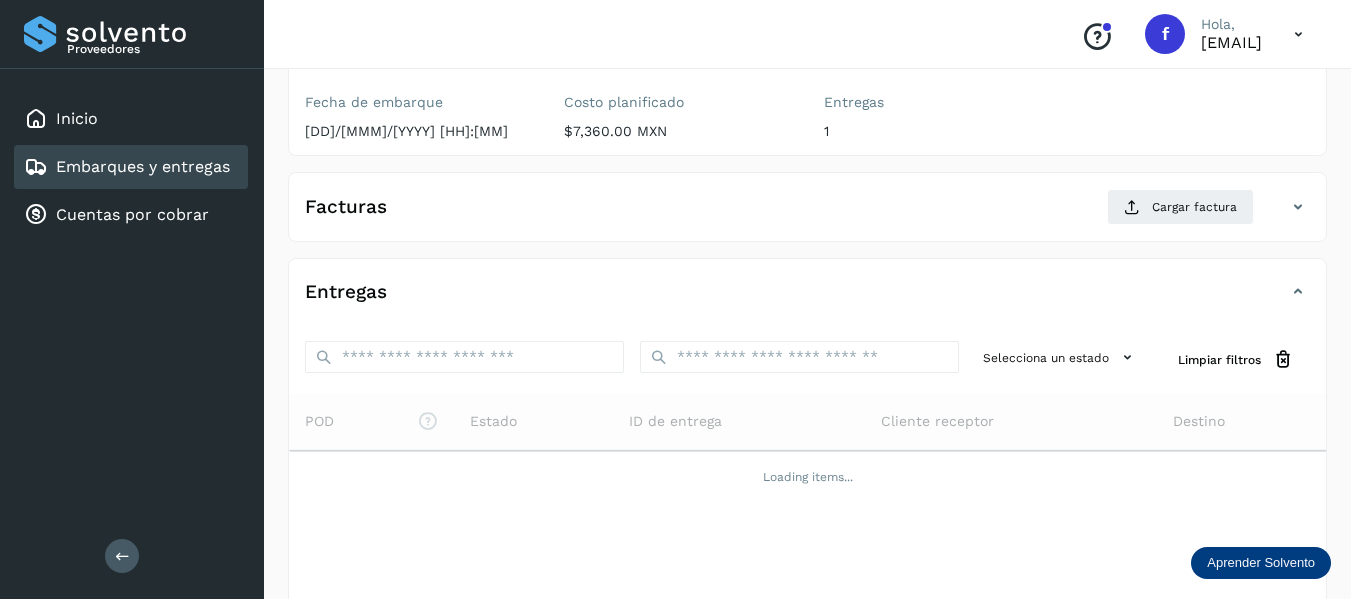 scroll, scrollTop: 300, scrollLeft: 0, axis: vertical 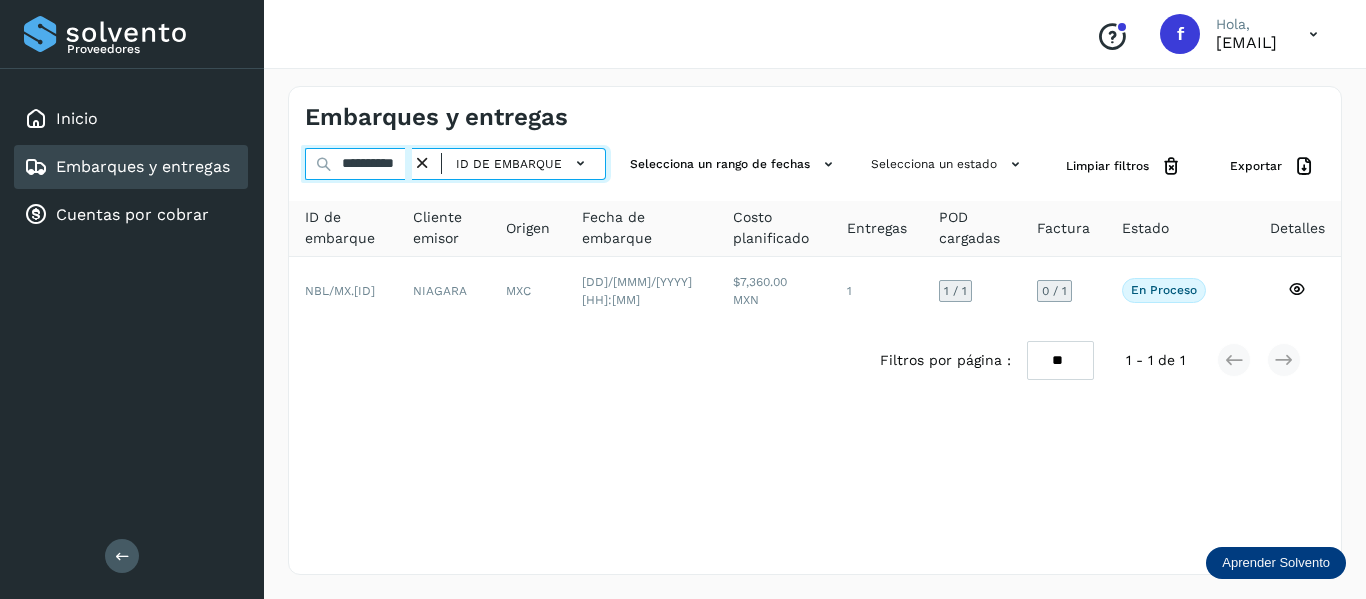 drag, startPoint x: 338, startPoint y: 166, endPoint x: 411, endPoint y: 168, distance: 73.02739 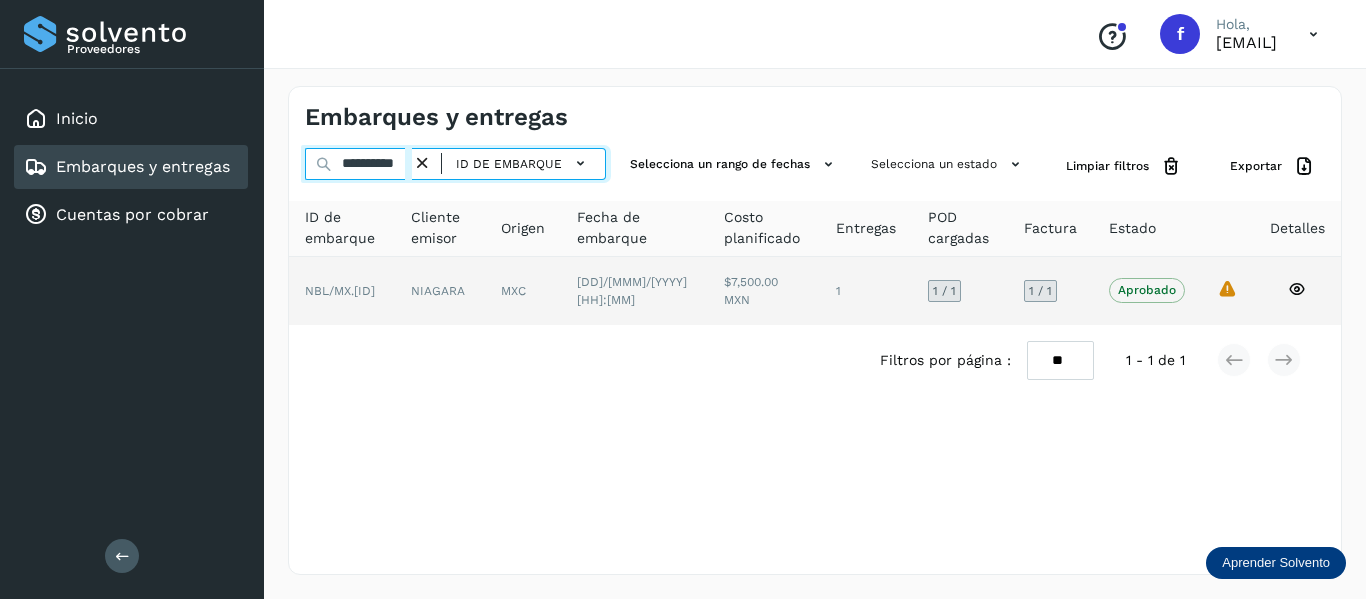 type on "**********" 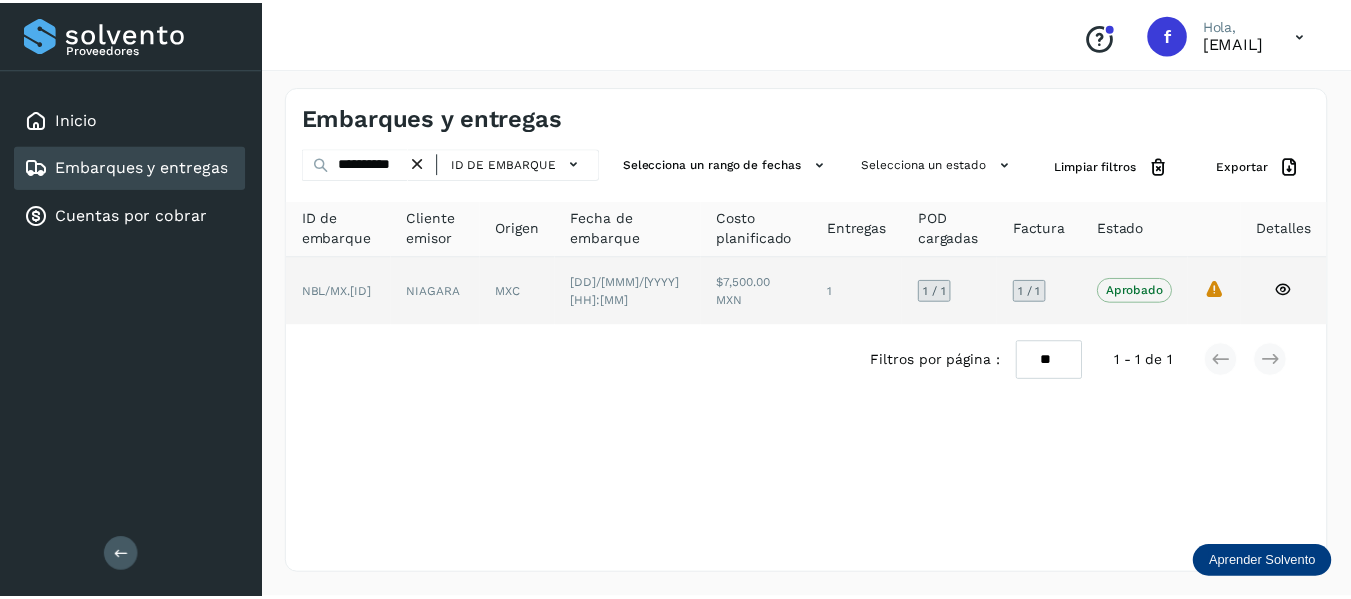 scroll, scrollTop: 0, scrollLeft: 0, axis: both 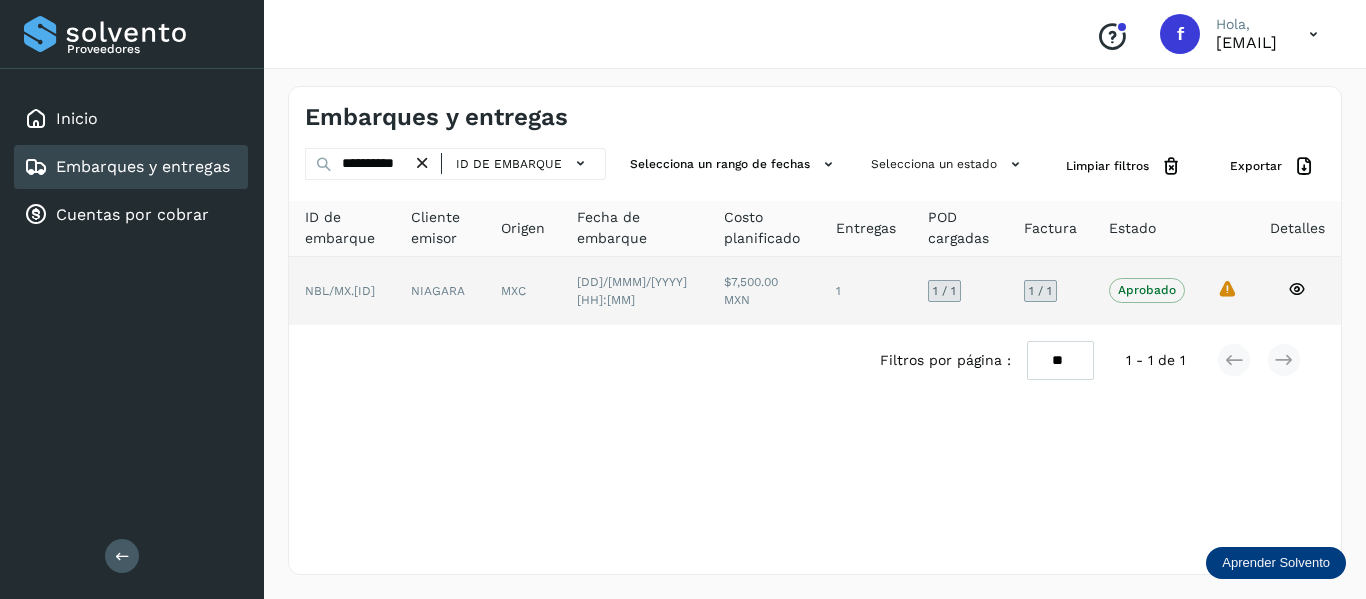 click on "La validación de Solvento para este embarque ha sido anulada debido al cambio de estado a “Aprobado con Excepción”" 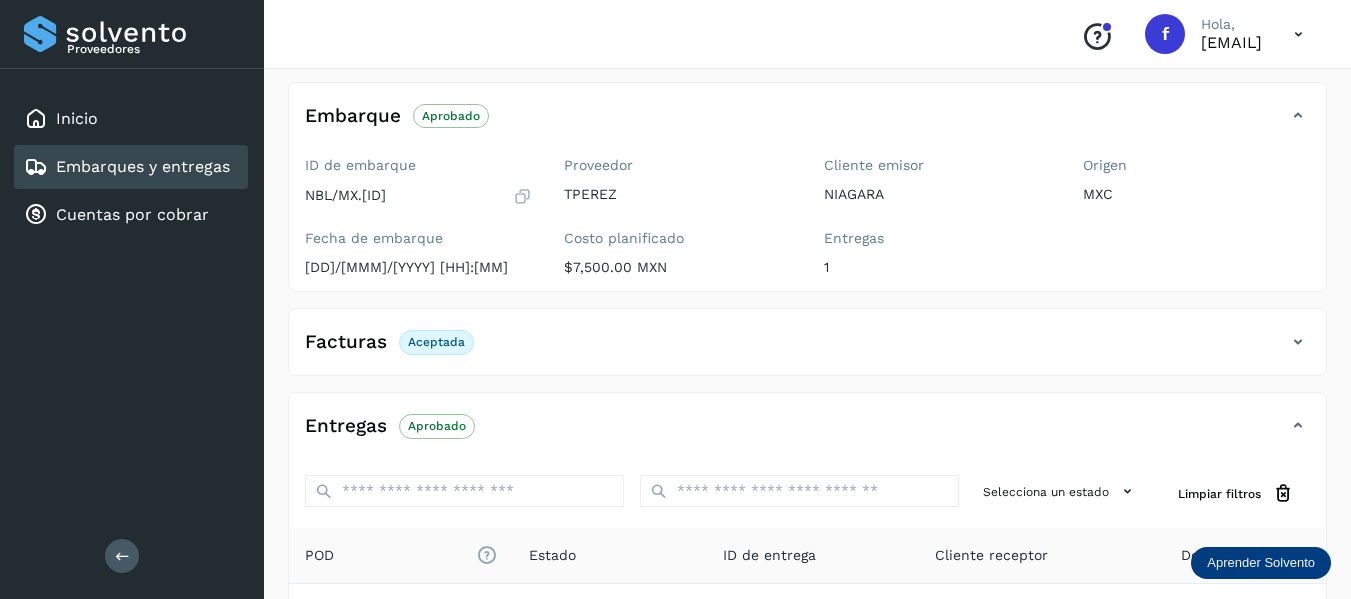 scroll, scrollTop: 200, scrollLeft: 0, axis: vertical 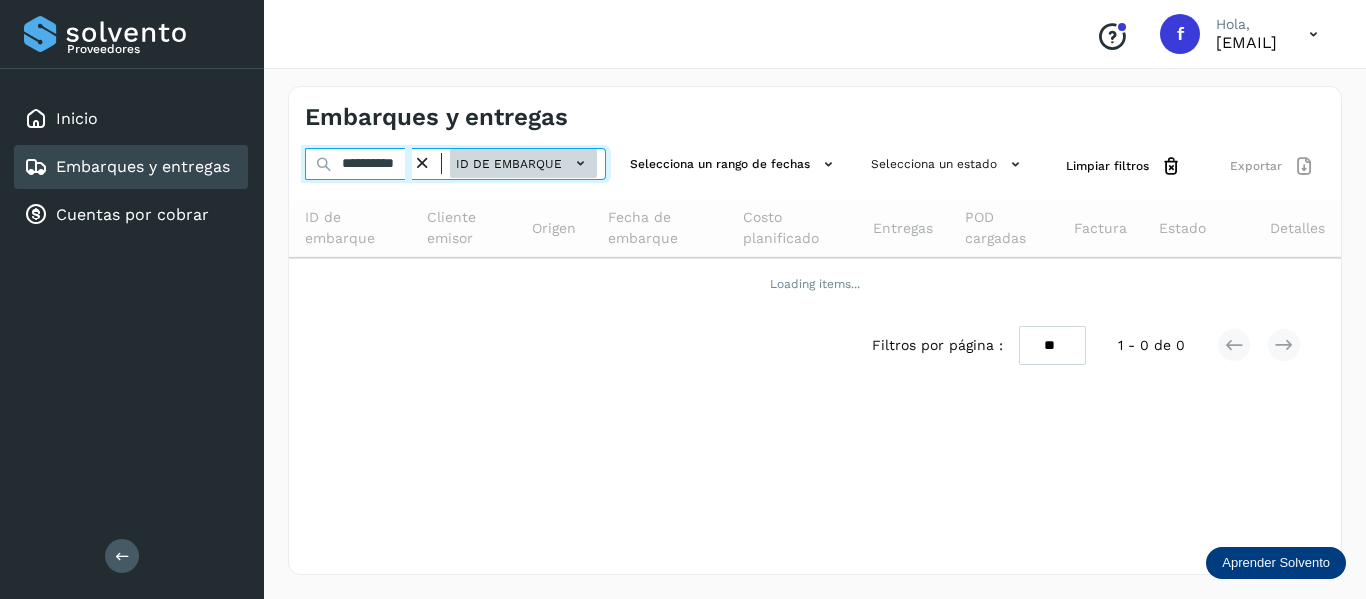 drag, startPoint x: 342, startPoint y: 163, endPoint x: 502, endPoint y: 161, distance: 160.0125 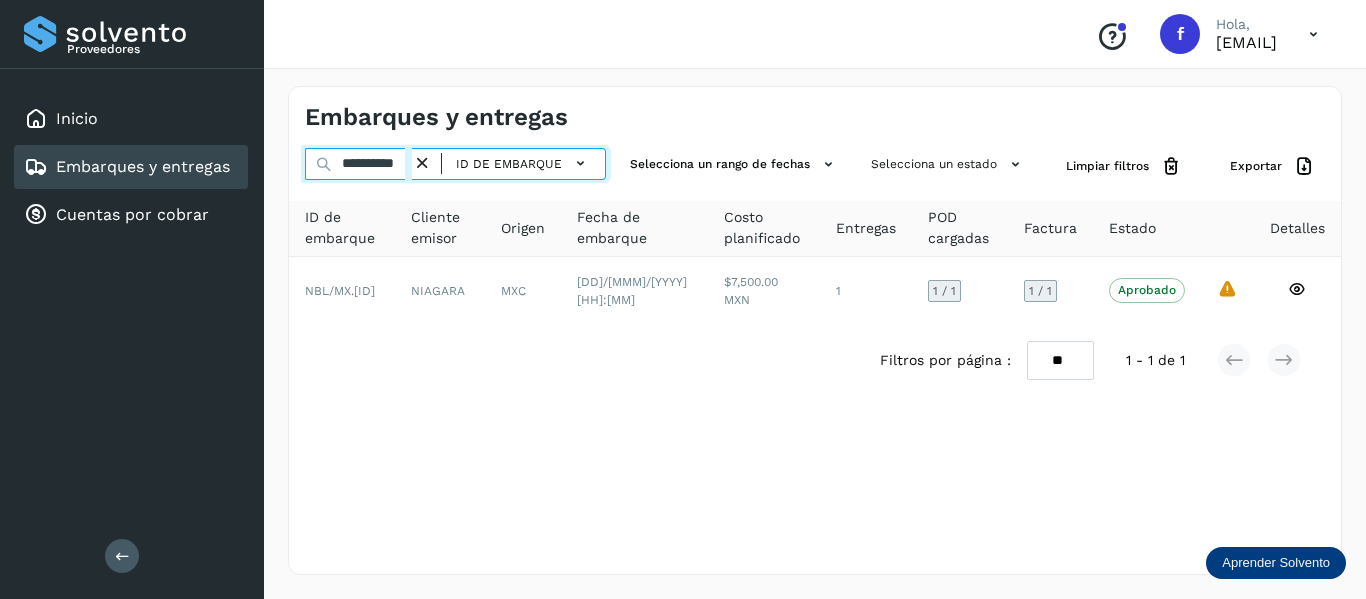 paste 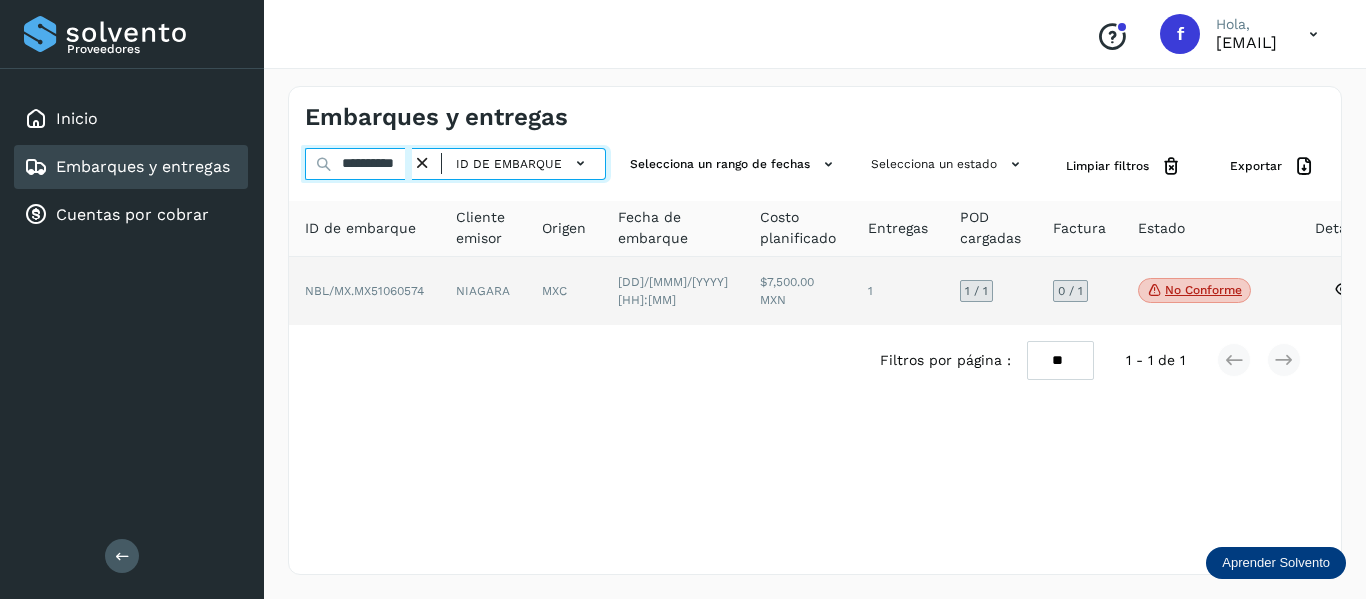 type on "**********" 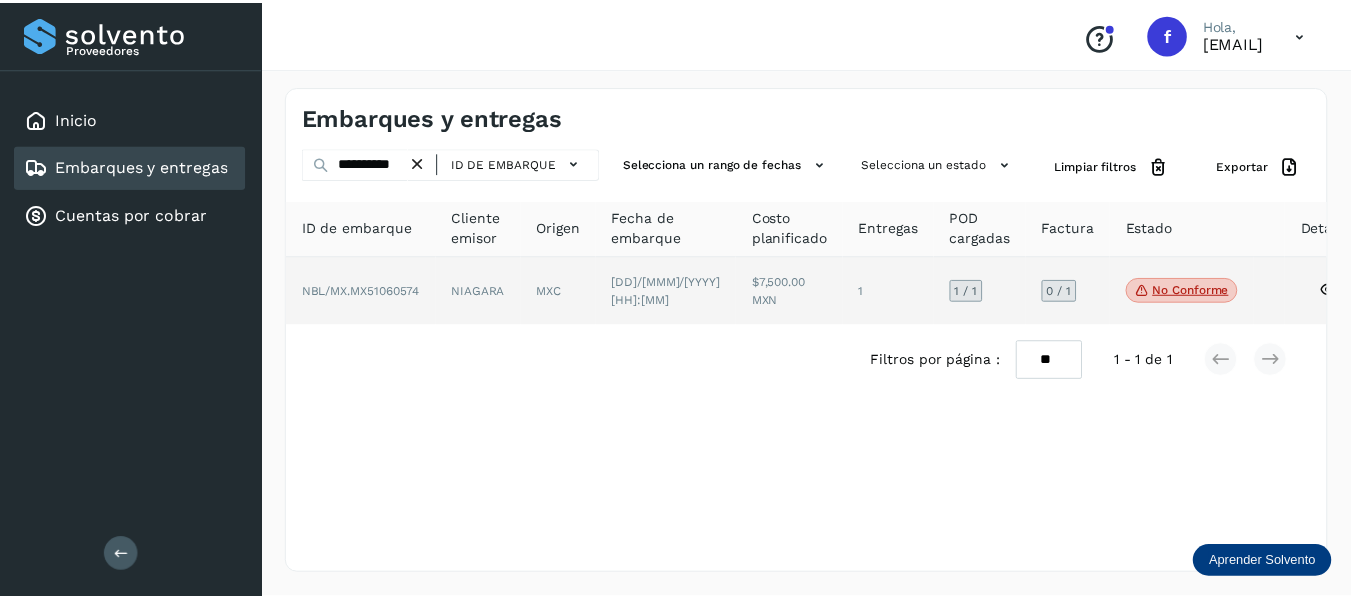 scroll, scrollTop: 0, scrollLeft: 0, axis: both 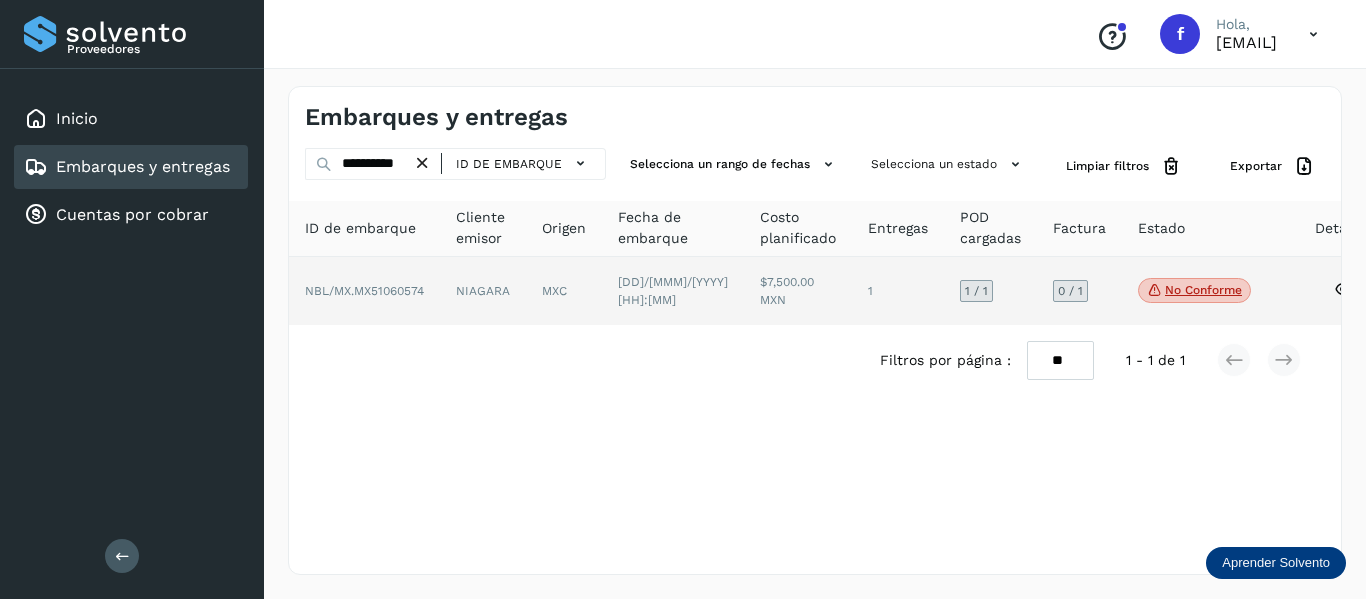 click on "No conforme
Verifica el estado de la factura o entregas asociadas a este embarque" 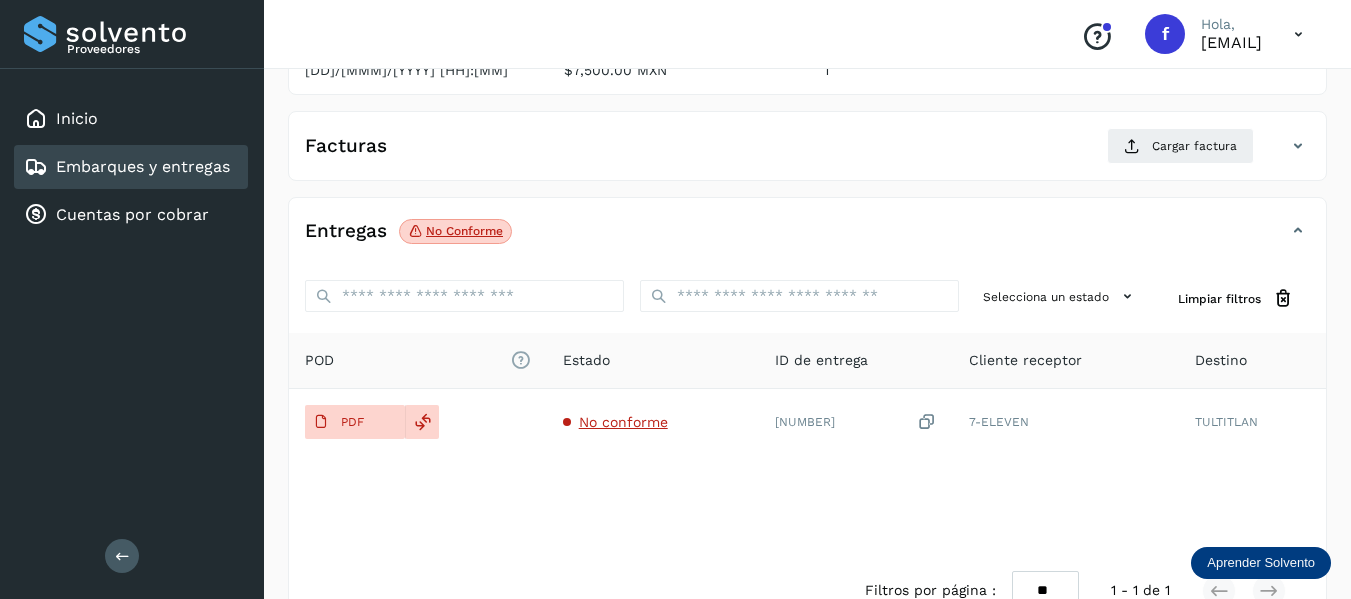 scroll, scrollTop: 300, scrollLeft: 0, axis: vertical 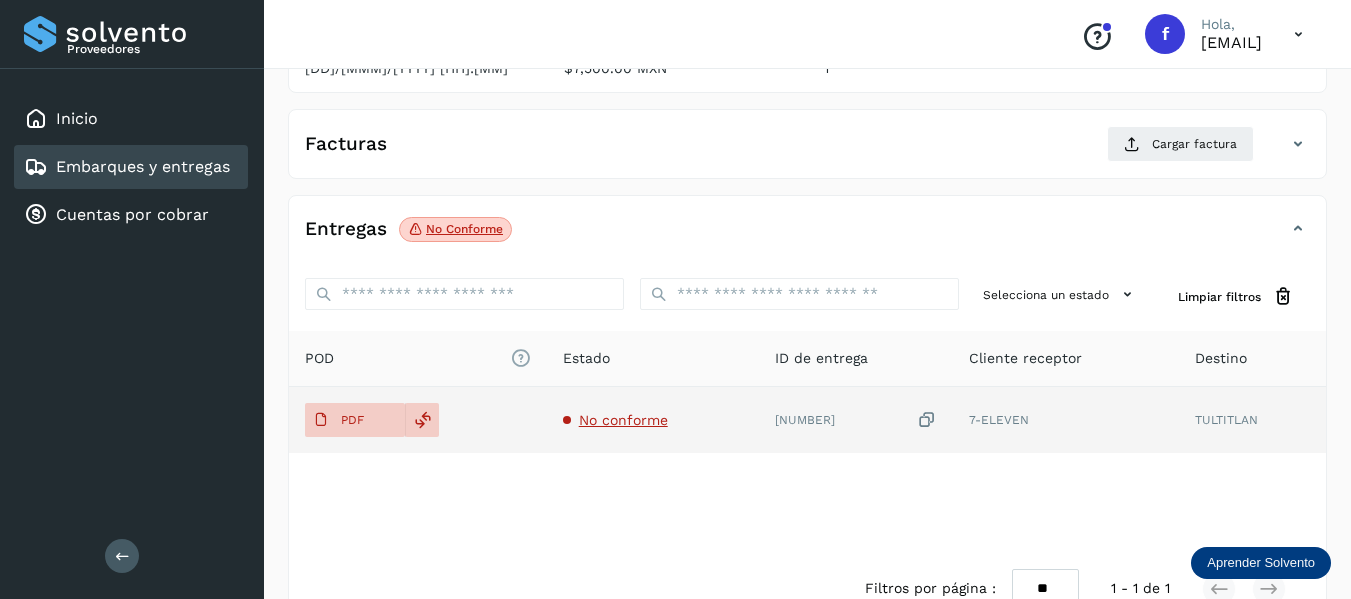 click on "No conforme" at bounding box center (623, 420) 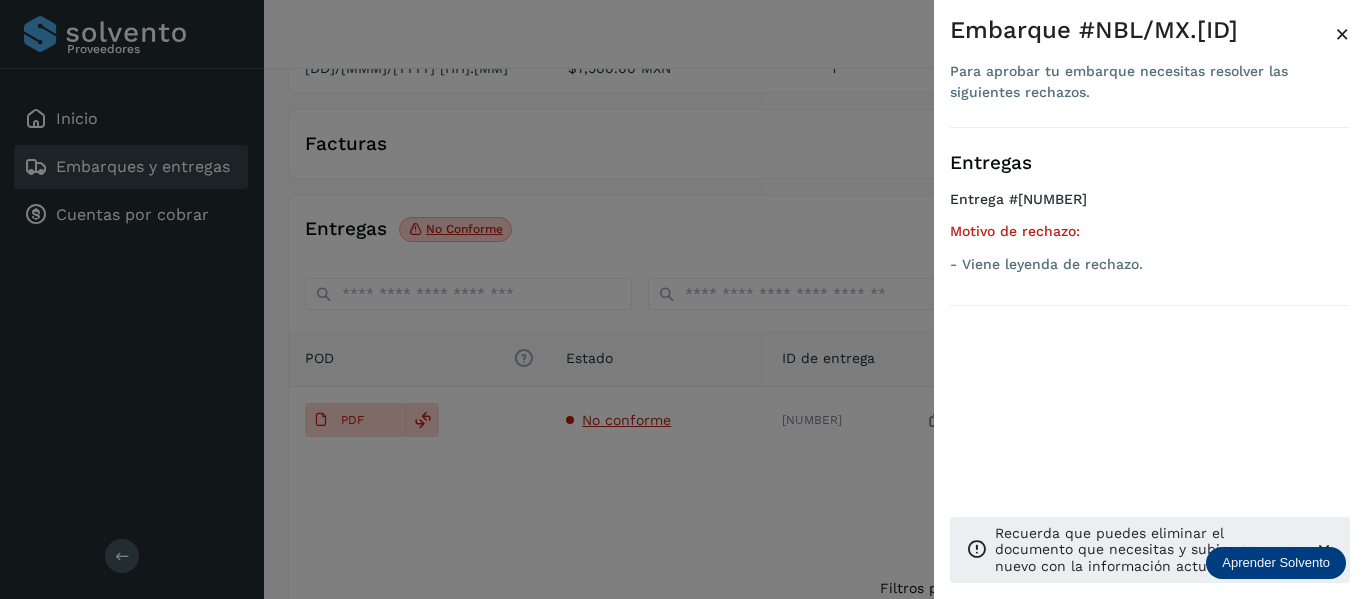 click on "Embarque #NBL/MX.[ID] Para aprobar tu embarque necesitas resolver las siguientes rechazos. × Entregas Entrega #[NUMBER] Motivo de rechazo: - Viene leyenda de rechazo. Recuerda que puedes eliminar el documento que necesitas y subir uno nuevo con la información actualizada." at bounding box center (1150, 315) 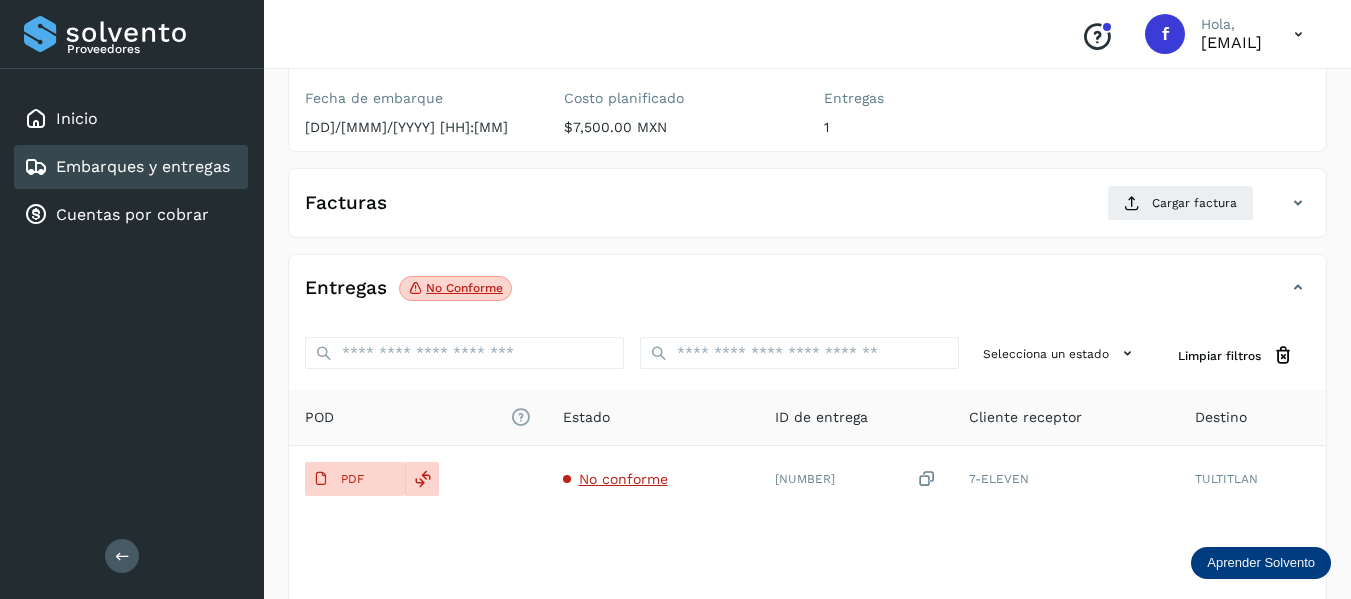 scroll, scrollTop: 200, scrollLeft: 0, axis: vertical 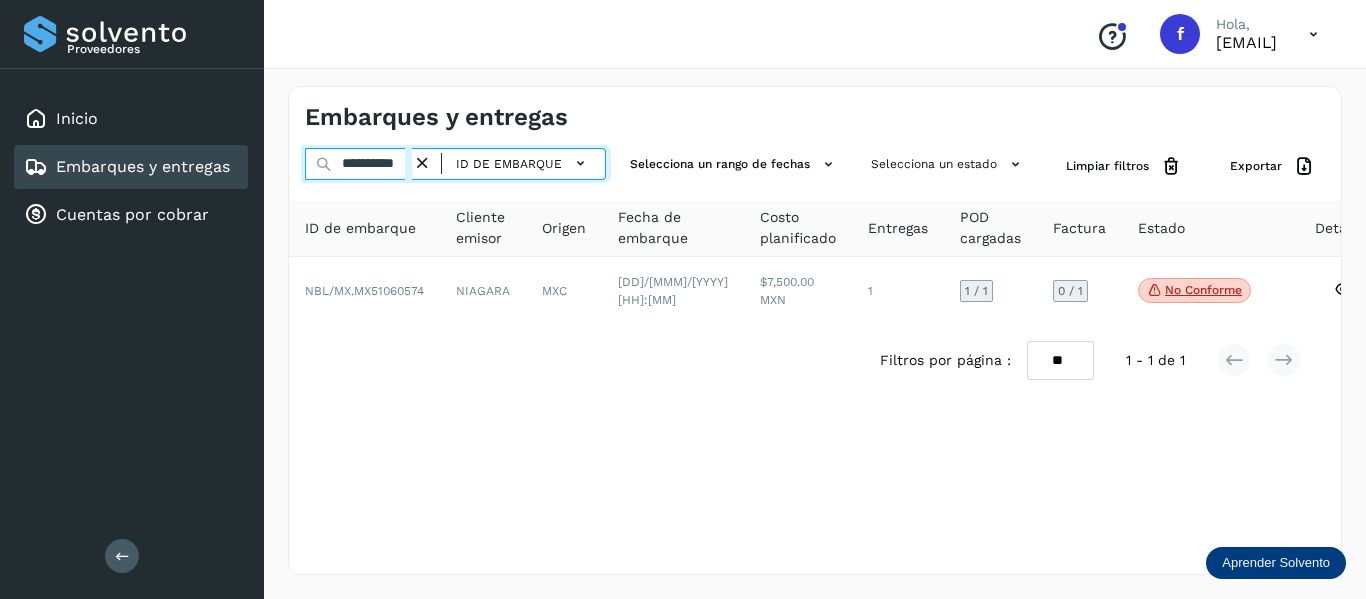 drag, startPoint x: 337, startPoint y: 160, endPoint x: 582, endPoint y: 183, distance: 246.07722 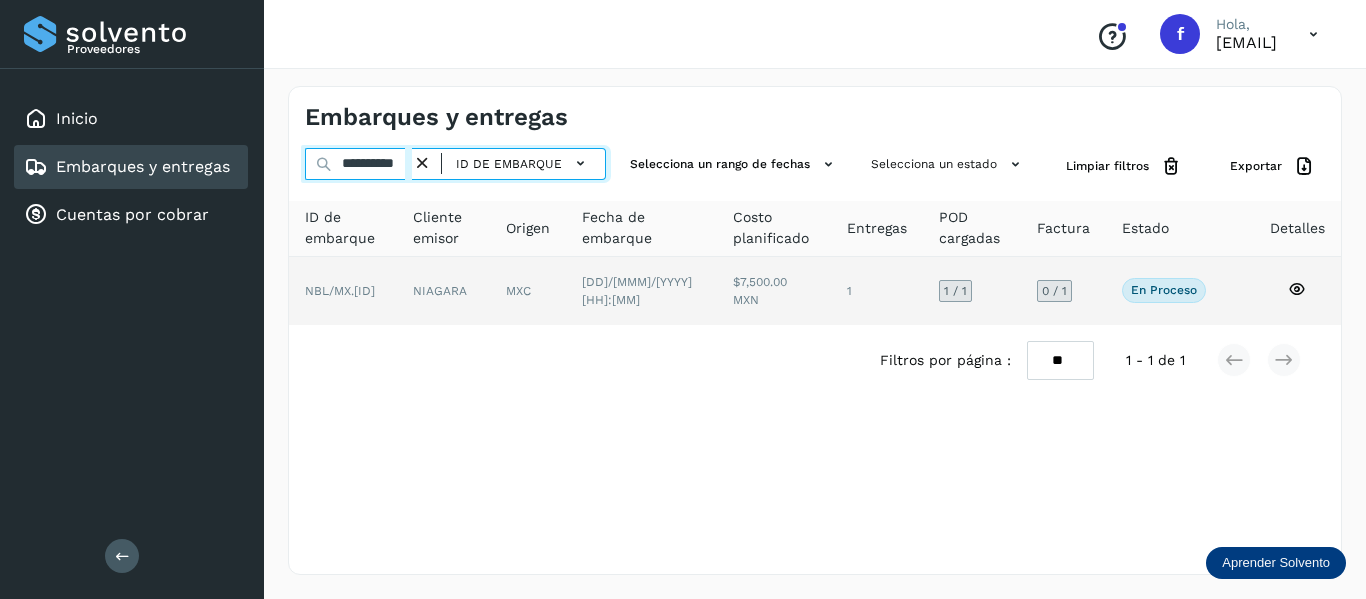 type on "**********" 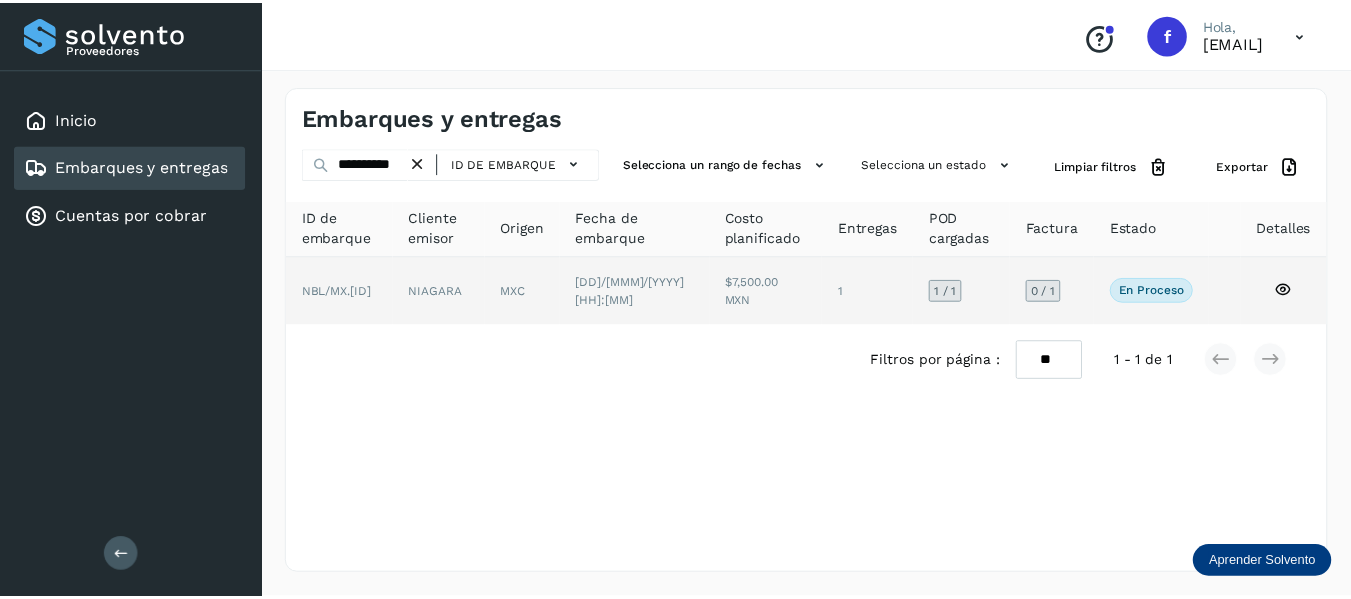 scroll, scrollTop: 0, scrollLeft: 0, axis: both 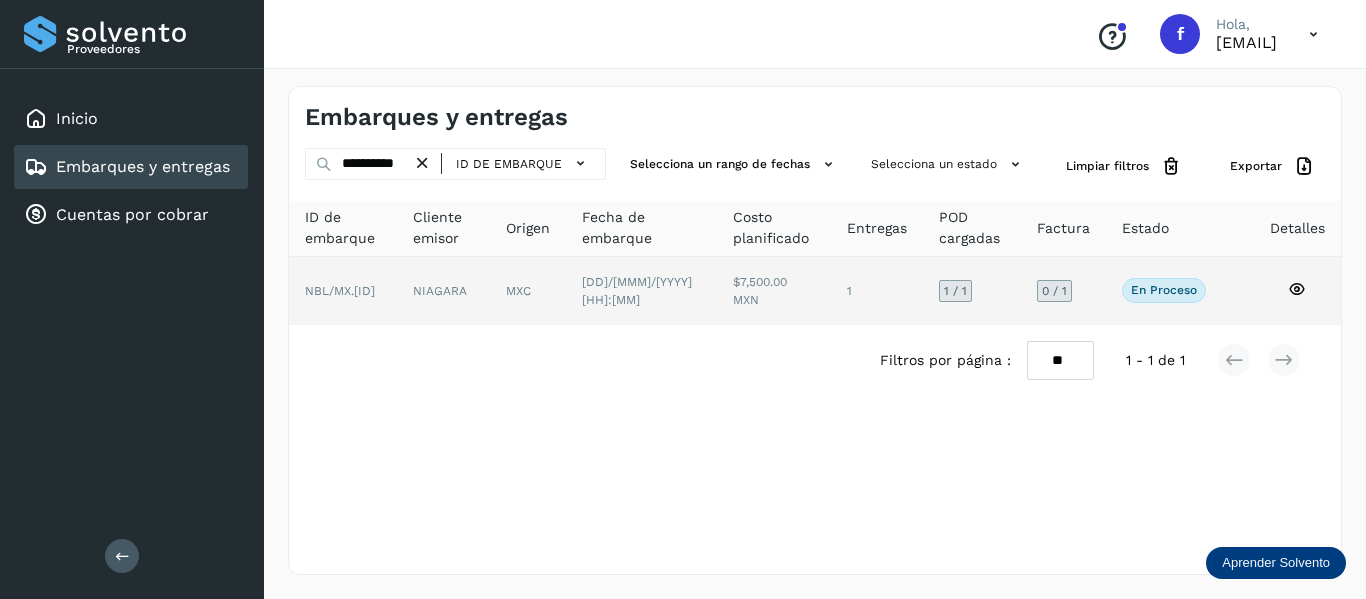 click 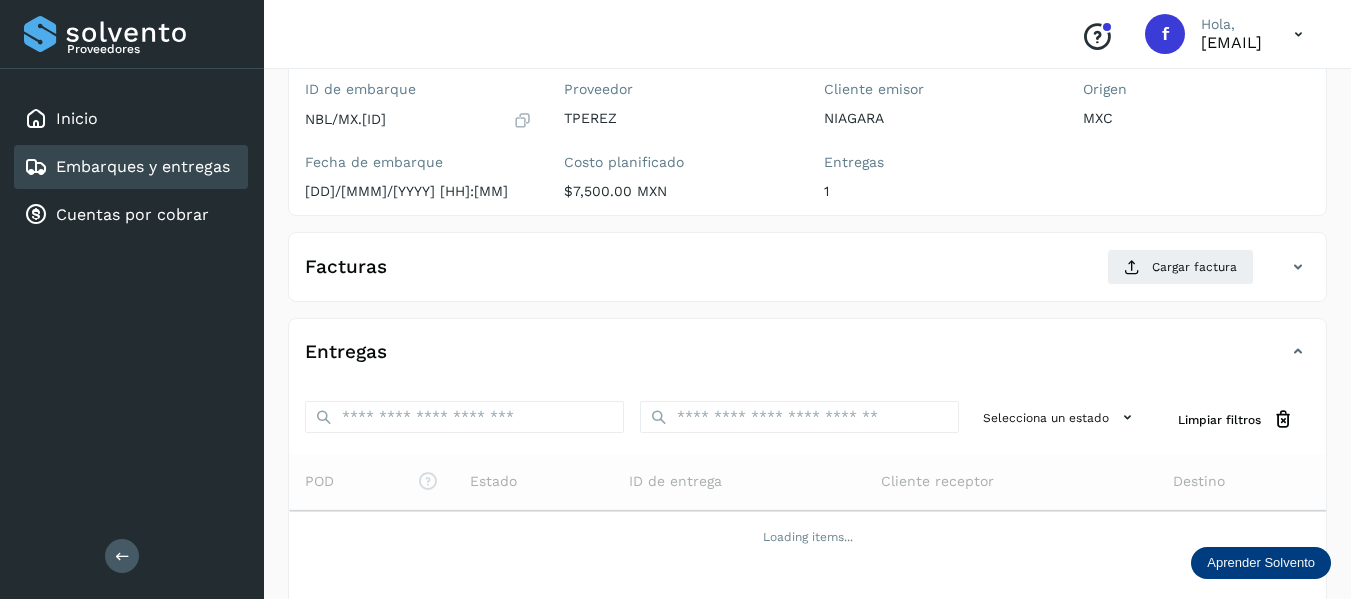 scroll, scrollTop: 200, scrollLeft: 0, axis: vertical 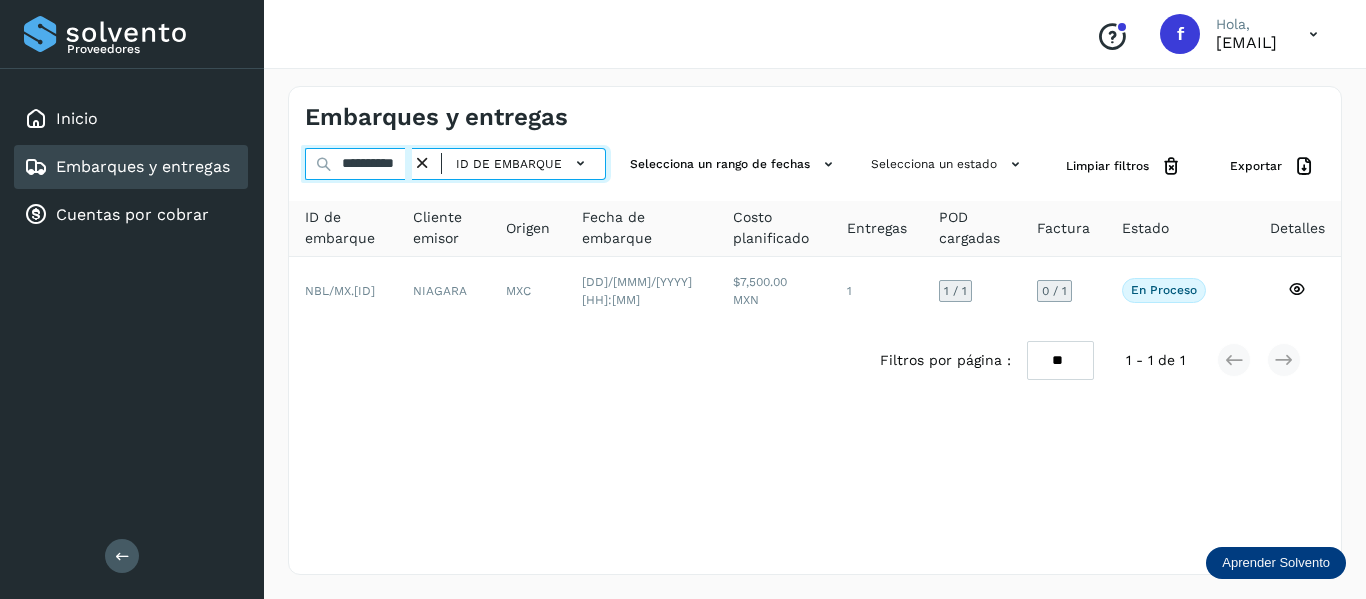 drag, startPoint x: 340, startPoint y: 171, endPoint x: 498, endPoint y: 181, distance: 158.31615 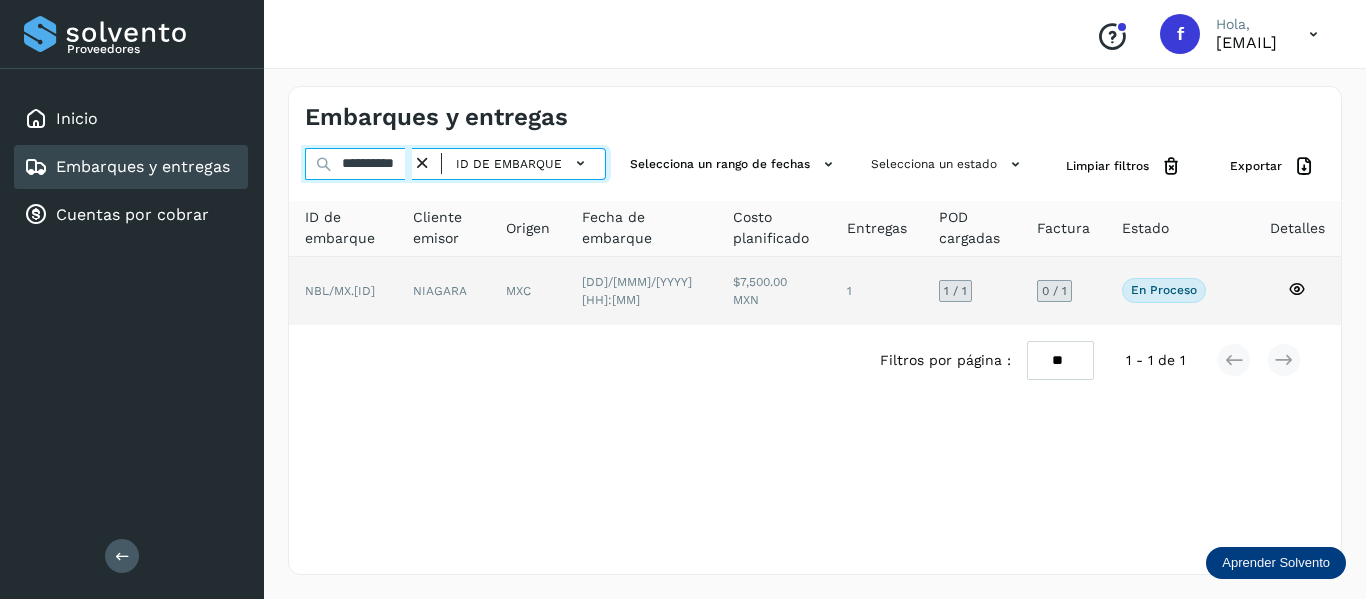 type on "**********" 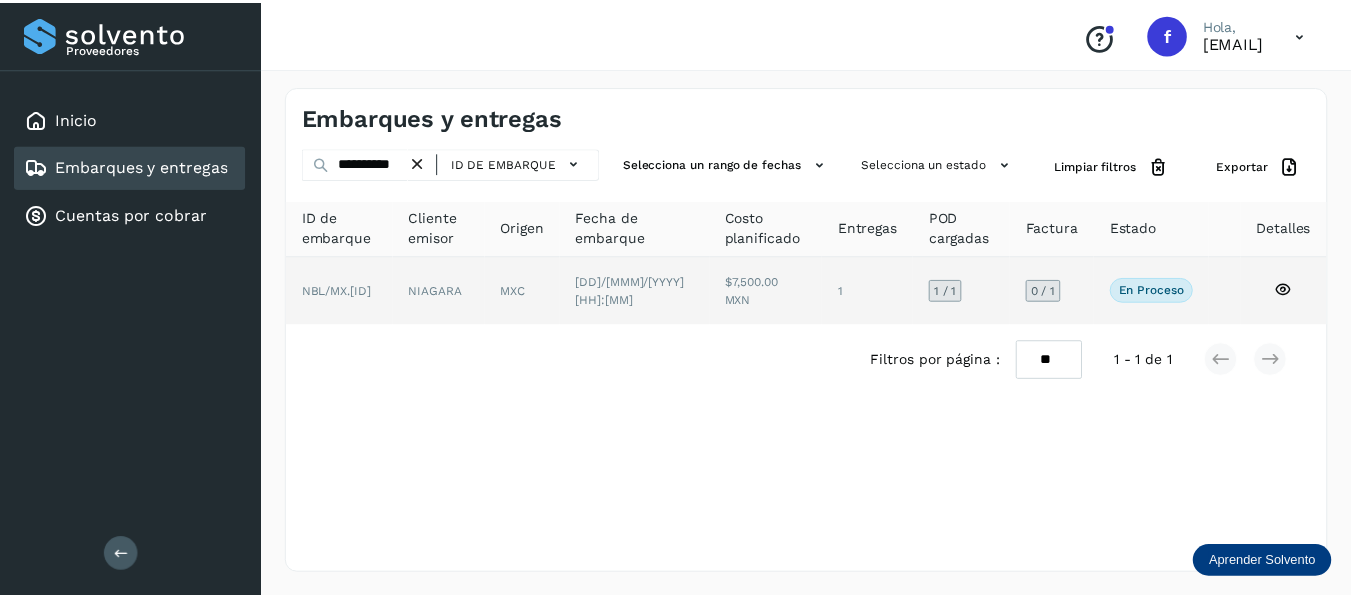 scroll, scrollTop: 0, scrollLeft: 0, axis: both 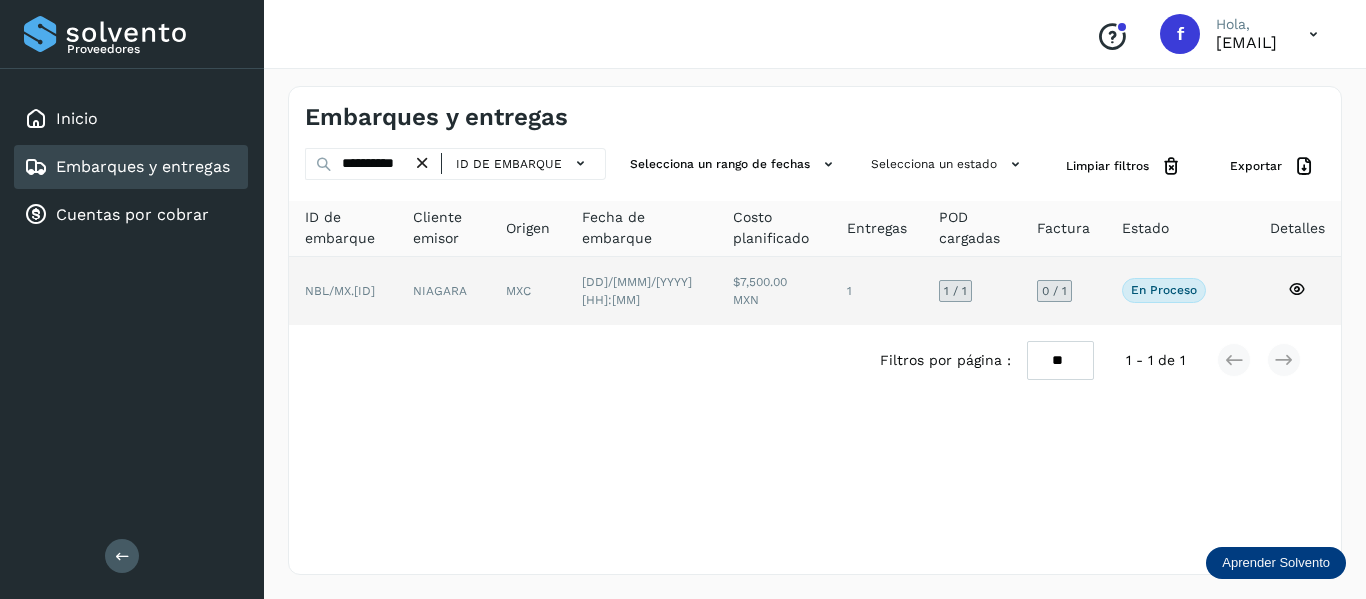 click 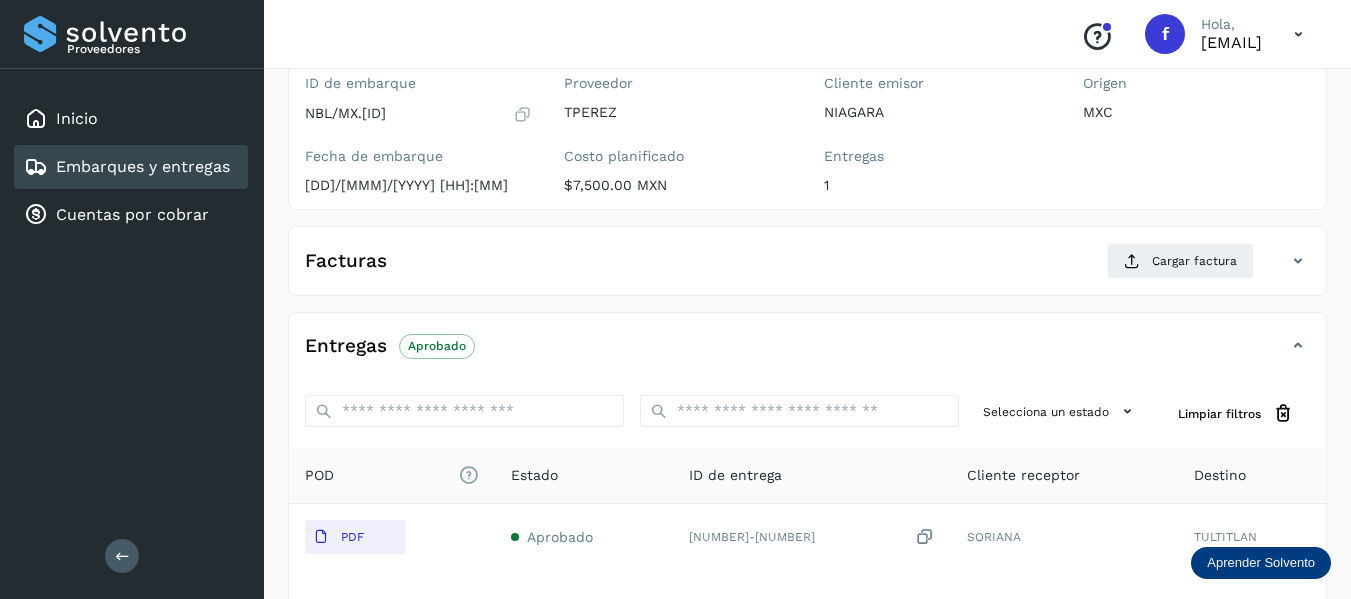 scroll, scrollTop: 200, scrollLeft: 0, axis: vertical 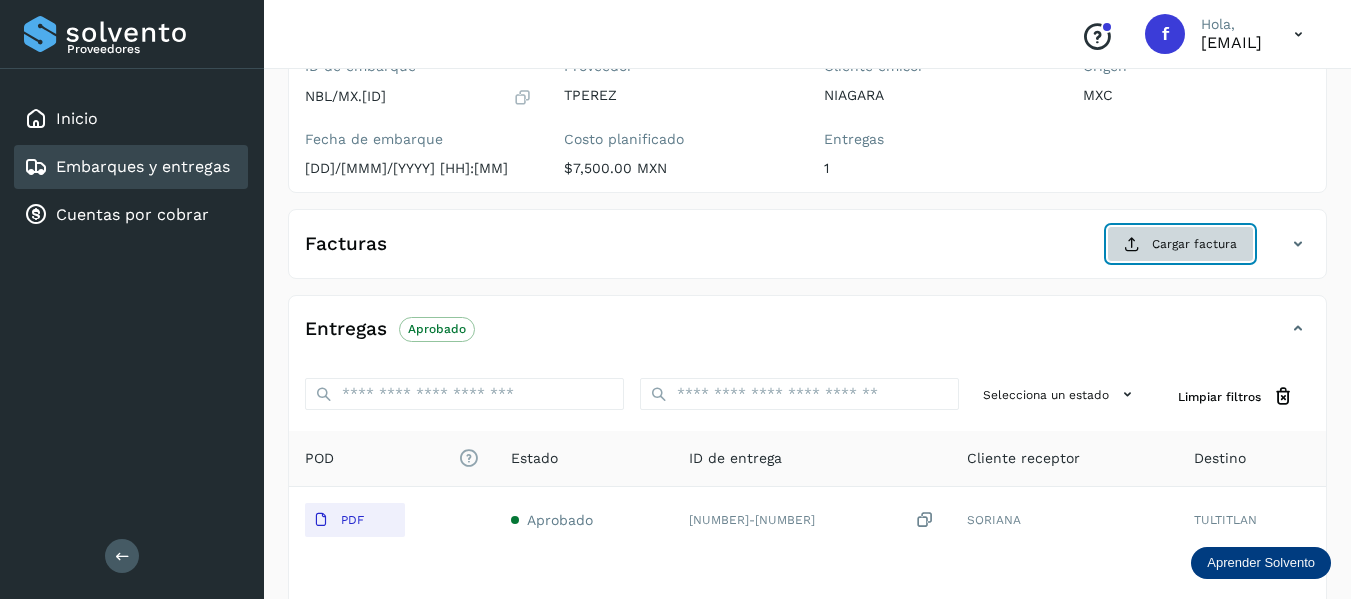click on "Cargar factura" 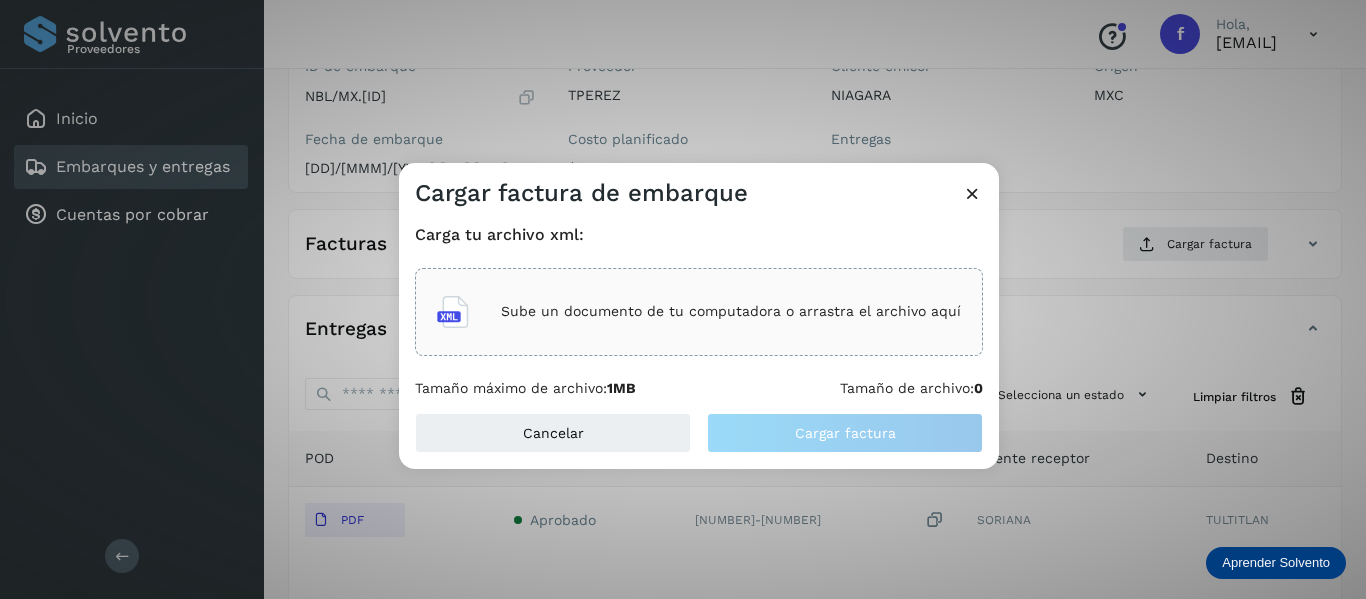click at bounding box center [972, 193] 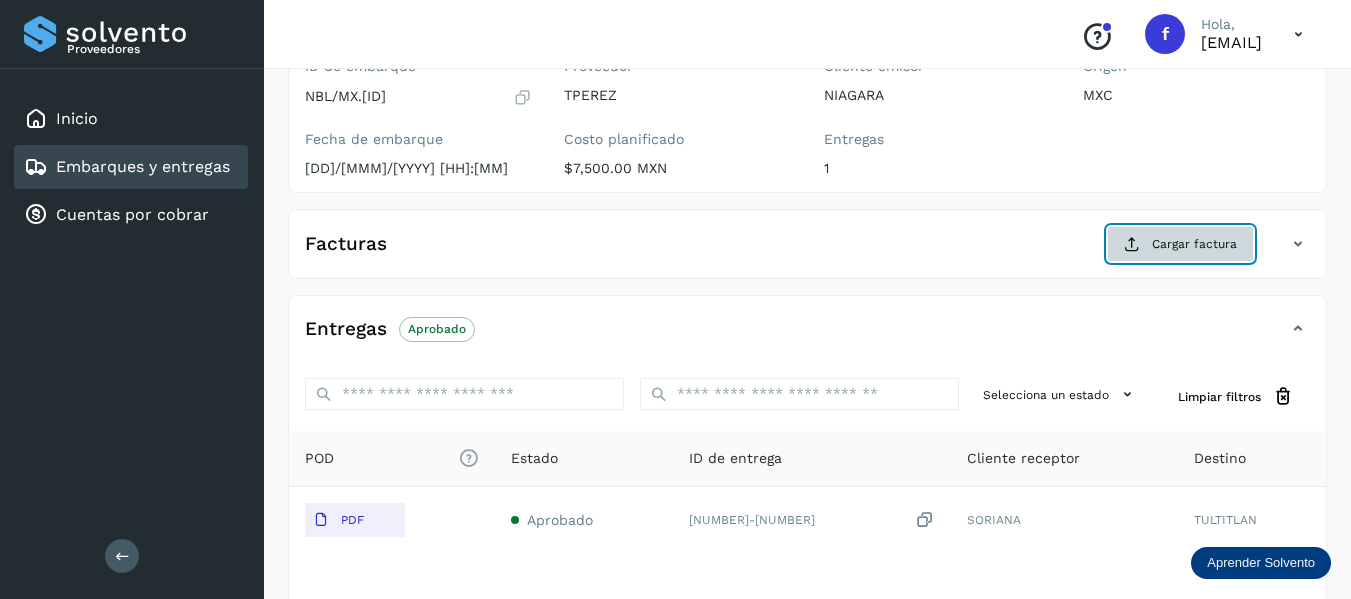 click on "Cargar factura" 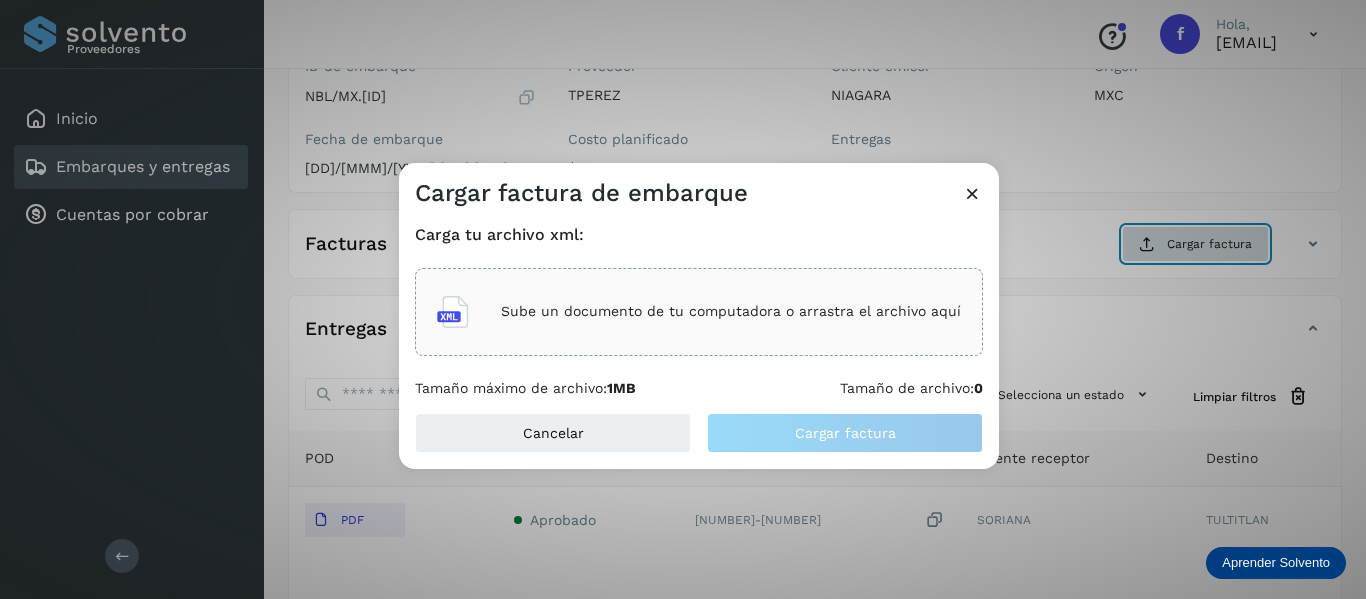type 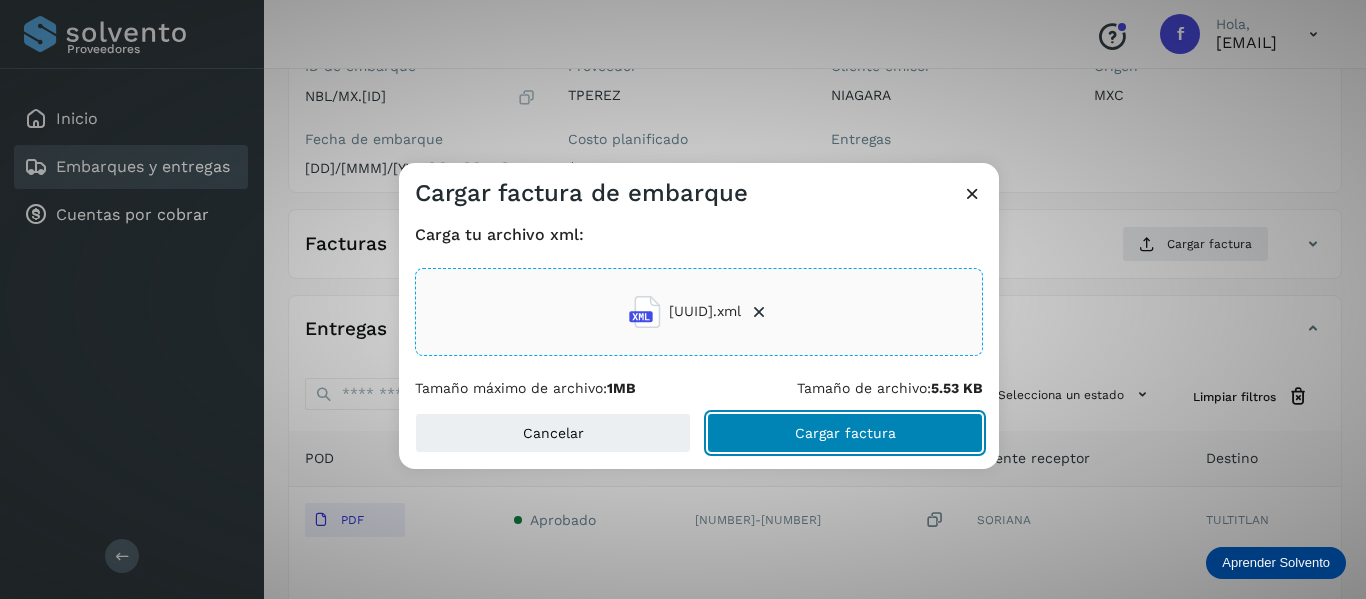 click on "Cargar factura" 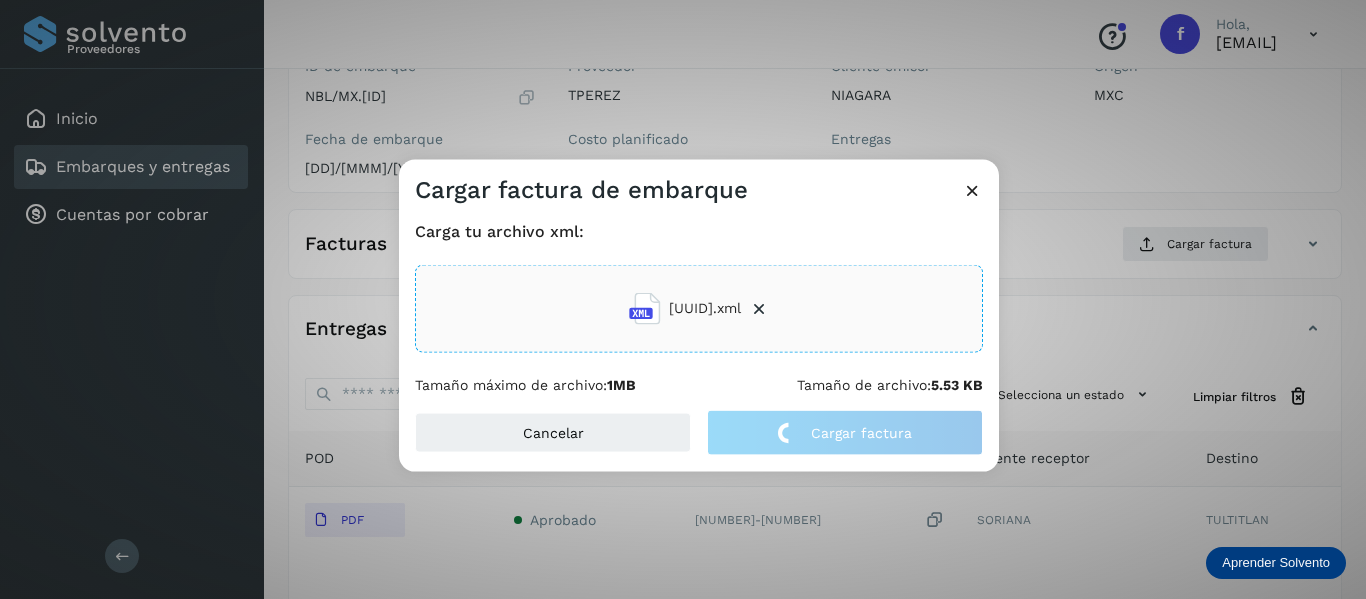click on "Carga tu archivo xml:" at bounding box center [699, 230] 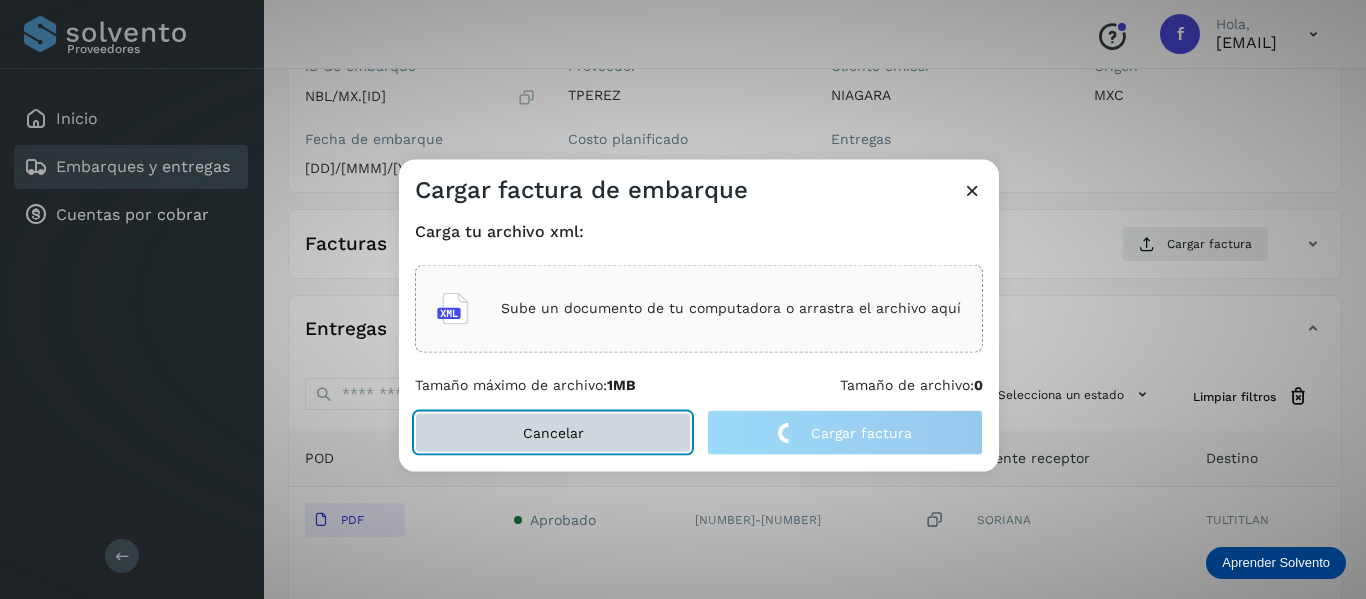 click on "Cancelar" 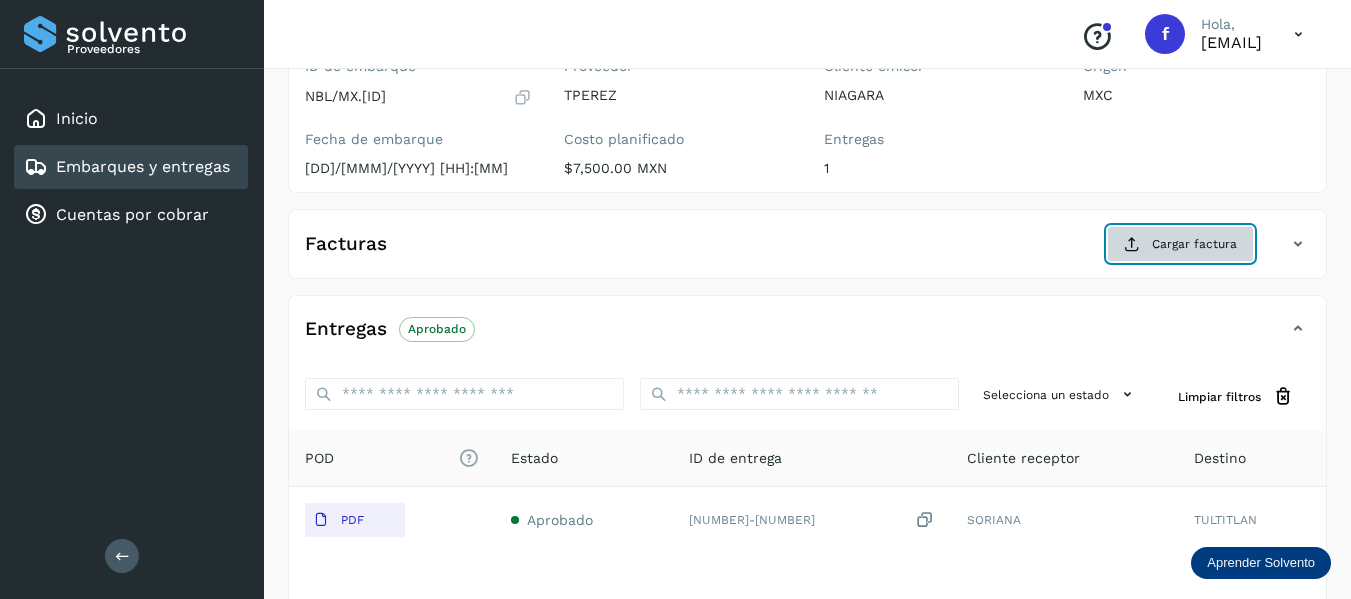 click at bounding box center (1132, 244) 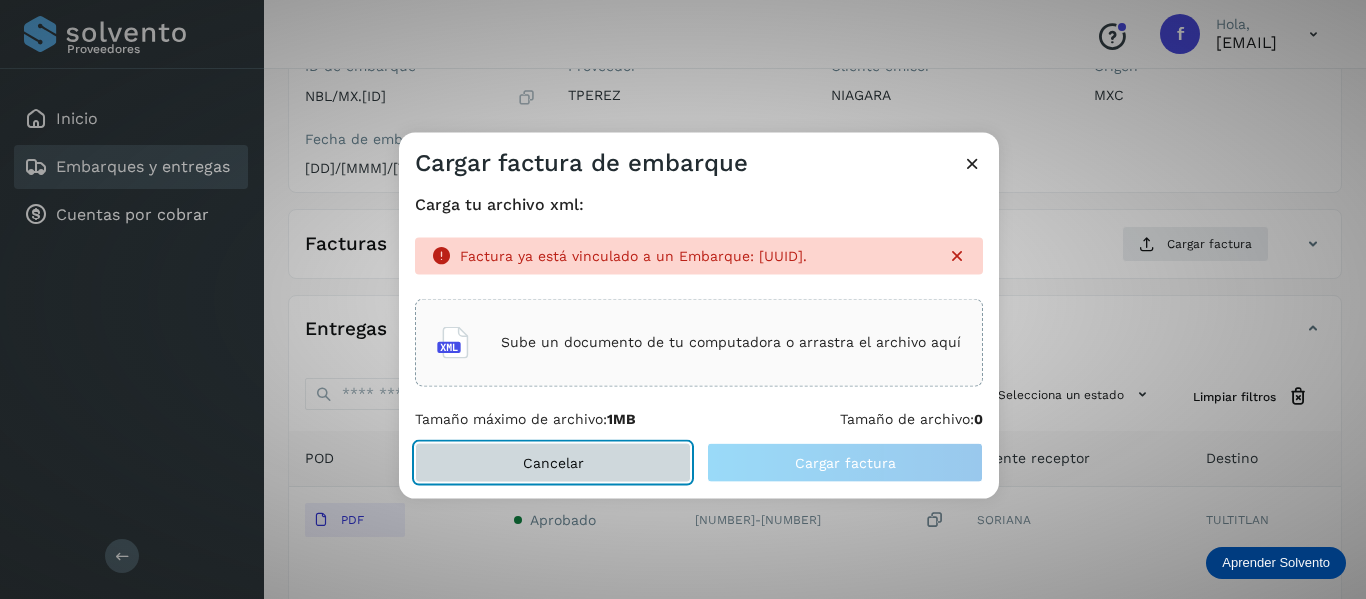 click on "Cancelar" 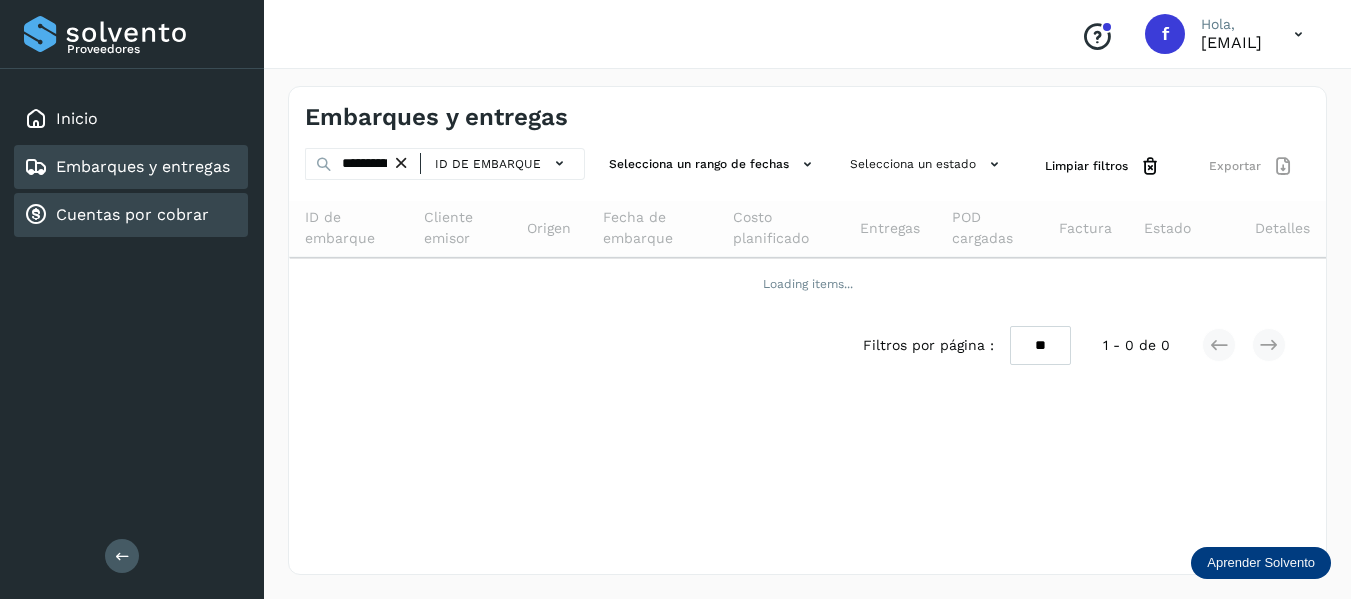 scroll, scrollTop: 0, scrollLeft: 0, axis: both 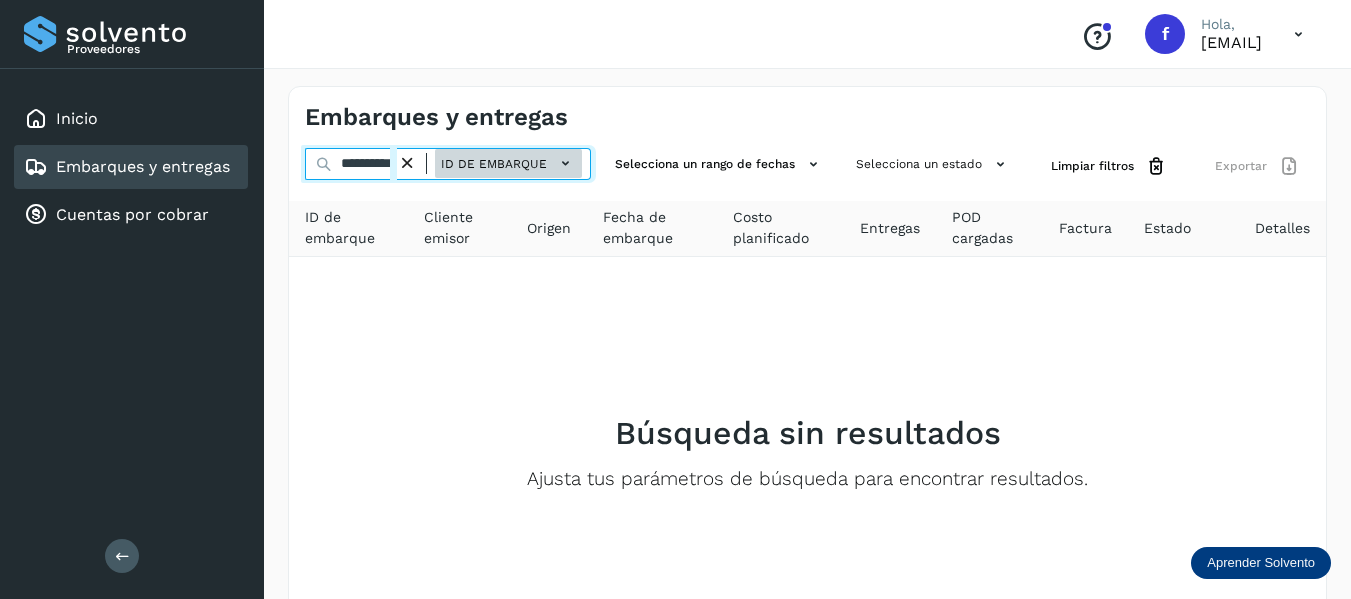 drag, startPoint x: 344, startPoint y: 161, endPoint x: 484, endPoint y: 165, distance: 140.05713 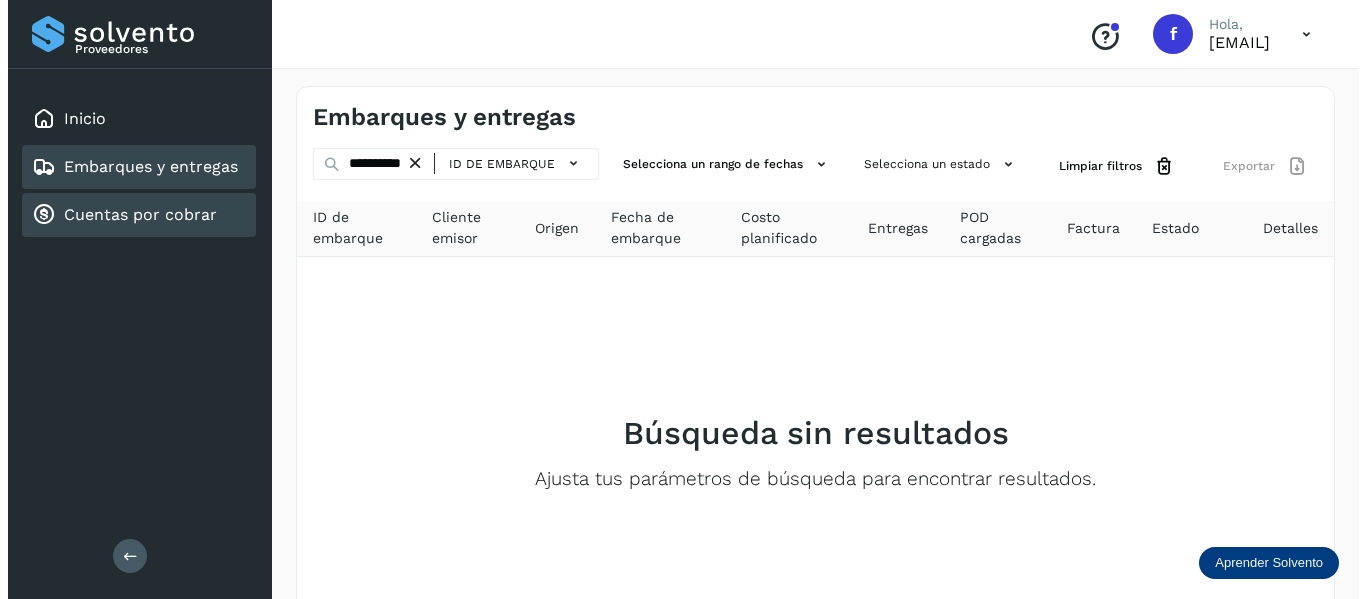 scroll, scrollTop: 0, scrollLeft: 0, axis: both 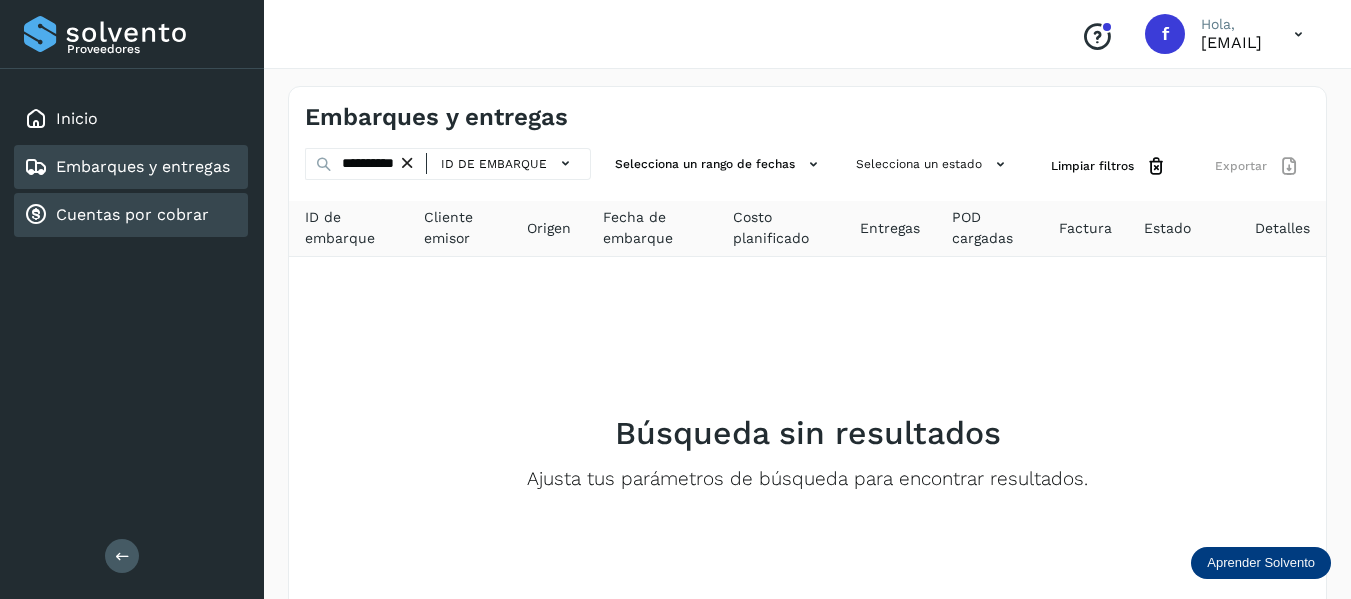 click on "Cuentas por cobrar" at bounding box center (132, 214) 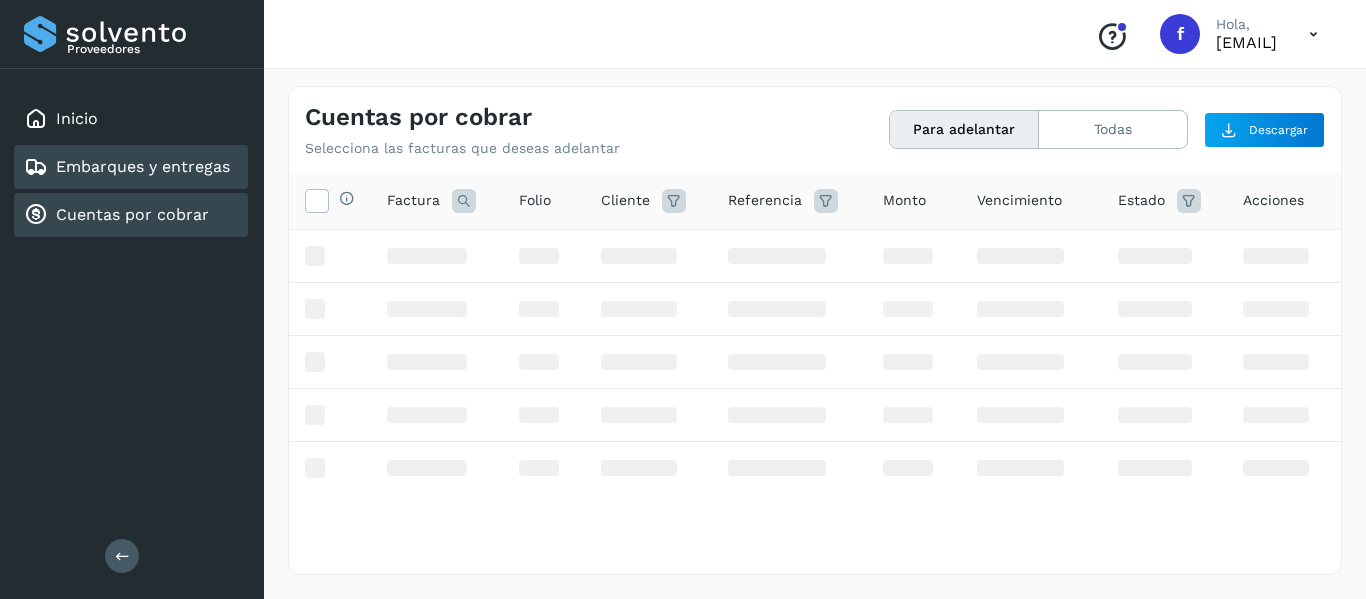 click on "Embarques y entregas" at bounding box center [143, 166] 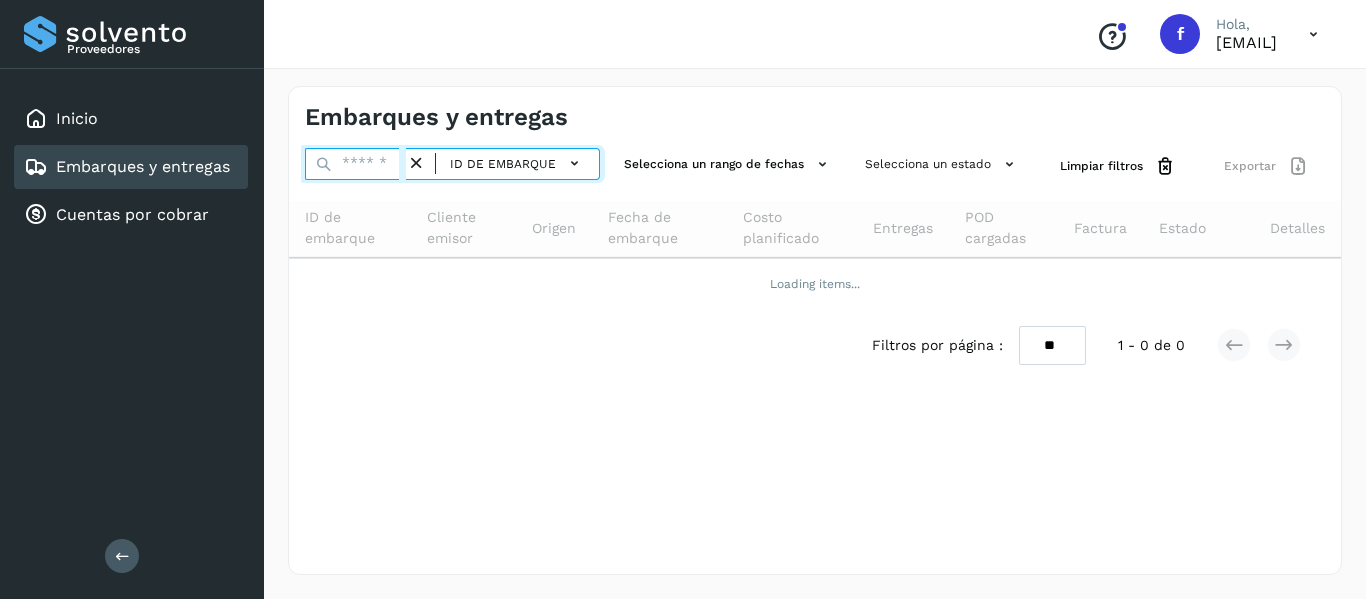 click at bounding box center (355, 164) 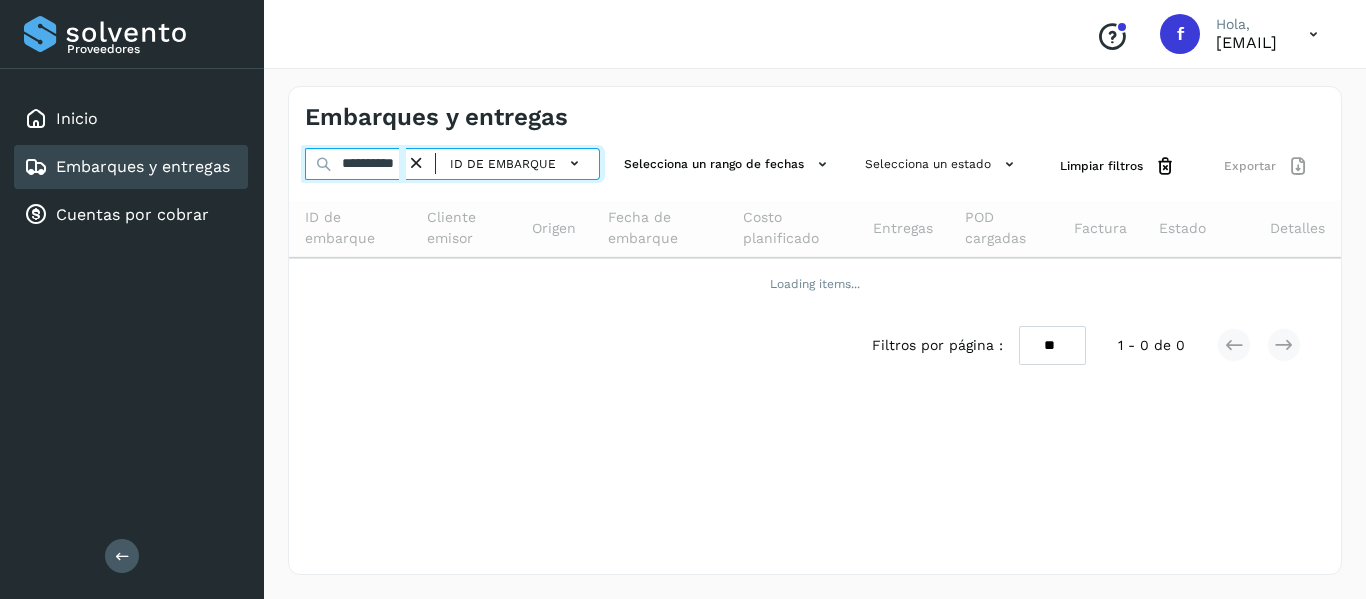 scroll, scrollTop: 0, scrollLeft: 15, axis: horizontal 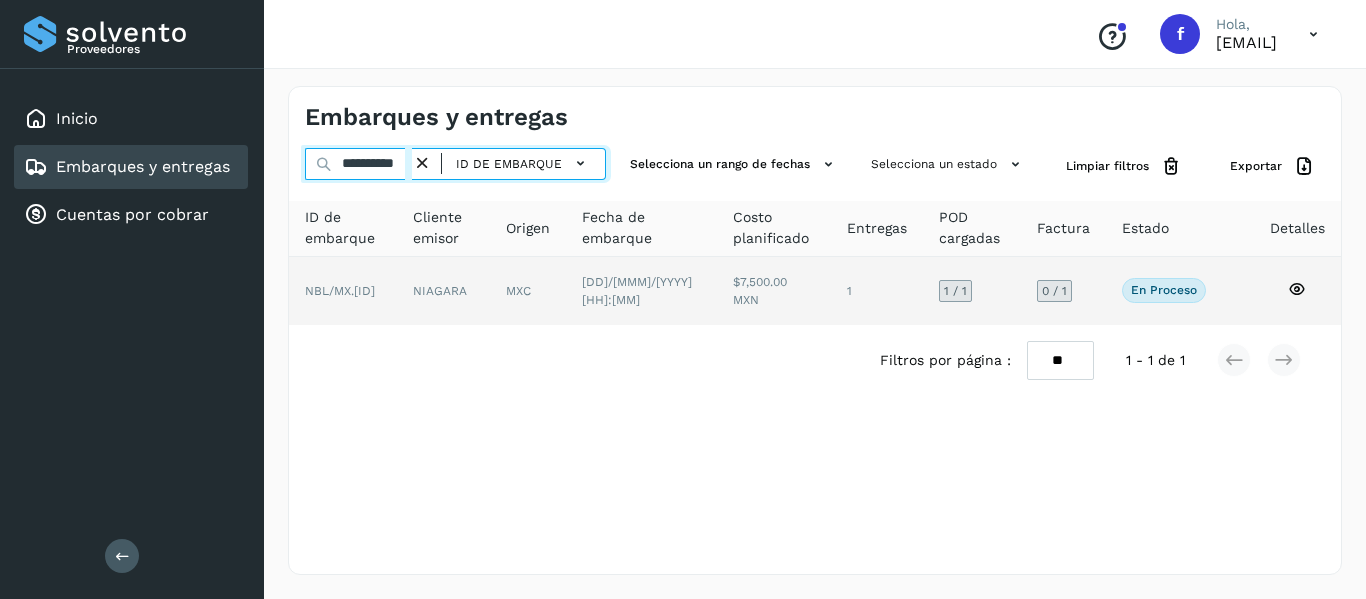 type on "**********" 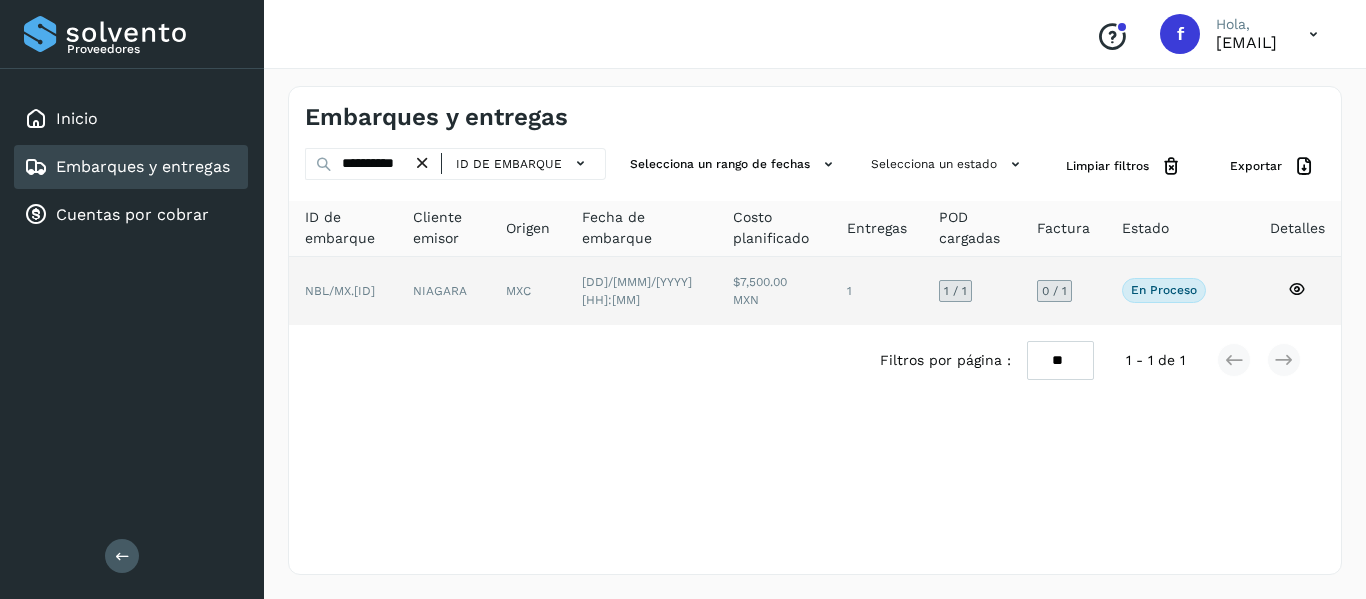click 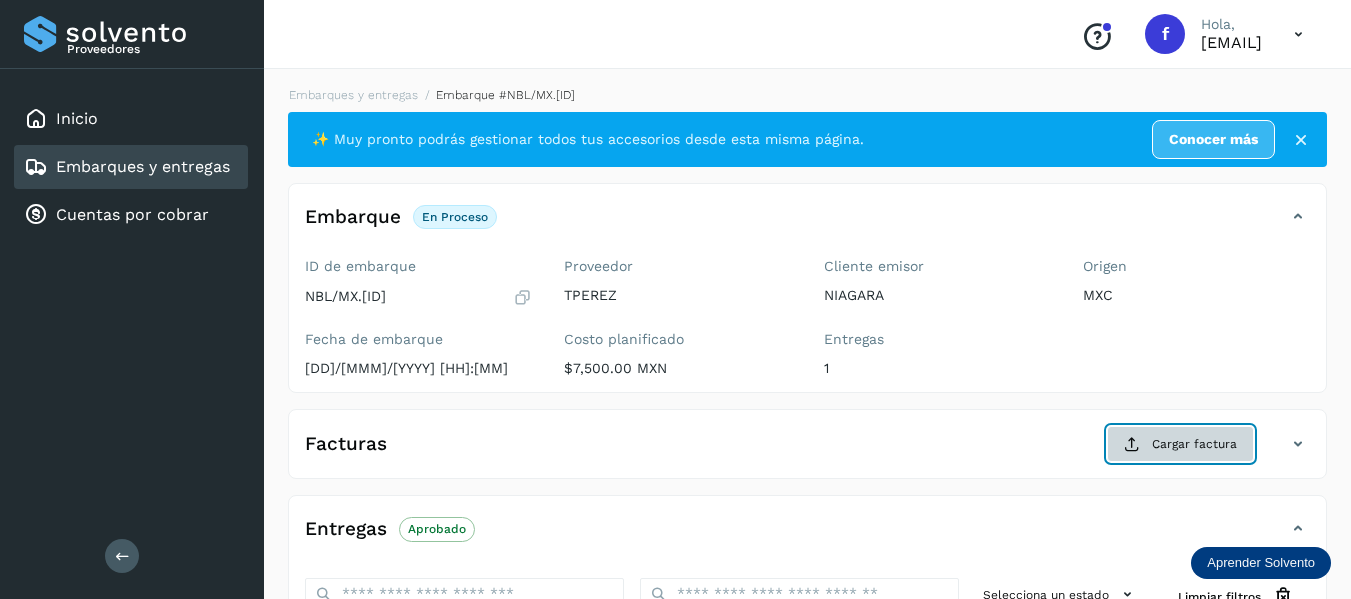 click on "Cargar factura" at bounding box center [1180, 444] 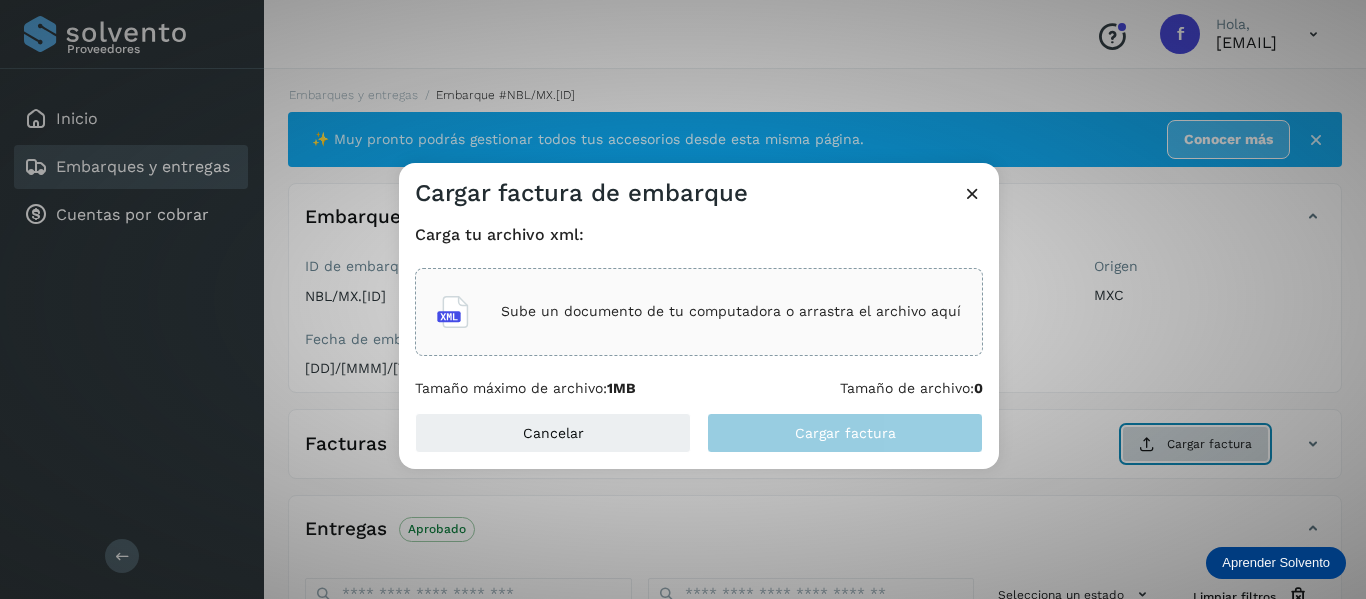 type 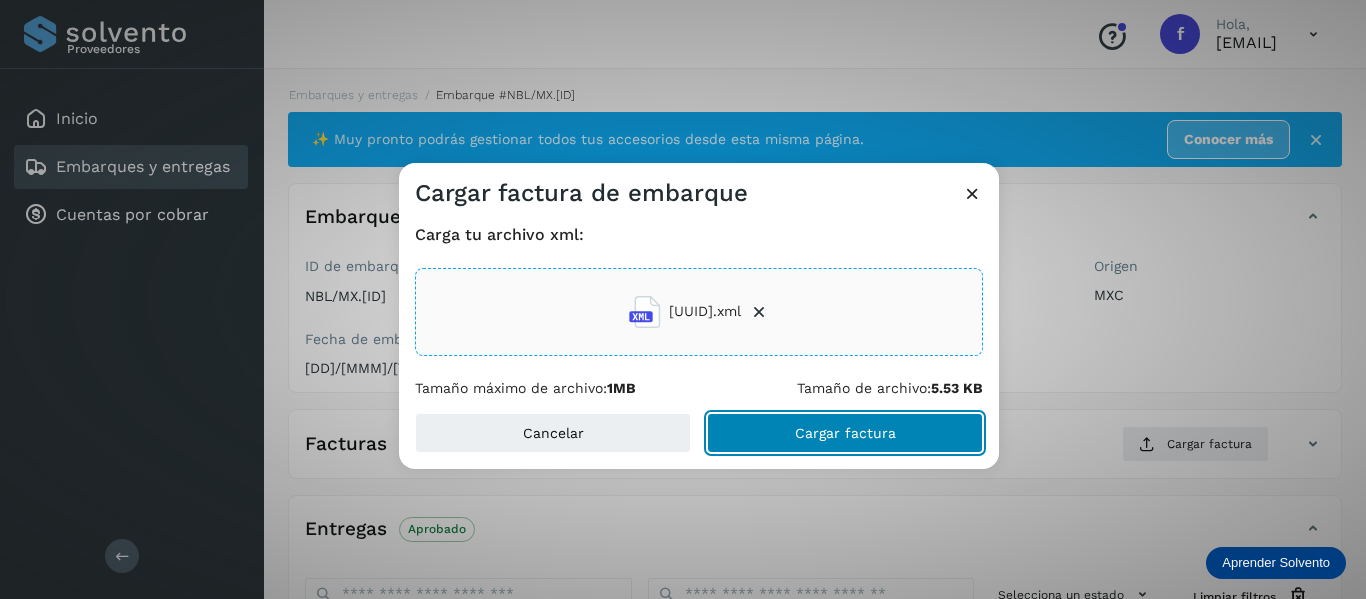 click on "Cargar factura" 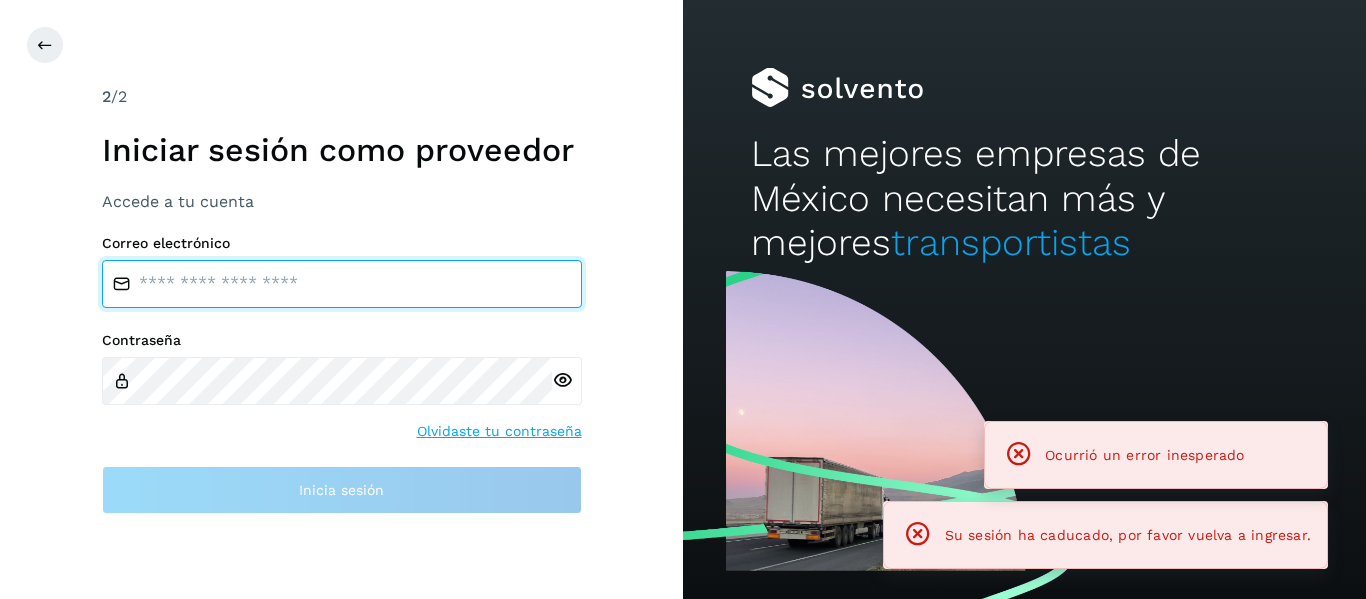 type on "**********" 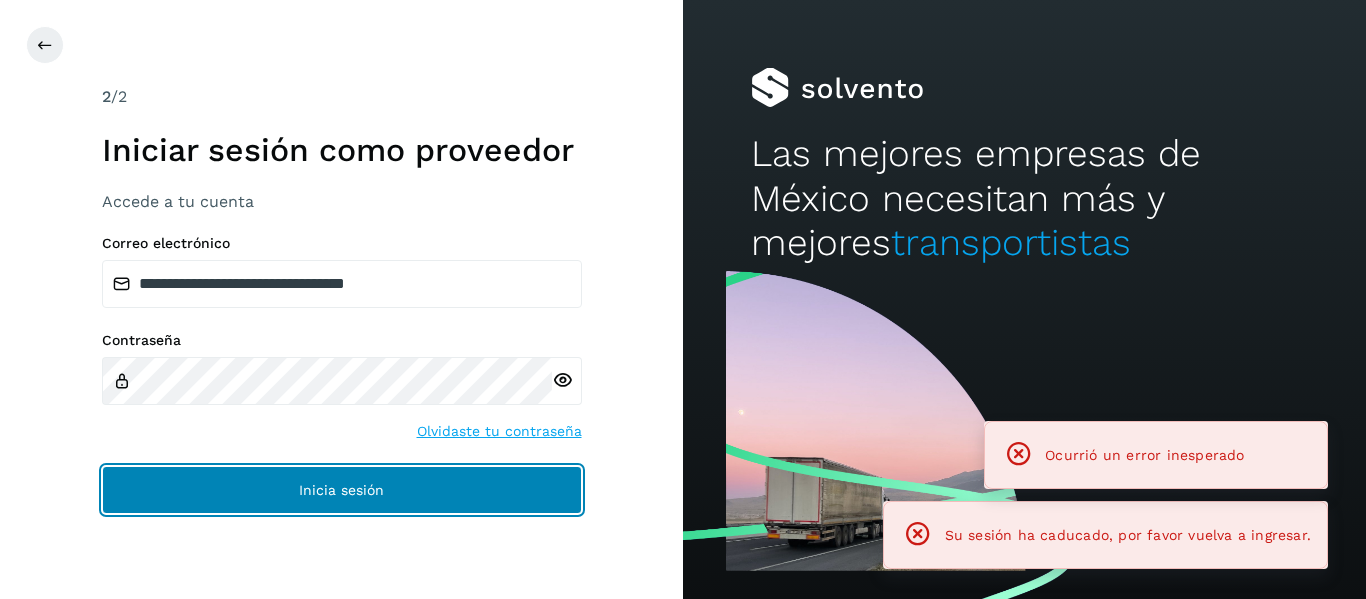click on "Inicia sesión" at bounding box center [342, 490] 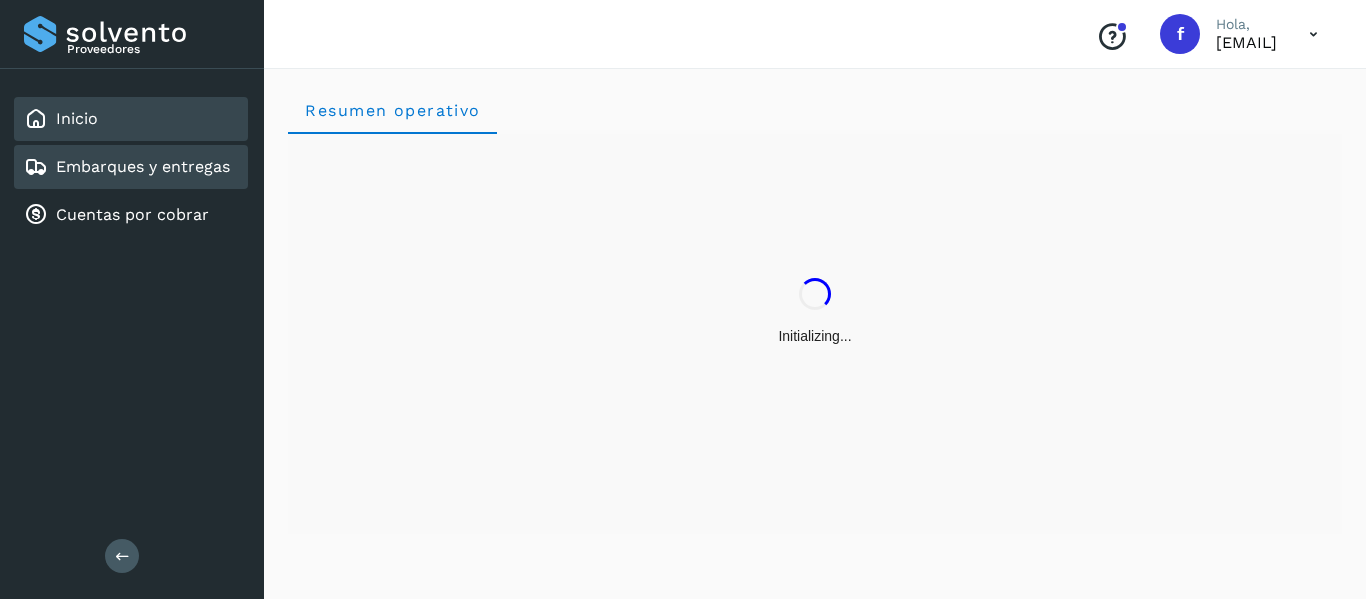click on "Embarques y entregas" at bounding box center [143, 166] 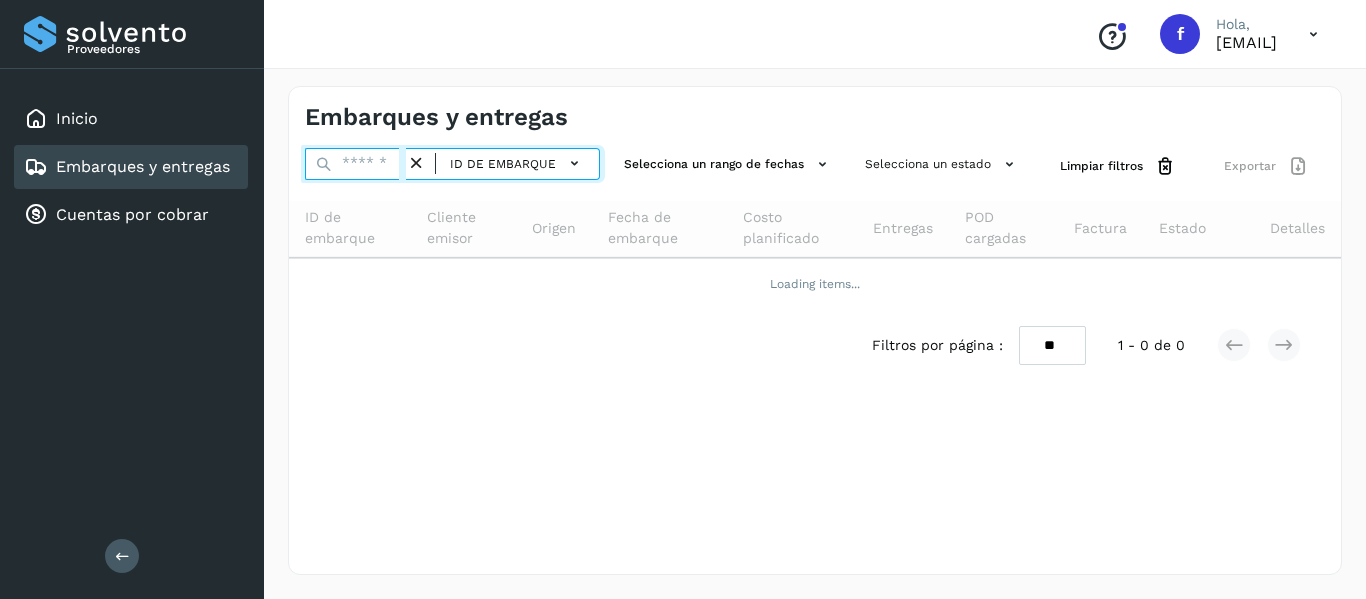 click at bounding box center (355, 164) 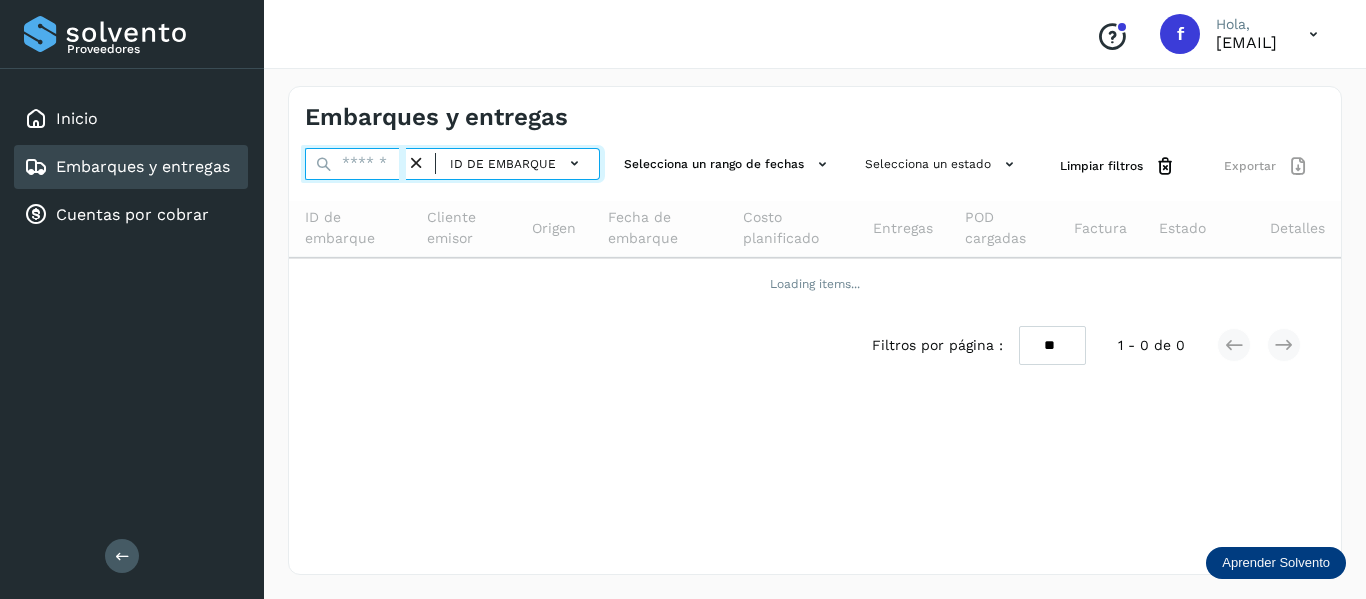 paste on "**********" 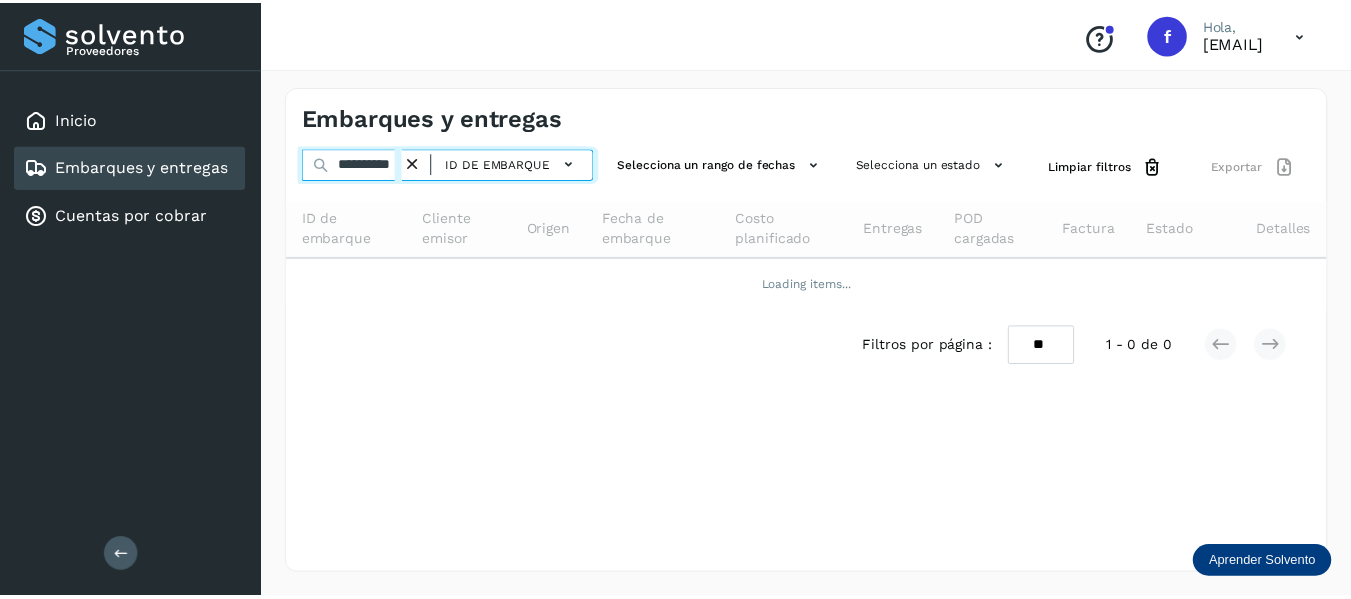 scroll, scrollTop: 0, scrollLeft: 15, axis: horizontal 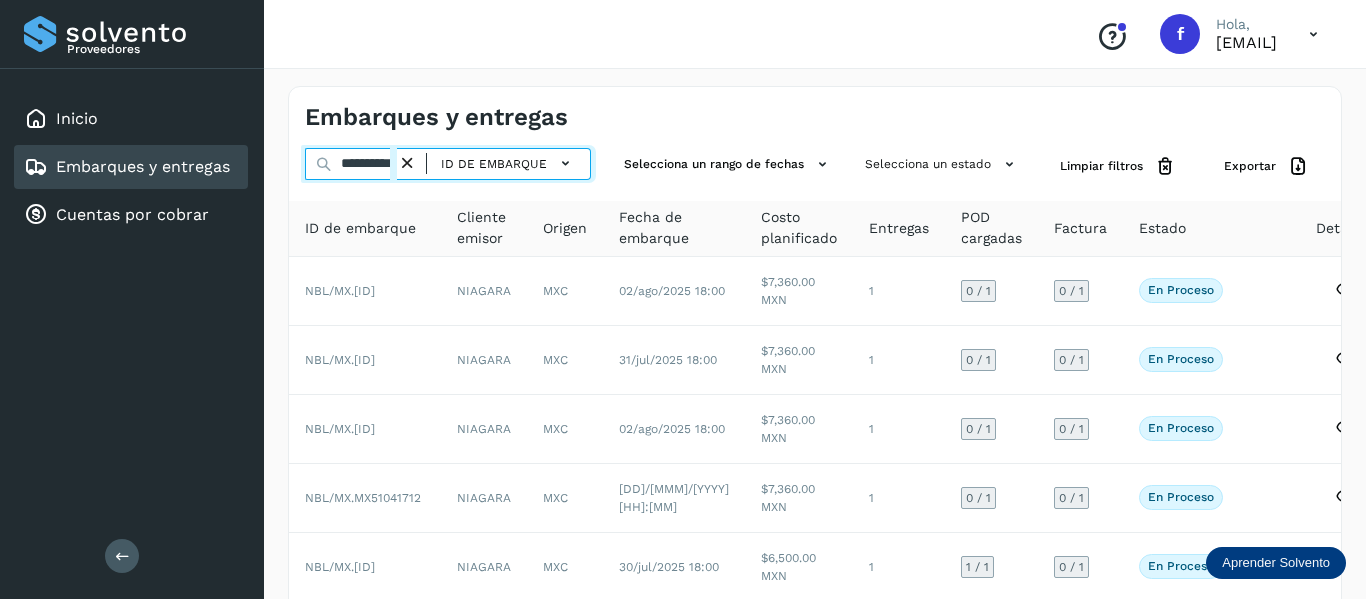 type on "**********" 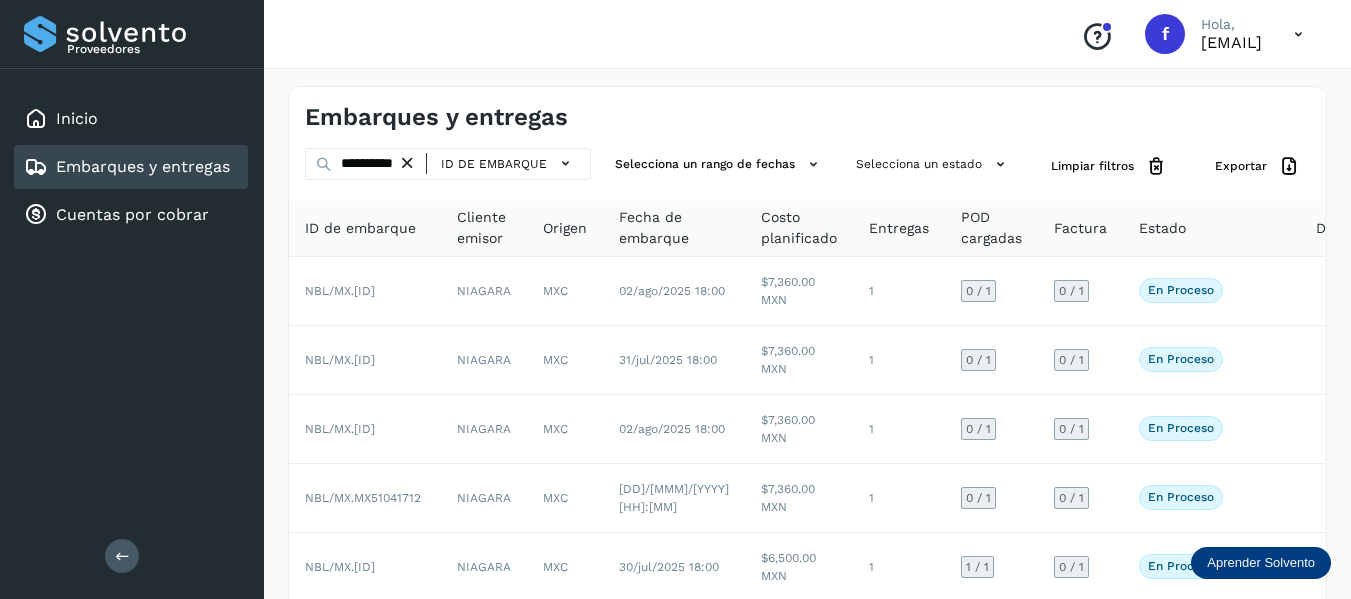 scroll, scrollTop: 0, scrollLeft: 0, axis: both 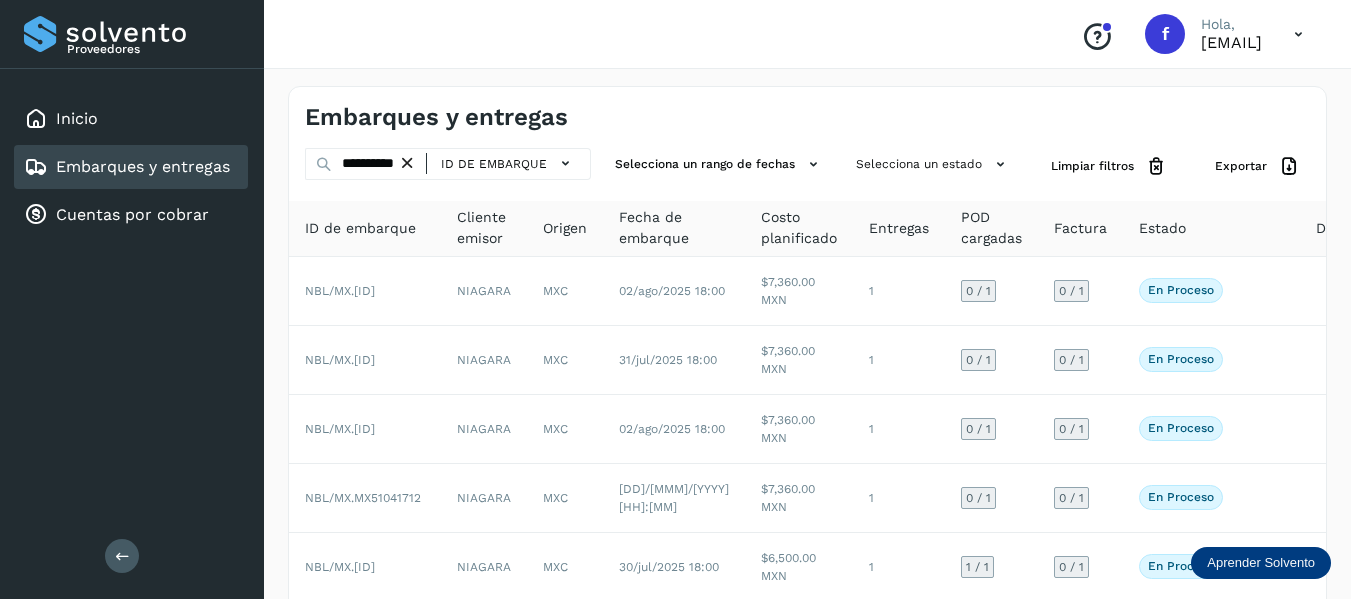 click on "En proceso
Verifica el estado de la factura o entregas asociadas a este embarque" 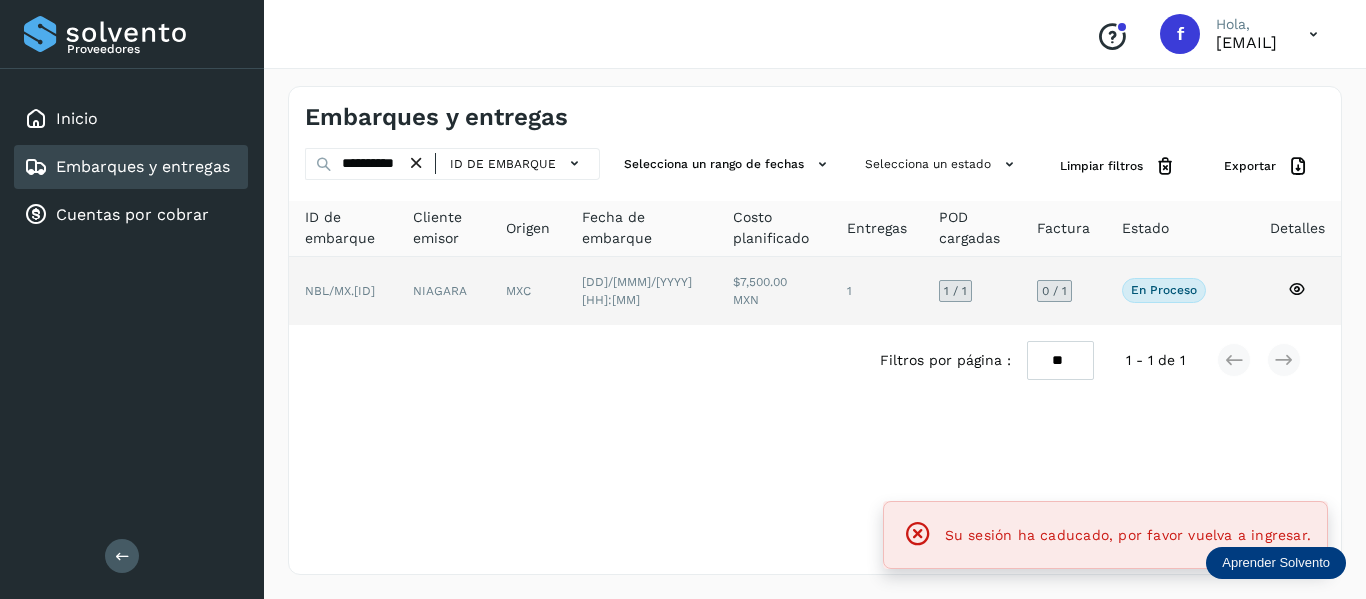 click 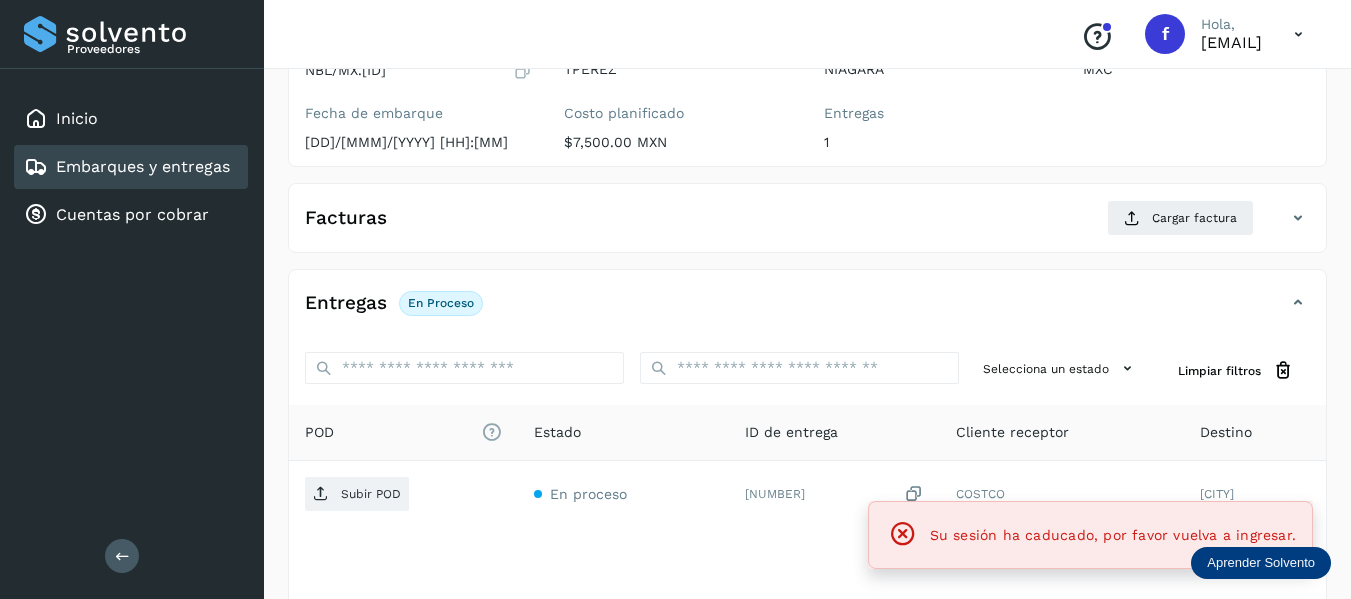 scroll, scrollTop: 100, scrollLeft: 0, axis: vertical 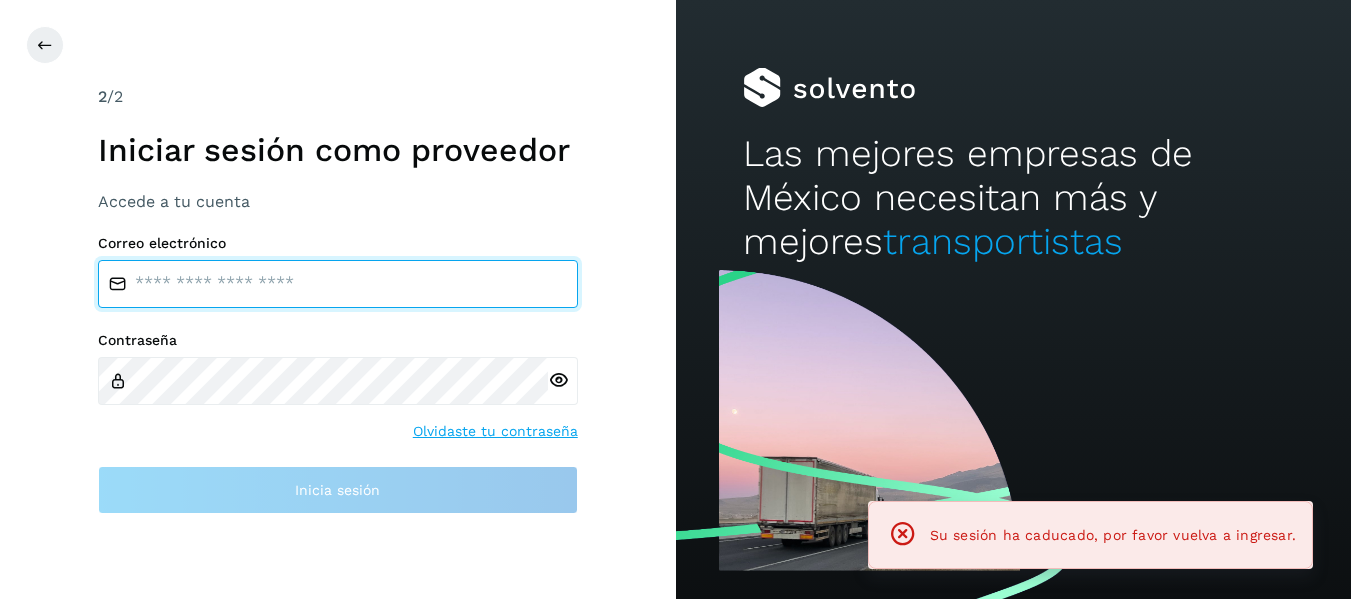 type on "**********" 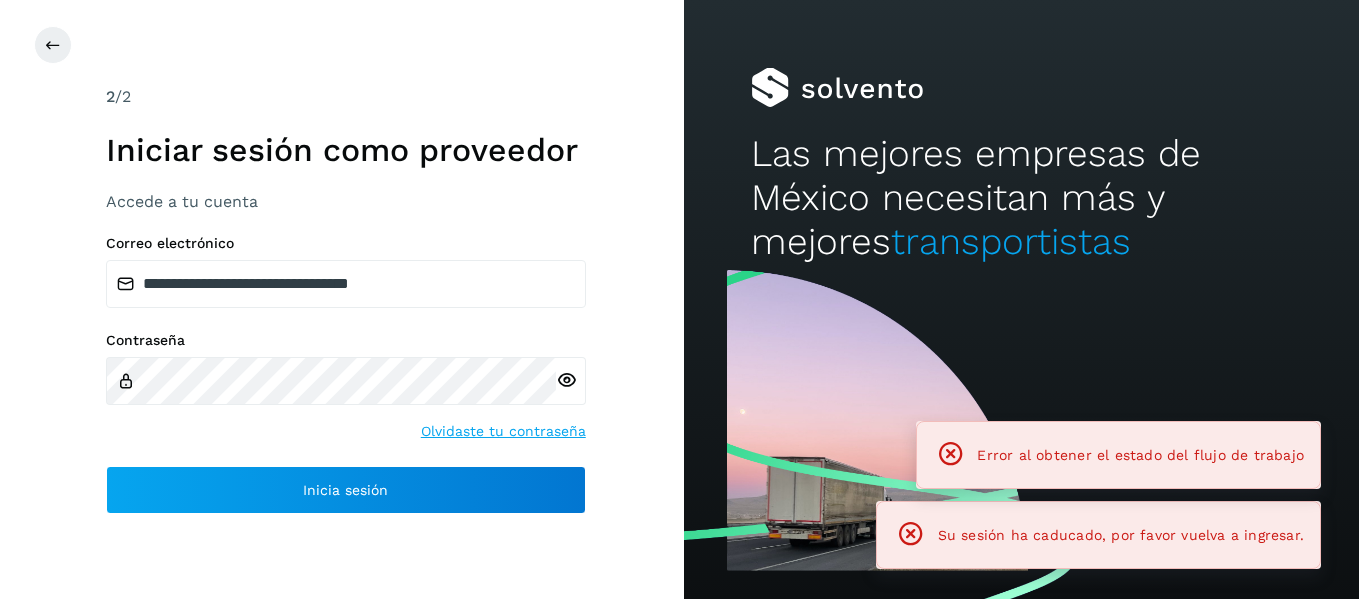 scroll, scrollTop: 0, scrollLeft: 0, axis: both 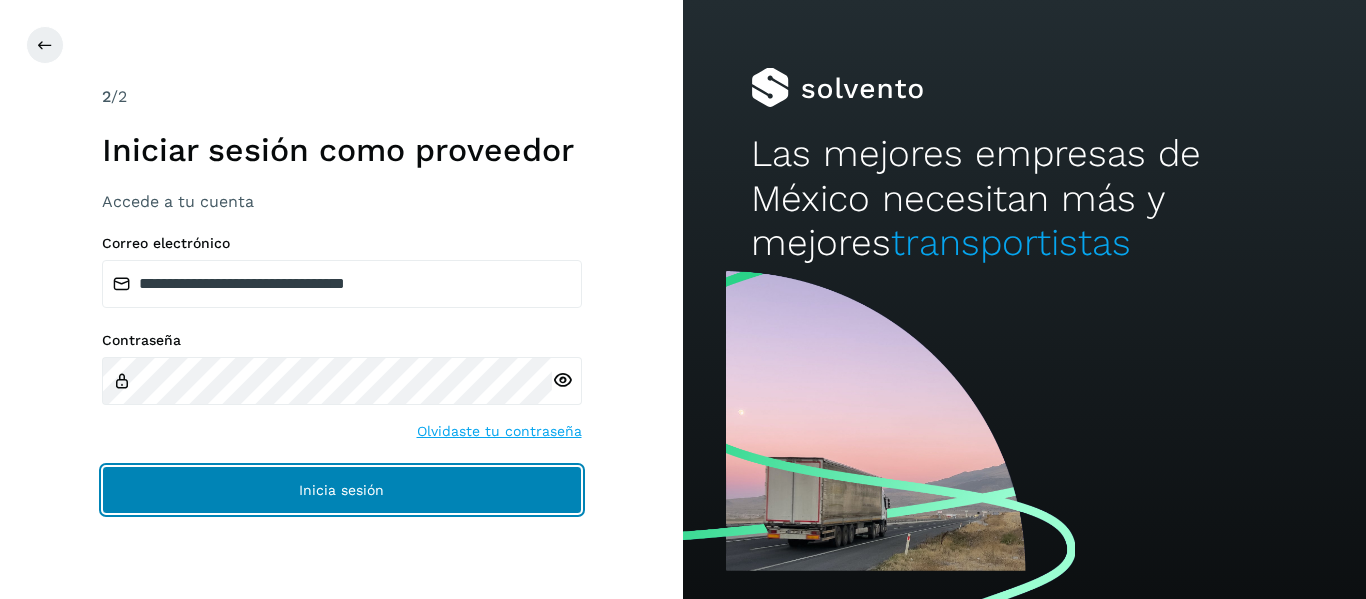 click on "Inicia sesión" at bounding box center [342, 490] 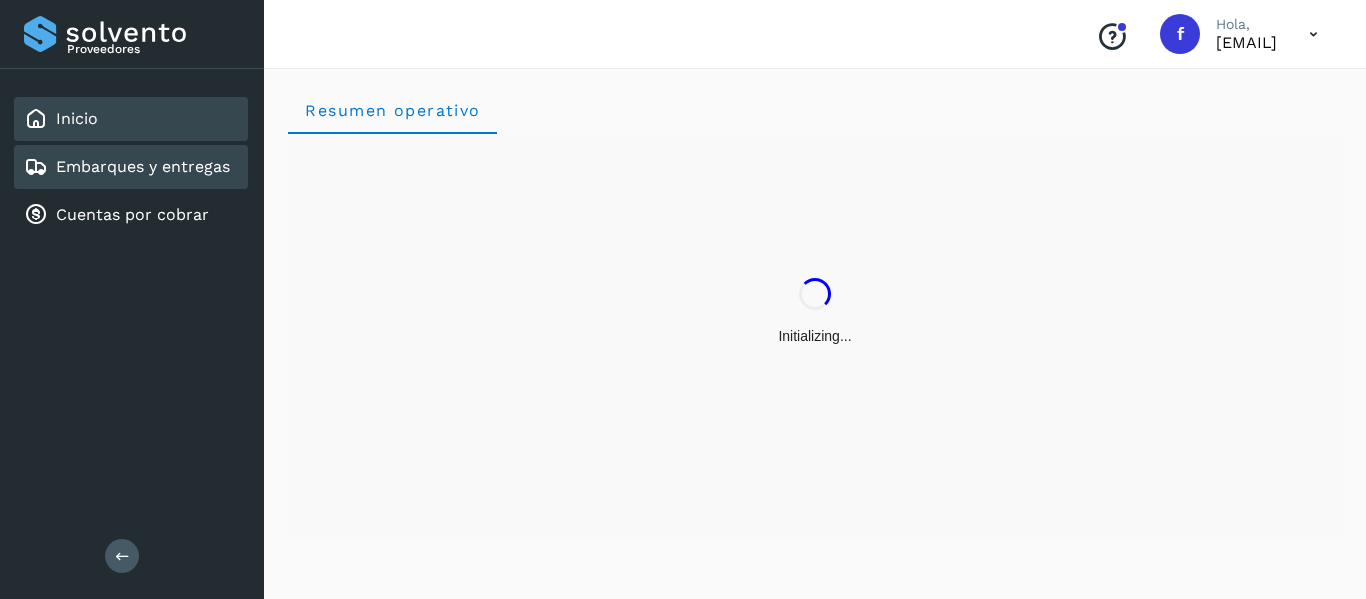 click on "Embarques y entregas" at bounding box center [143, 166] 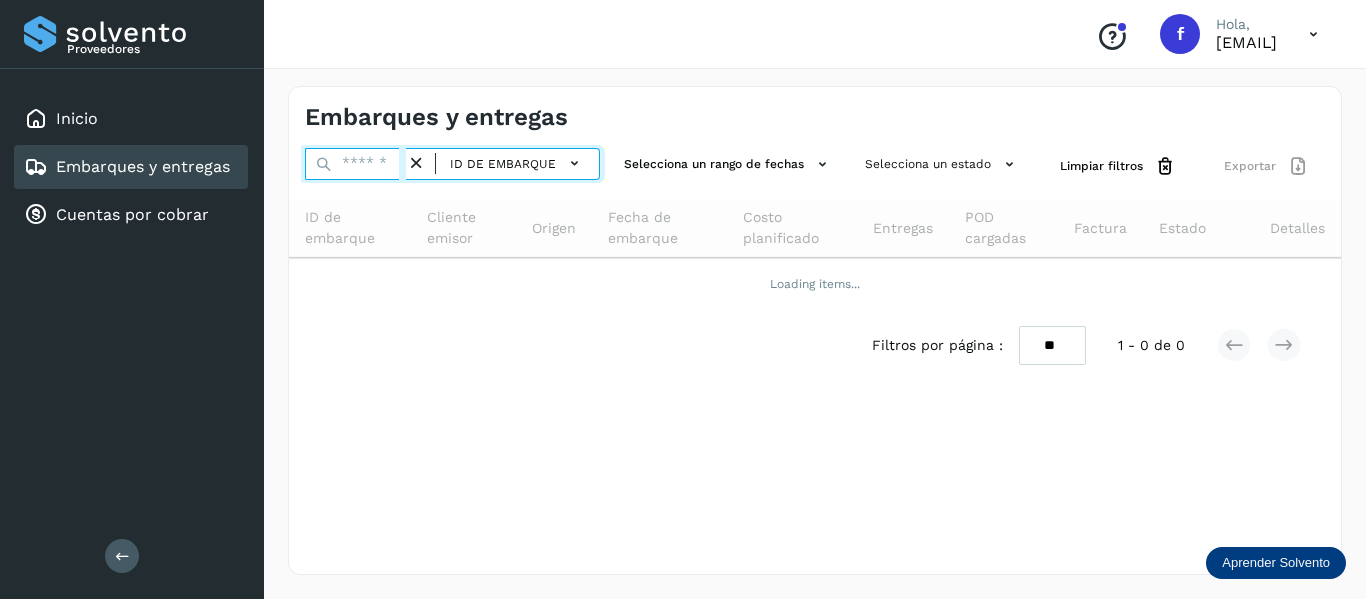 click at bounding box center [355, 164] 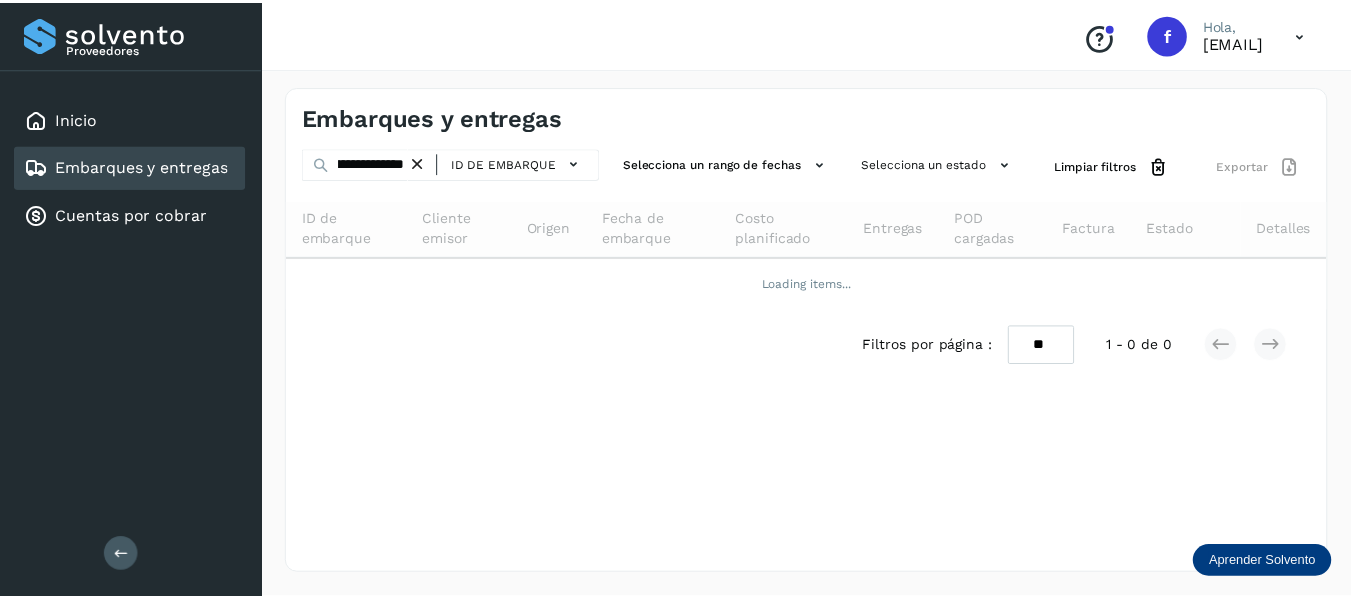 scroll, scrollTop: 0, scrollLeft: 0, axis: both 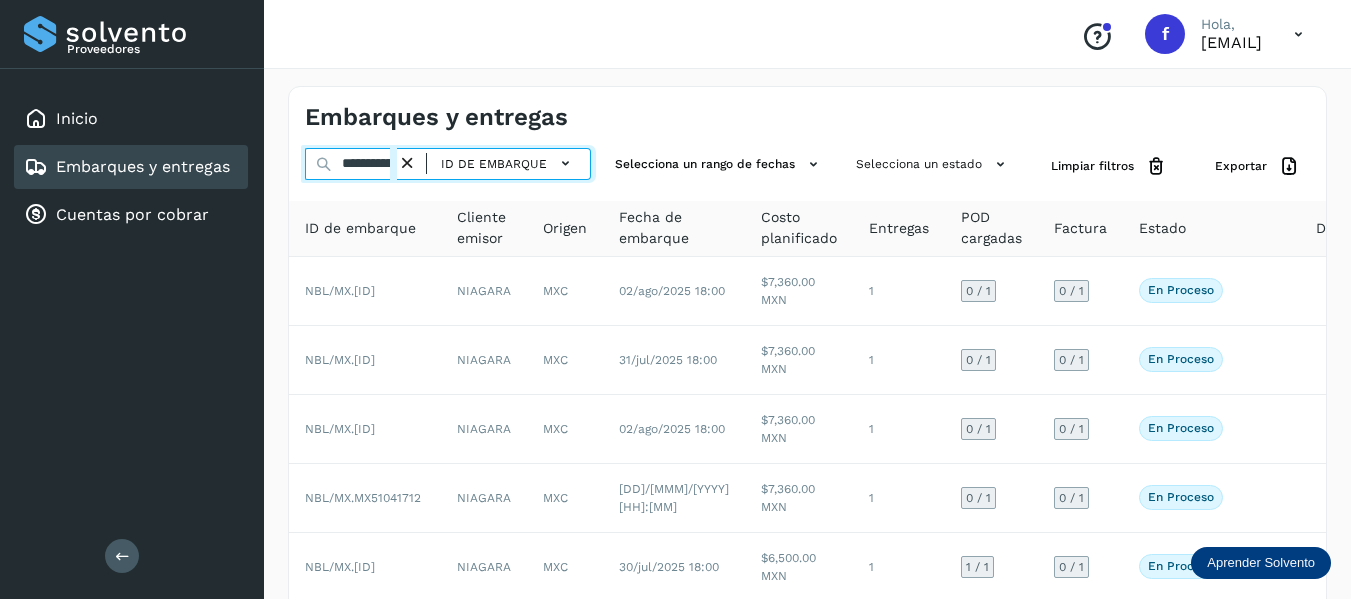 drag, startPoint x: 393, startPoint y: 159, endPoint x: 130, endPoint y: 182, distance: 264.00378 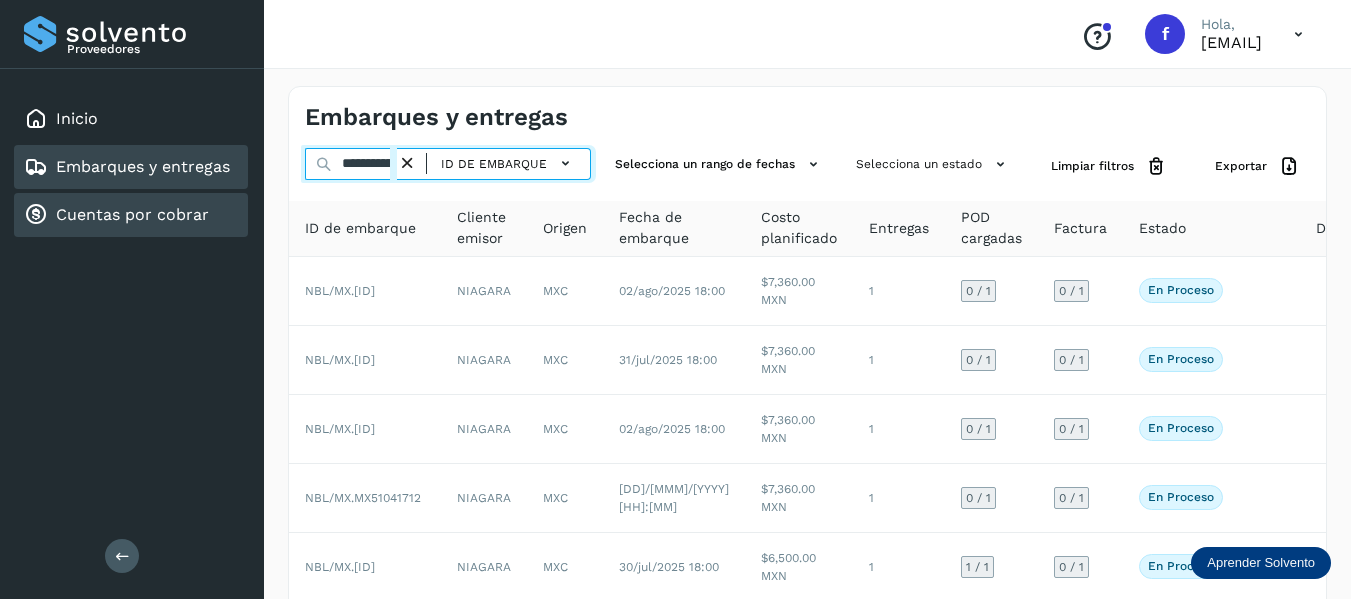 type on "**********" 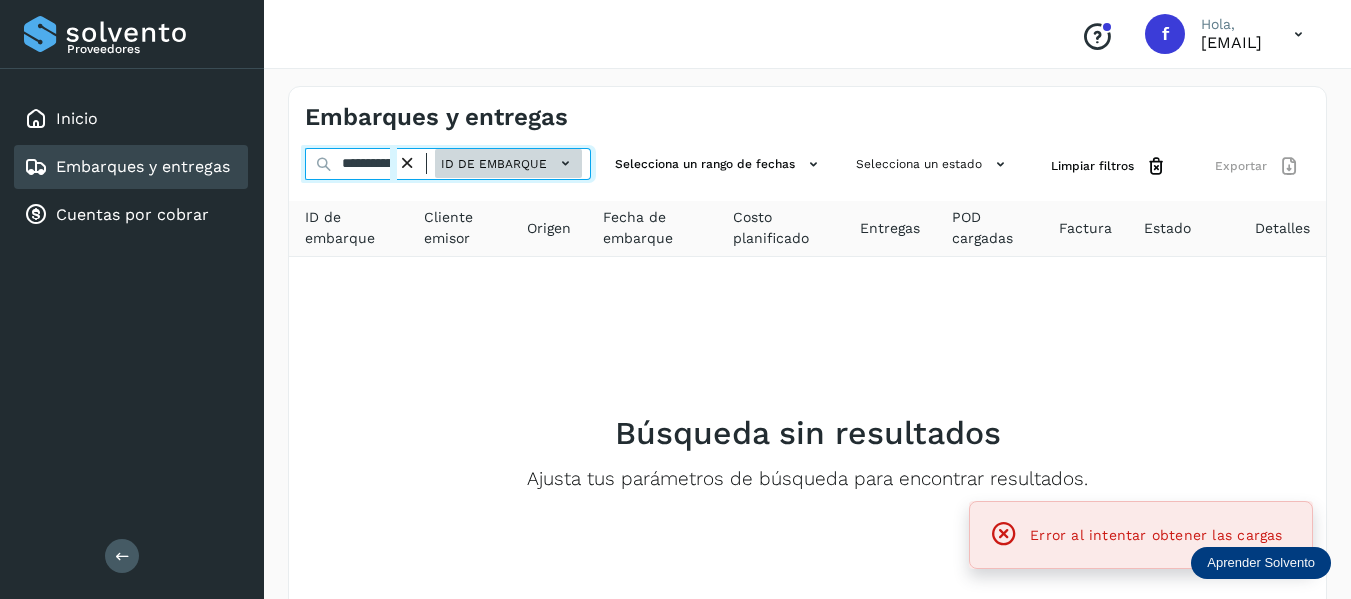 scroll, scrollTop: 0, scrollLeft: 195, axis: horizontal 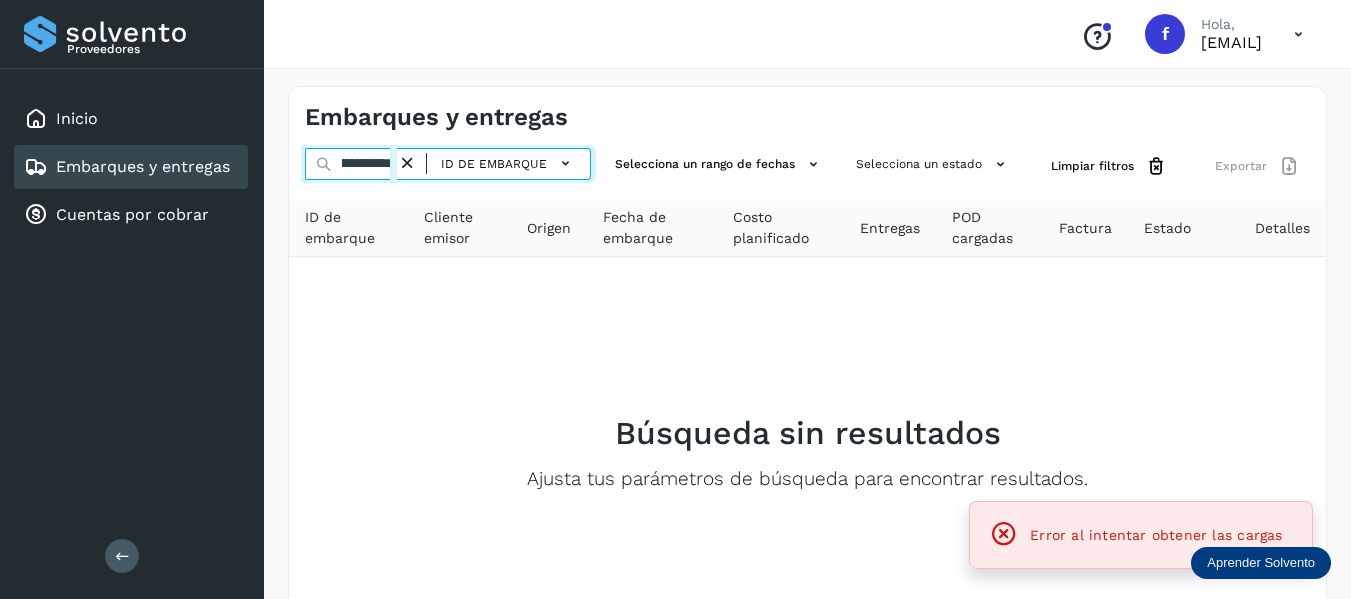 drag, startPoint x: 337, startPoint y: 159, endPoint x: 581, endPoint y: 160, distance: 244.00204 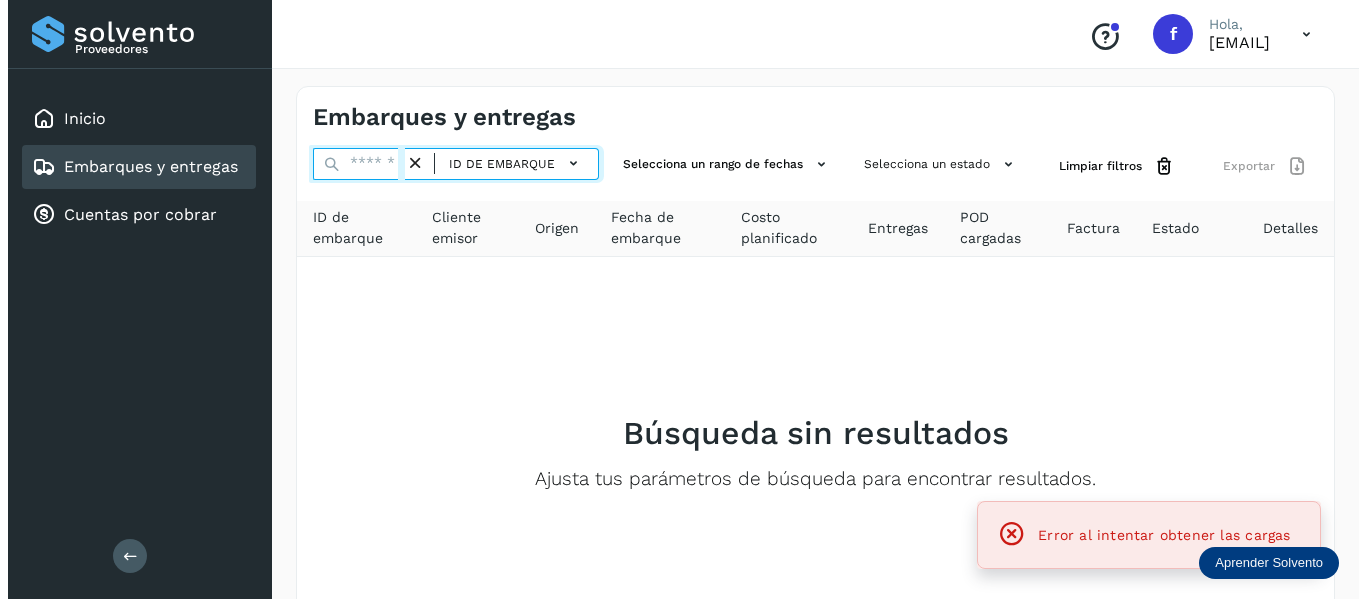 scroll, scrollTop: 0, scrollLeft: 0, axis: both 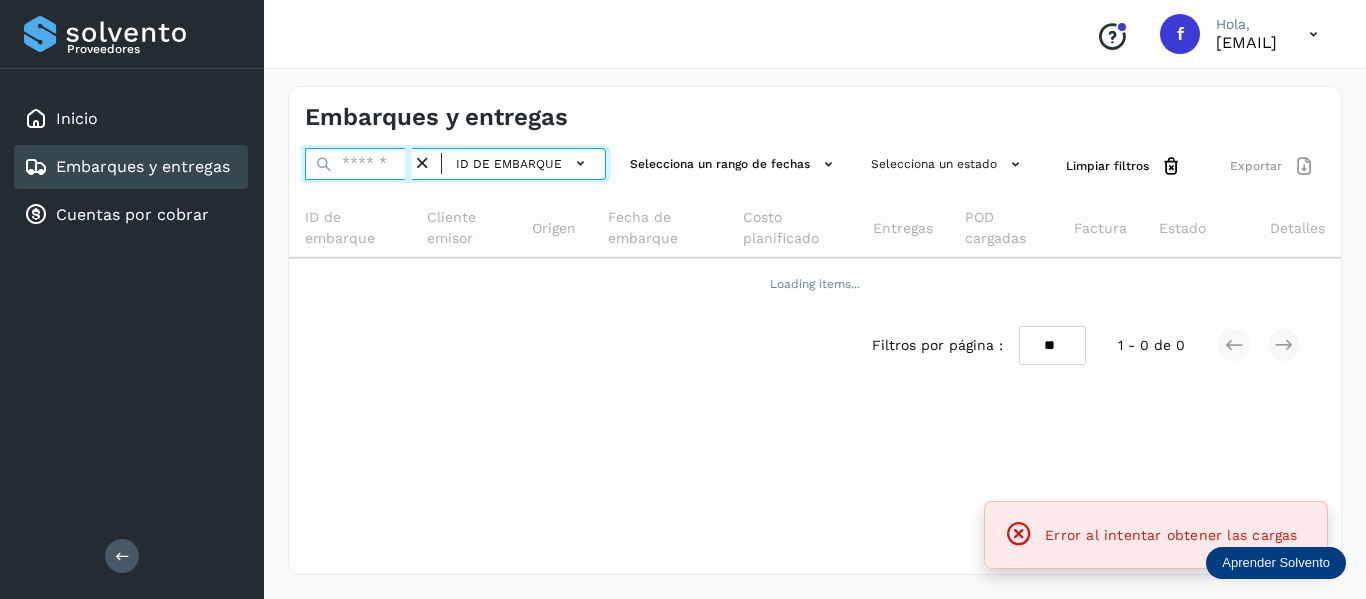 type 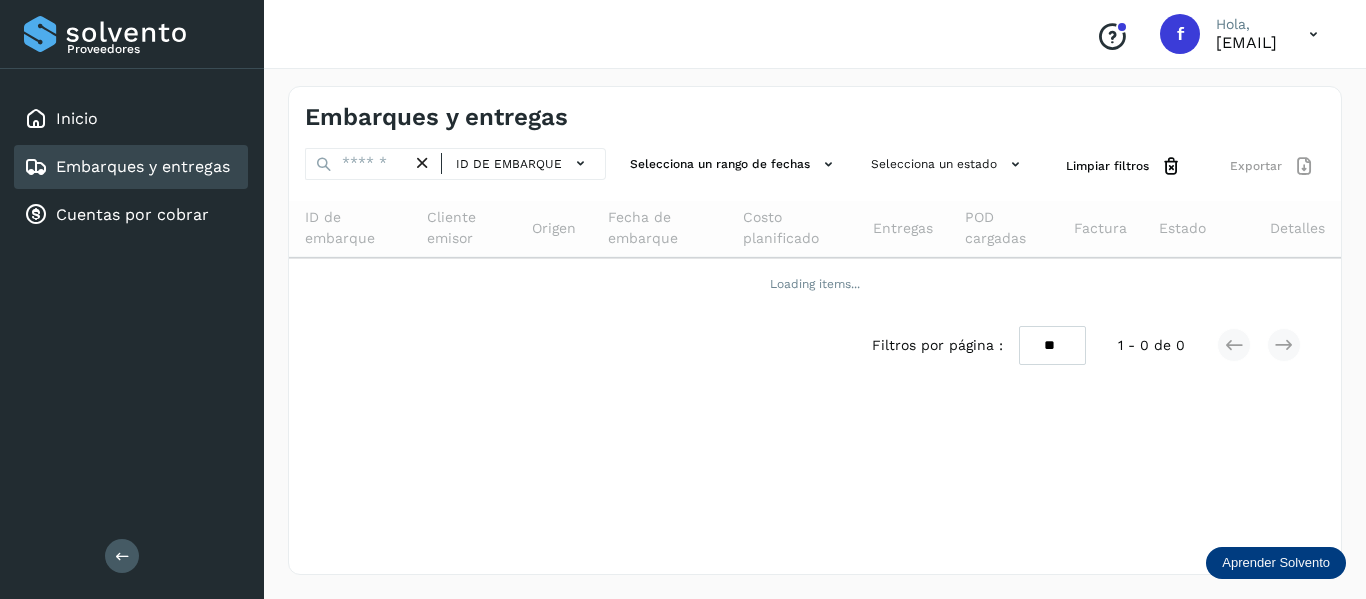 type 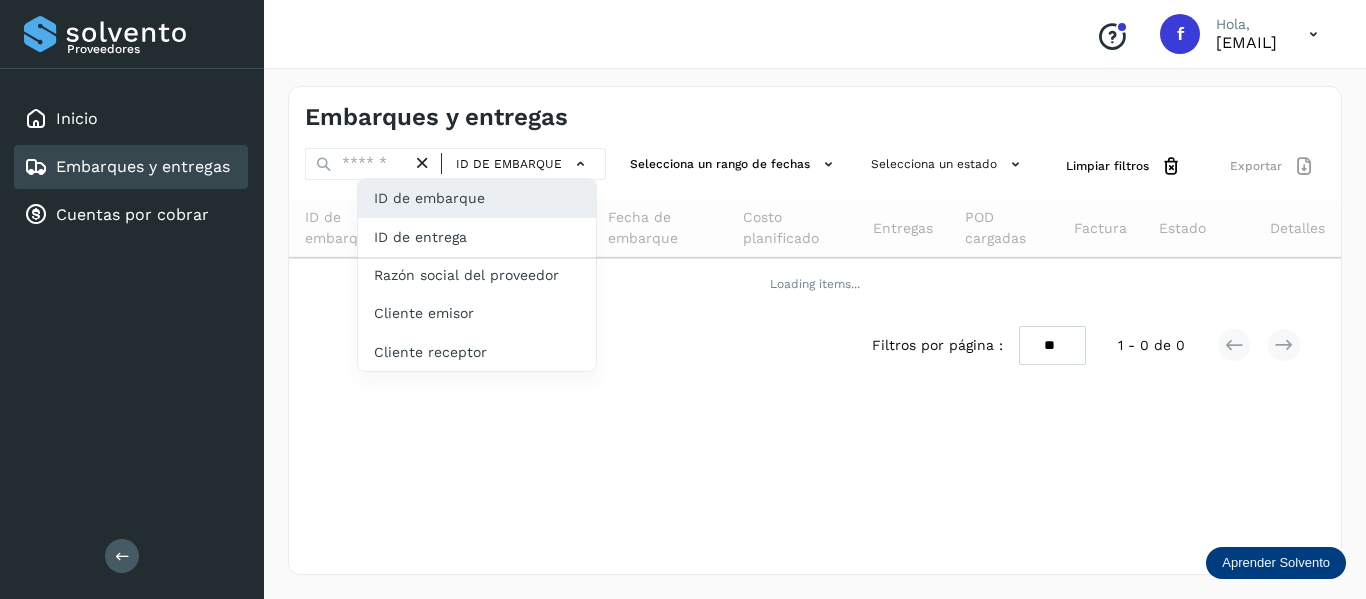 click at bounding box center (683, 299) 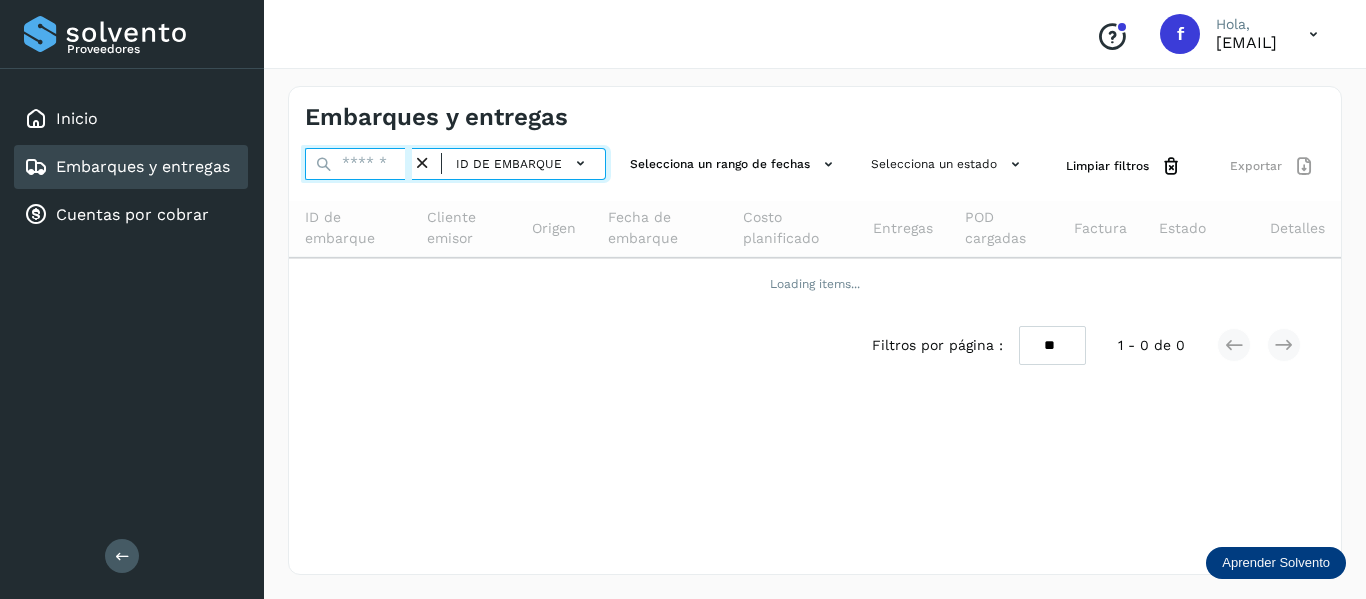 click at bounding box center [358, 164] 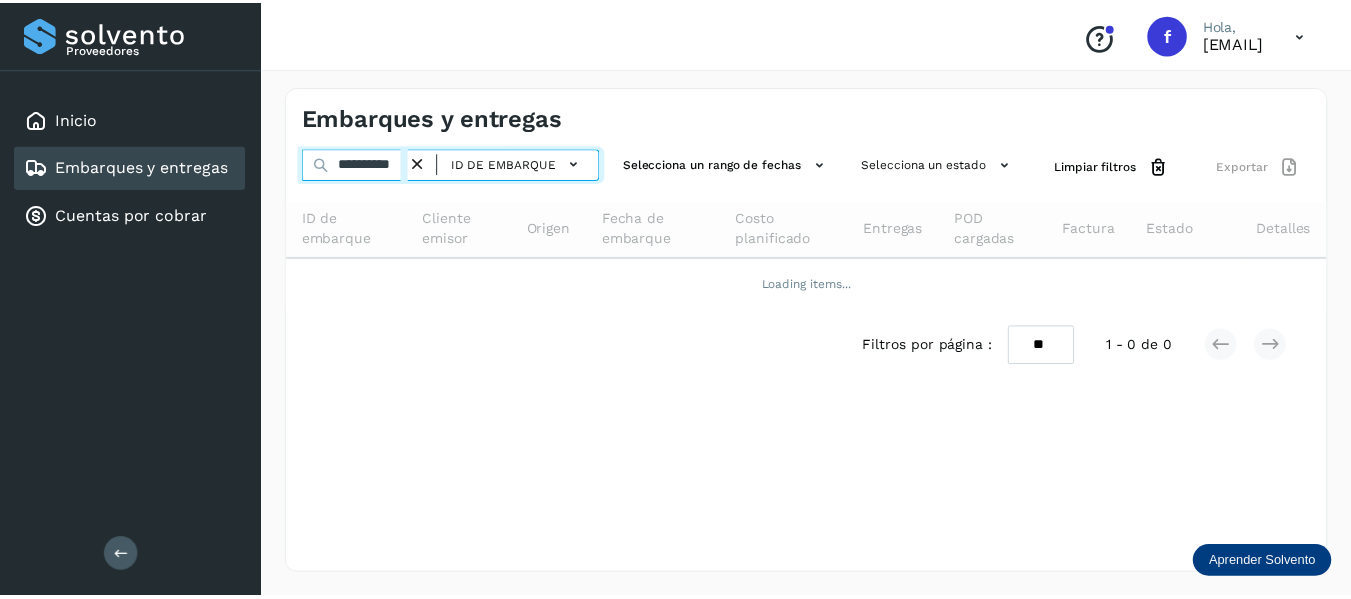 scroll, scrollTop: 0, scrollLeft: 15, axis: horizontal 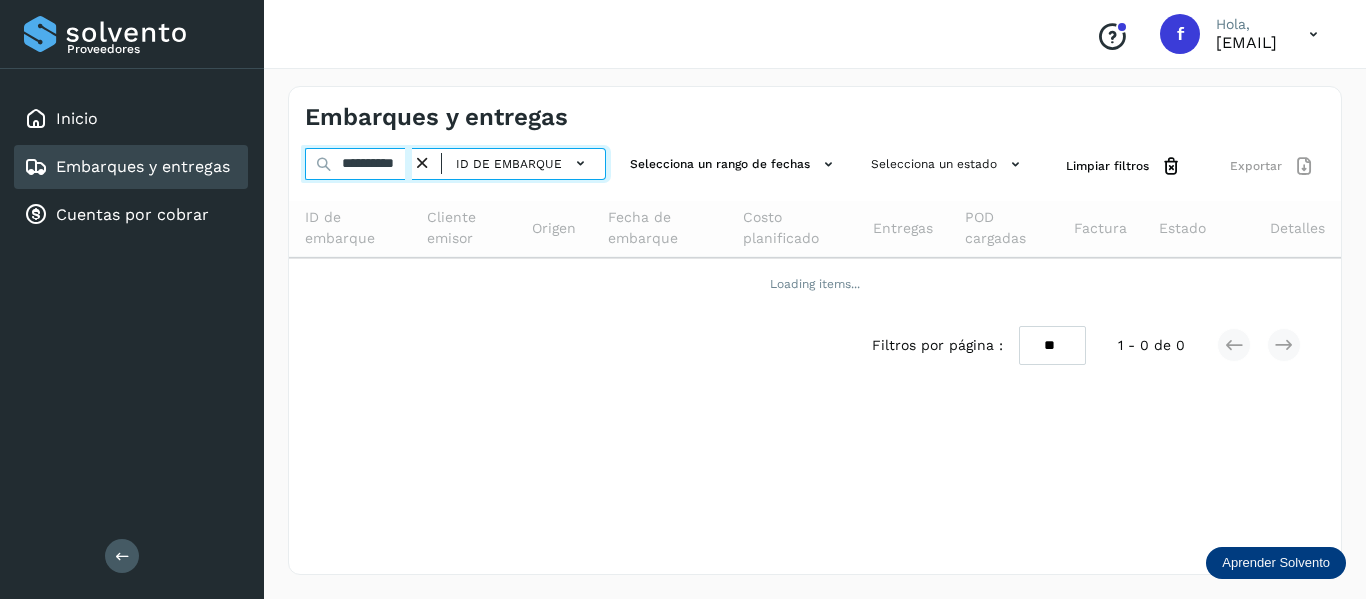 click on "**********" at bounding box center [358, 164] 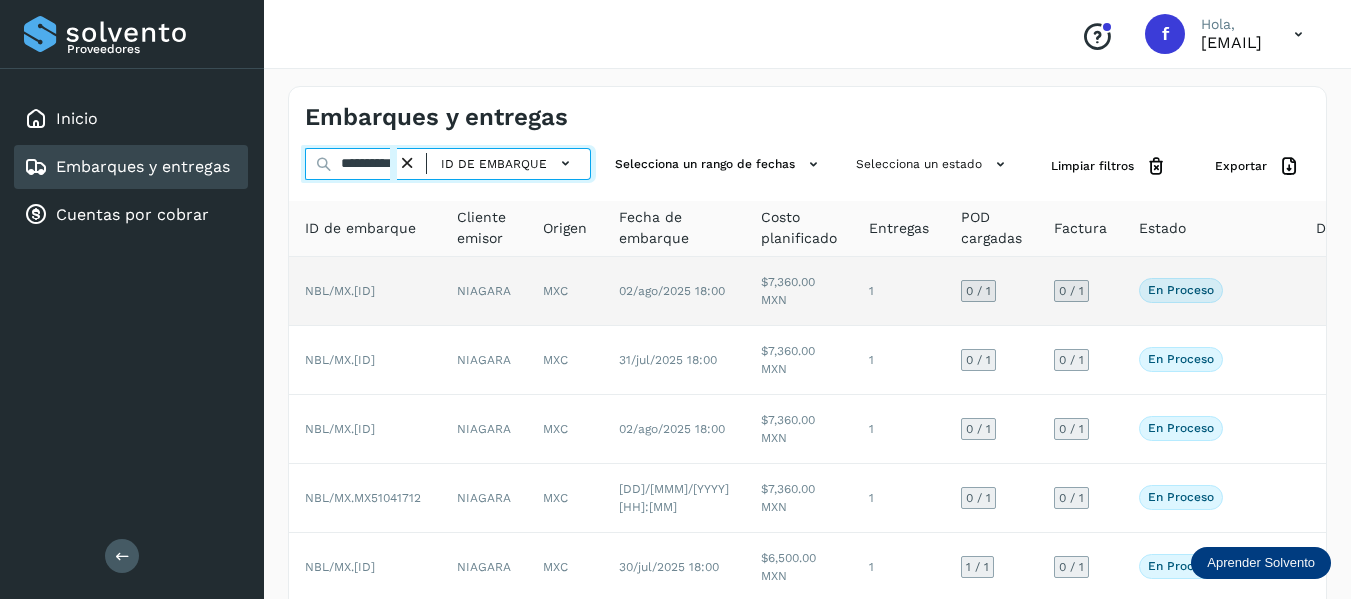 type on "**********" 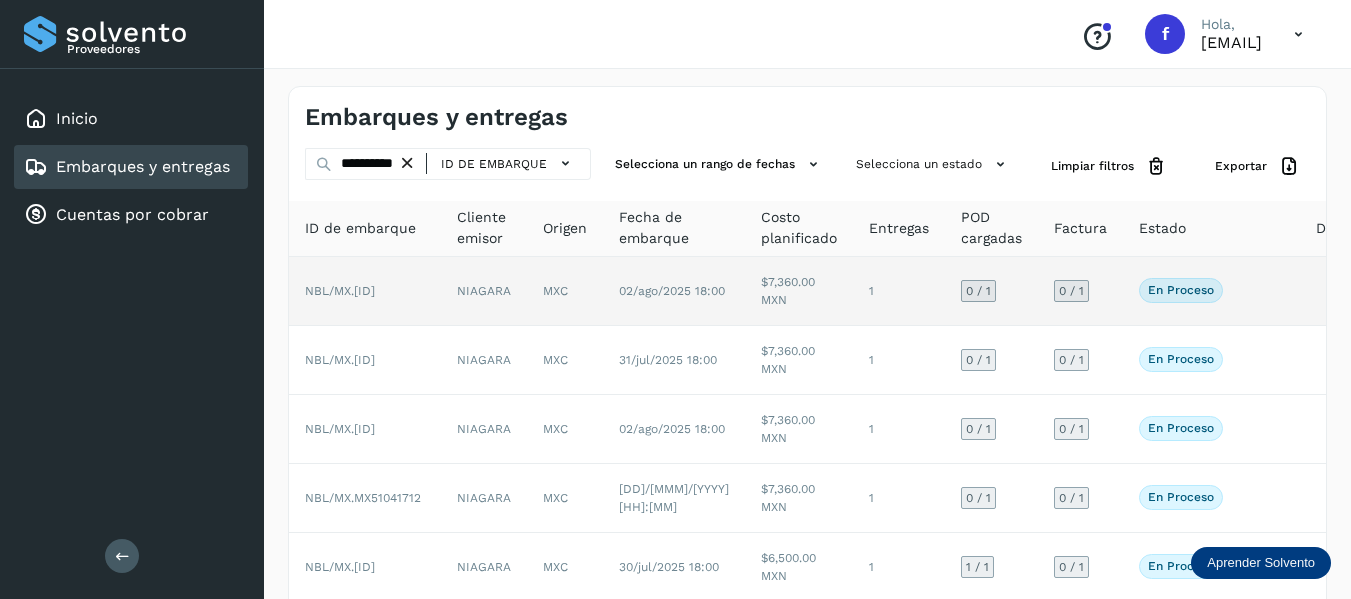 scroll, scrollTop: 0, scrollLeft: 0, axis: both 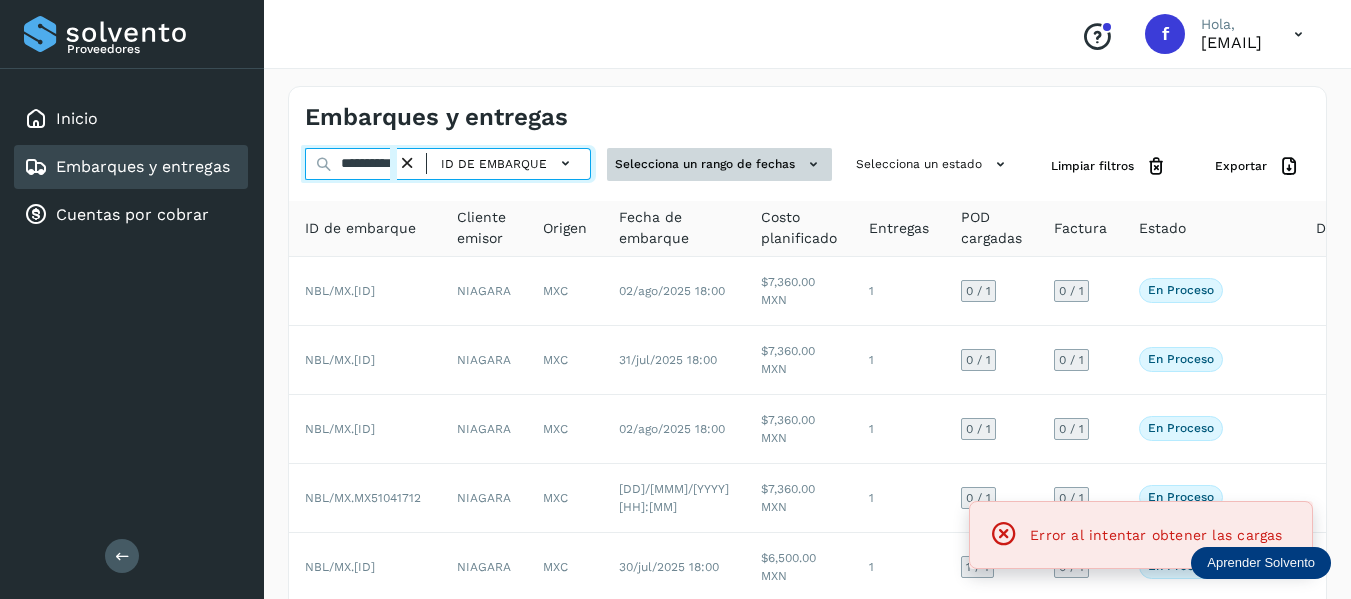 drag, startPoint x: 336, startPoint y: 164, endPoint x: 706, endPoint y: 149, distance: 370.30392 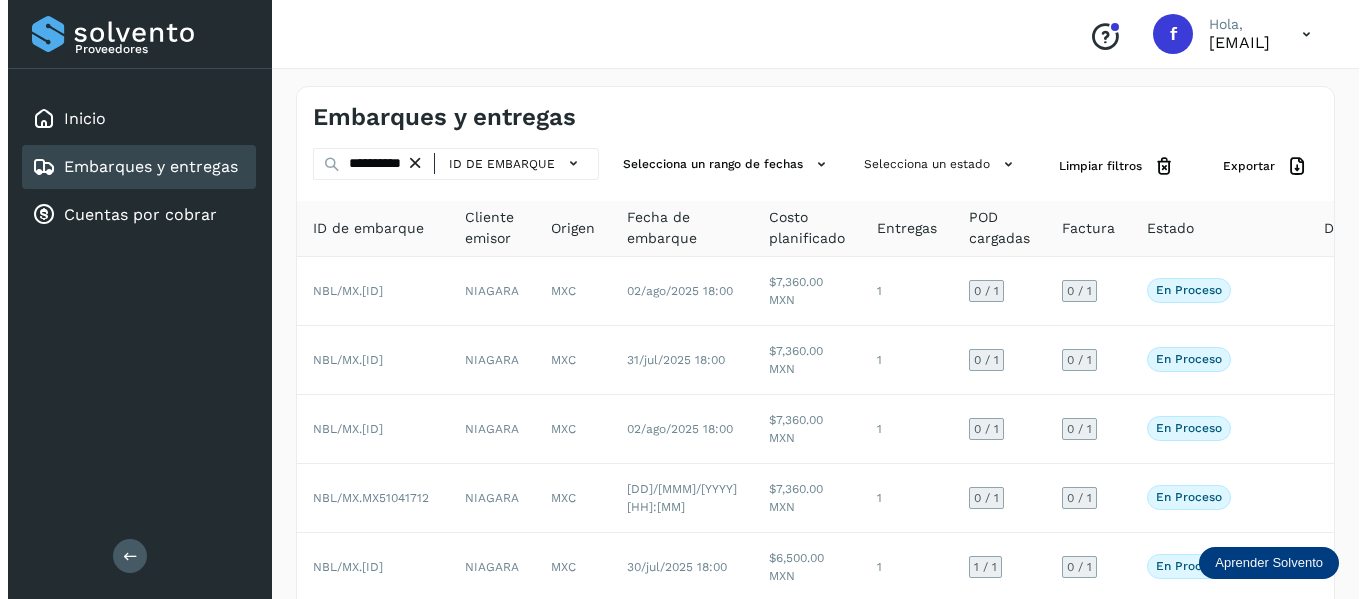 scroll, scrollTop: 0, scrollLeft: 0, axis: both 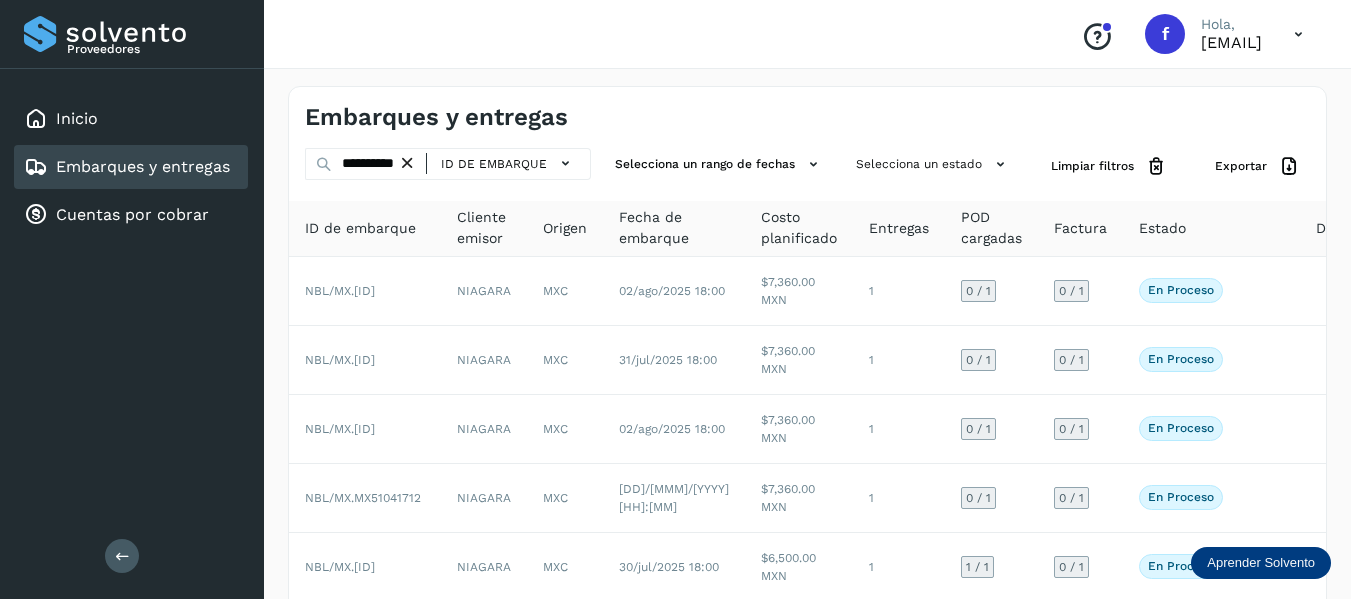 click on "Embarques y entregas" 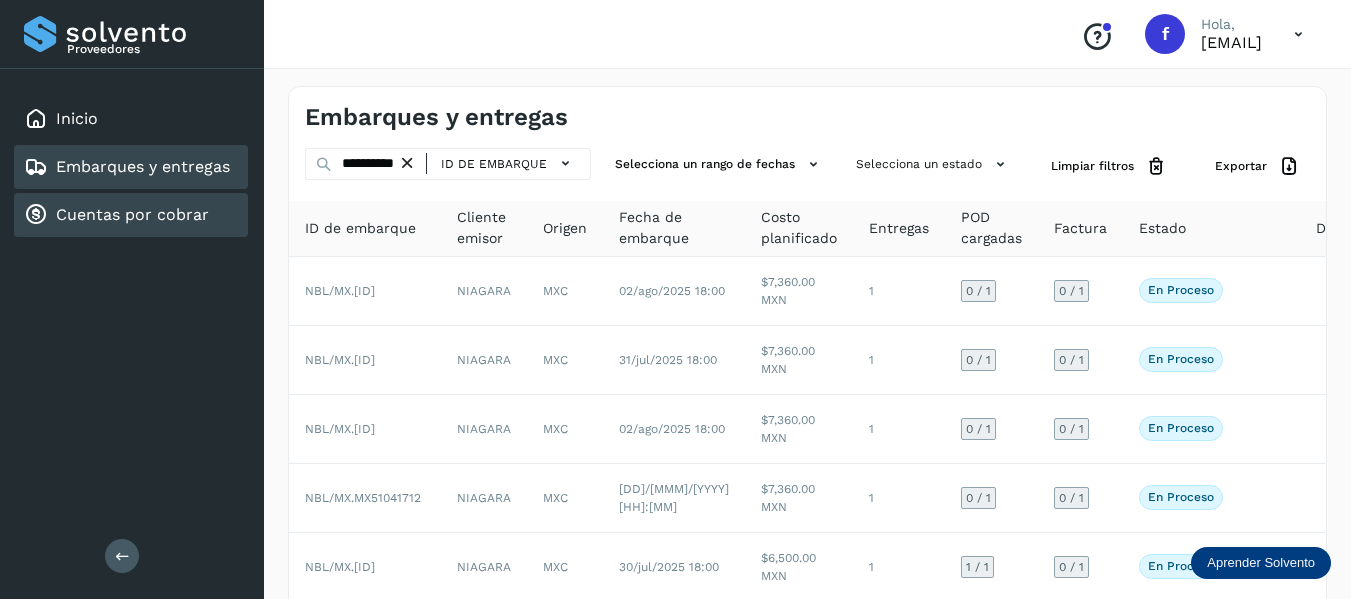click on "Cuentas por cobrar" at bounding box center (132, 214) 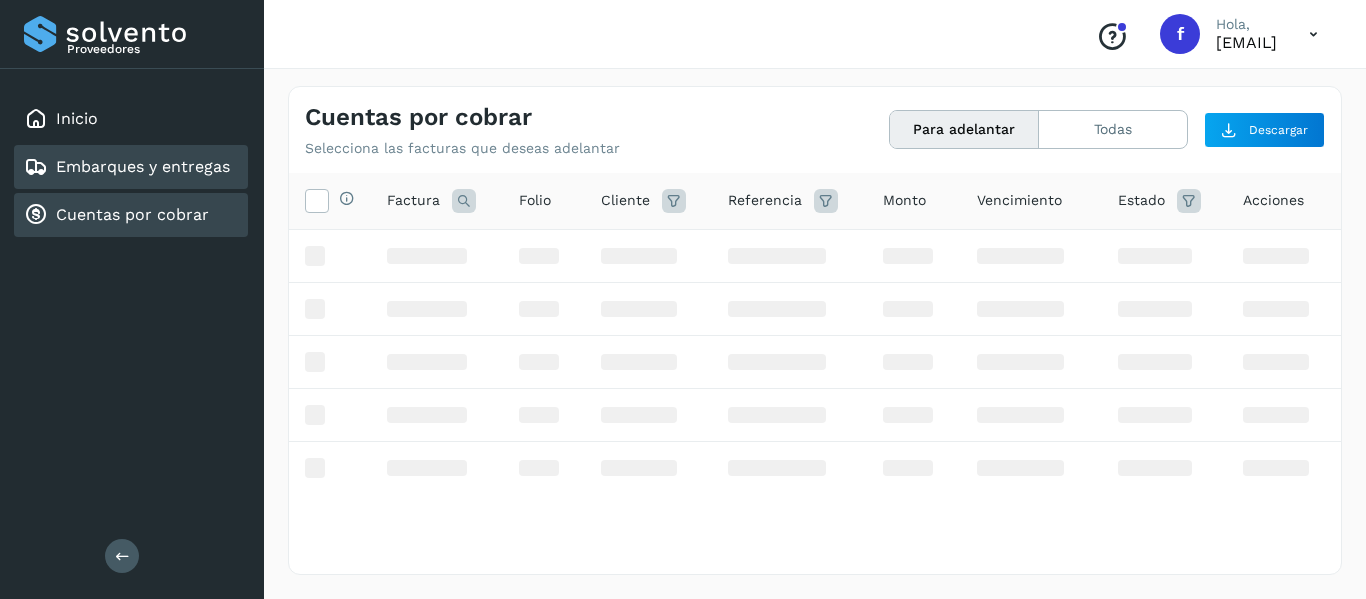 click on "Embarques y entregas" at bounding box center [143, 166] 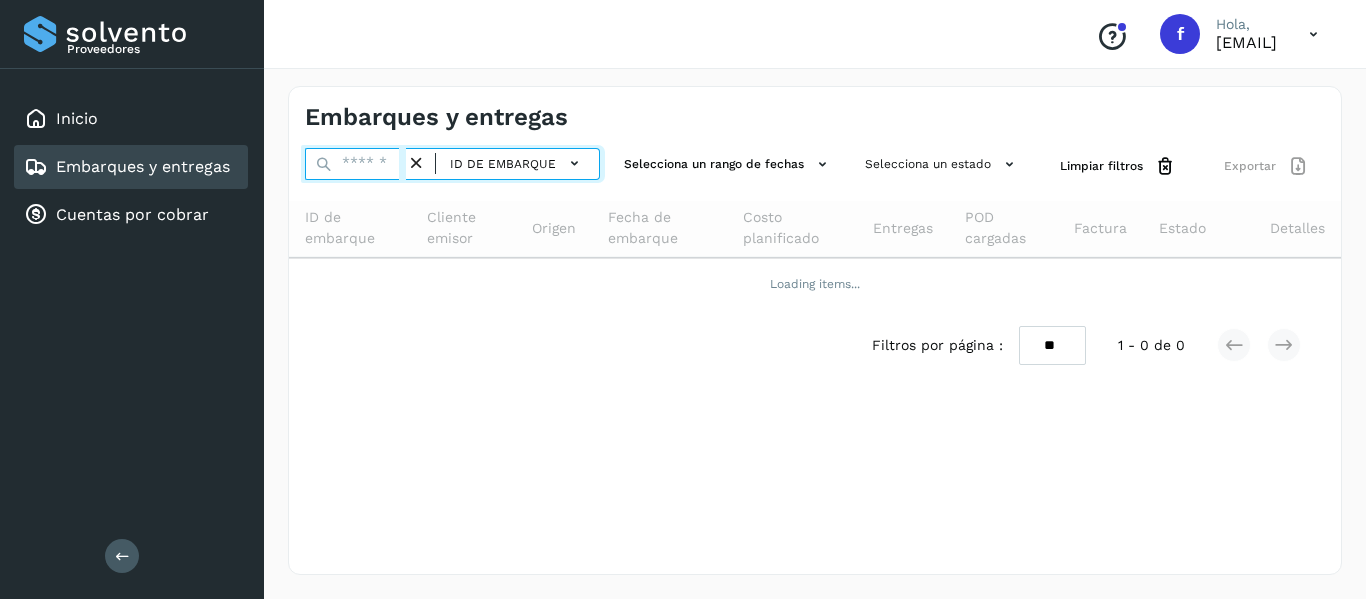click at bounding box center (355, 164) 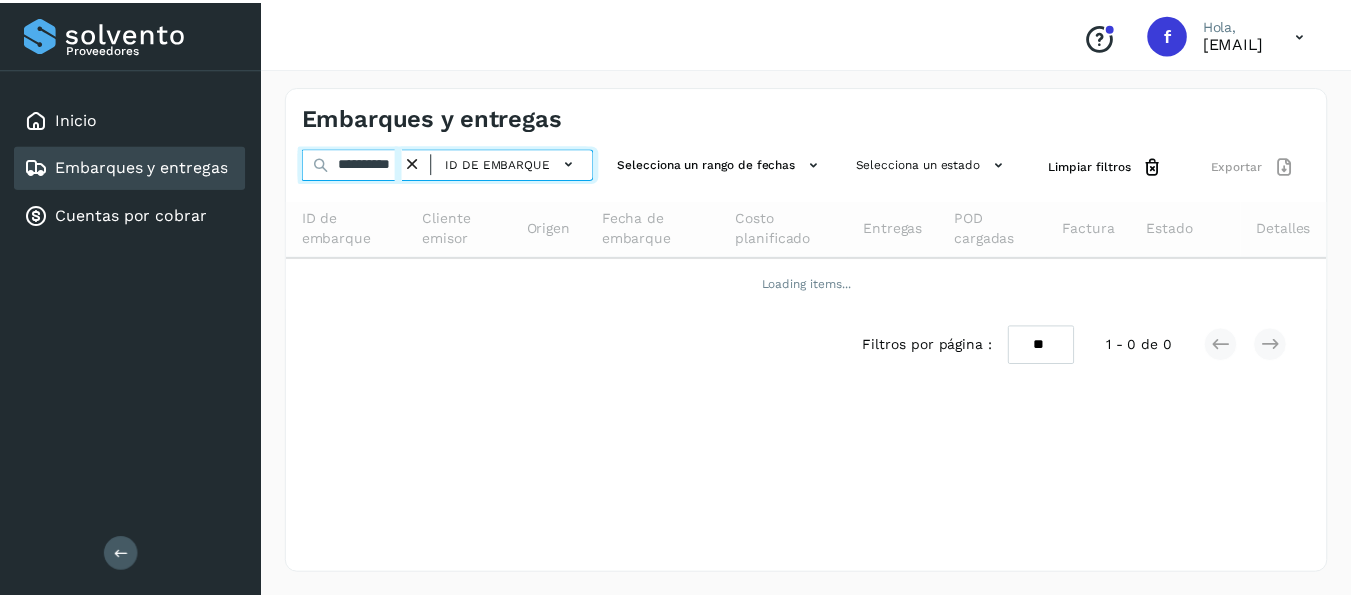scroll, scrollTop: 0, scrollLeft: 15, axis: horizontal 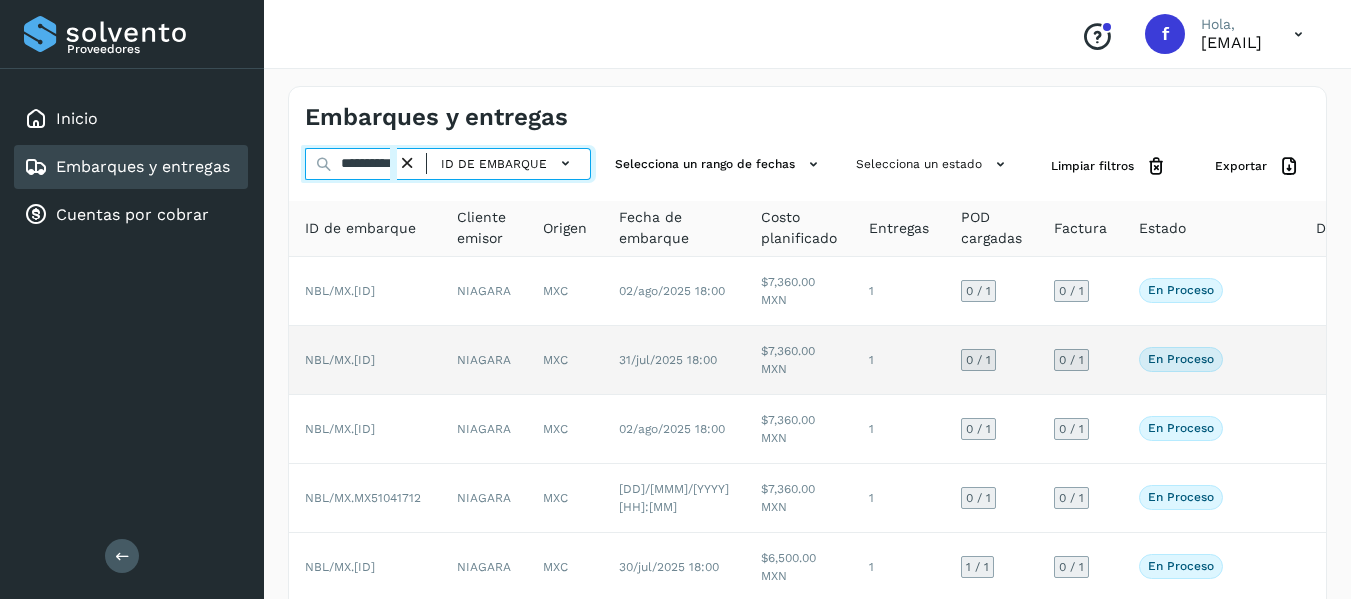 type on "**********" 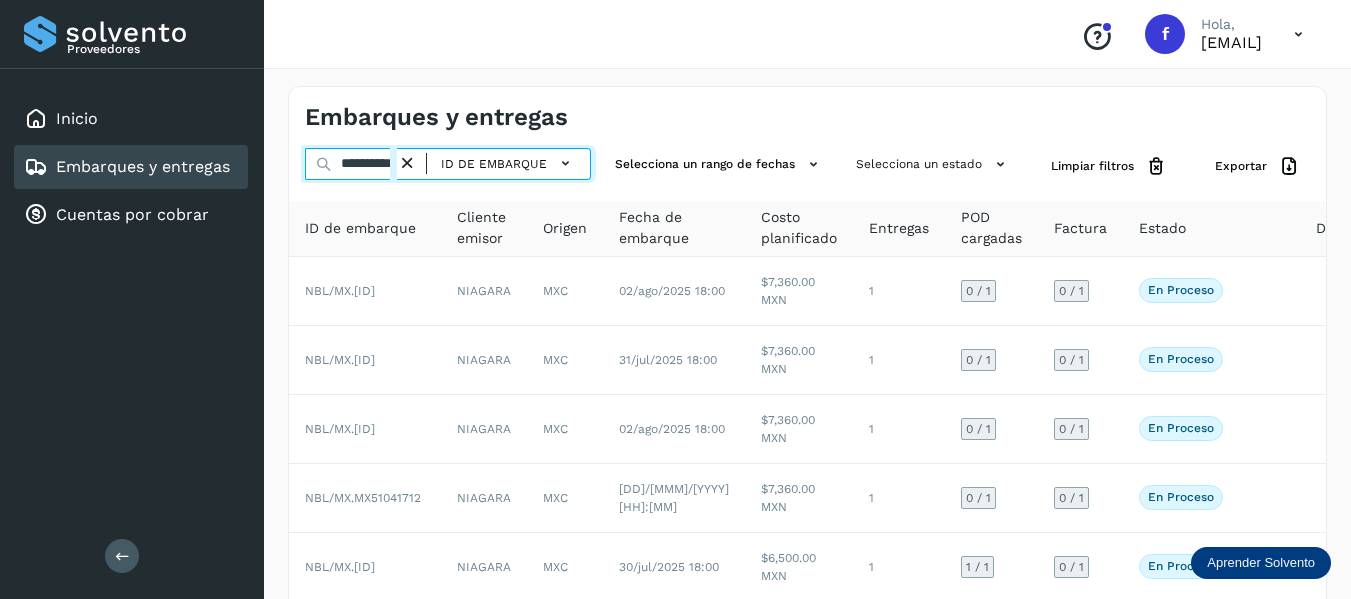 scroll, scrollTop: 0, scrollLeft: 0, axis: both 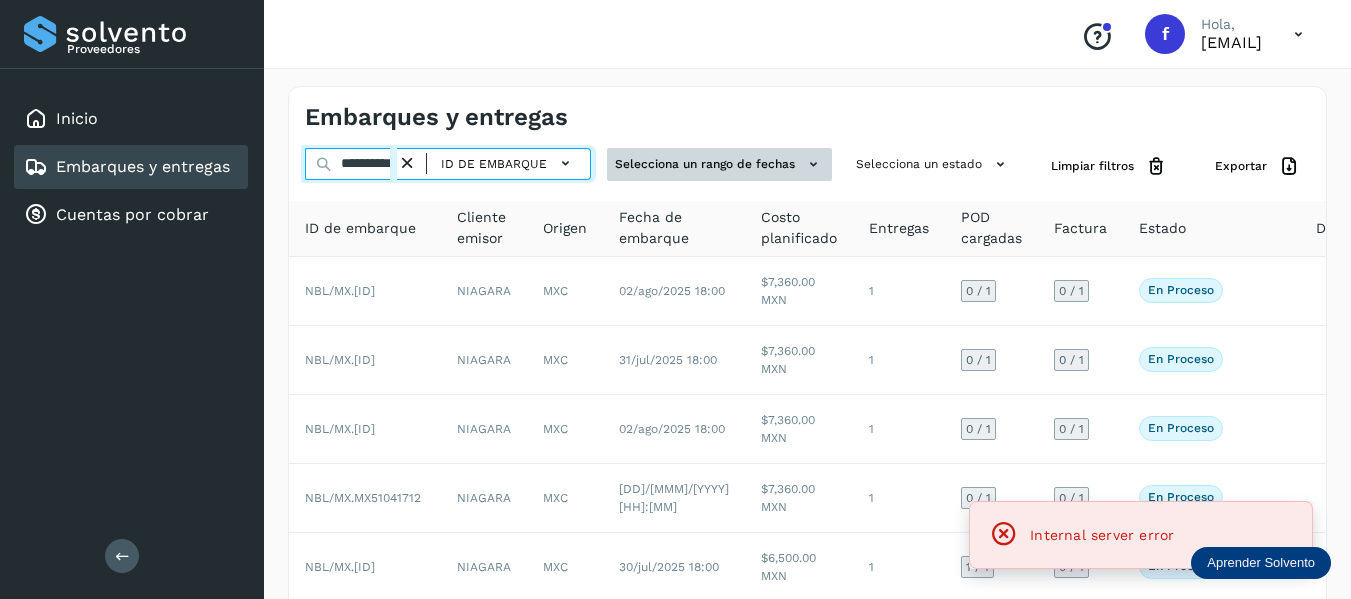 drag, startPoint x: 338, startPoint y: 165, endPoint x: 628, endPoint y: 156, distance: 290.13962 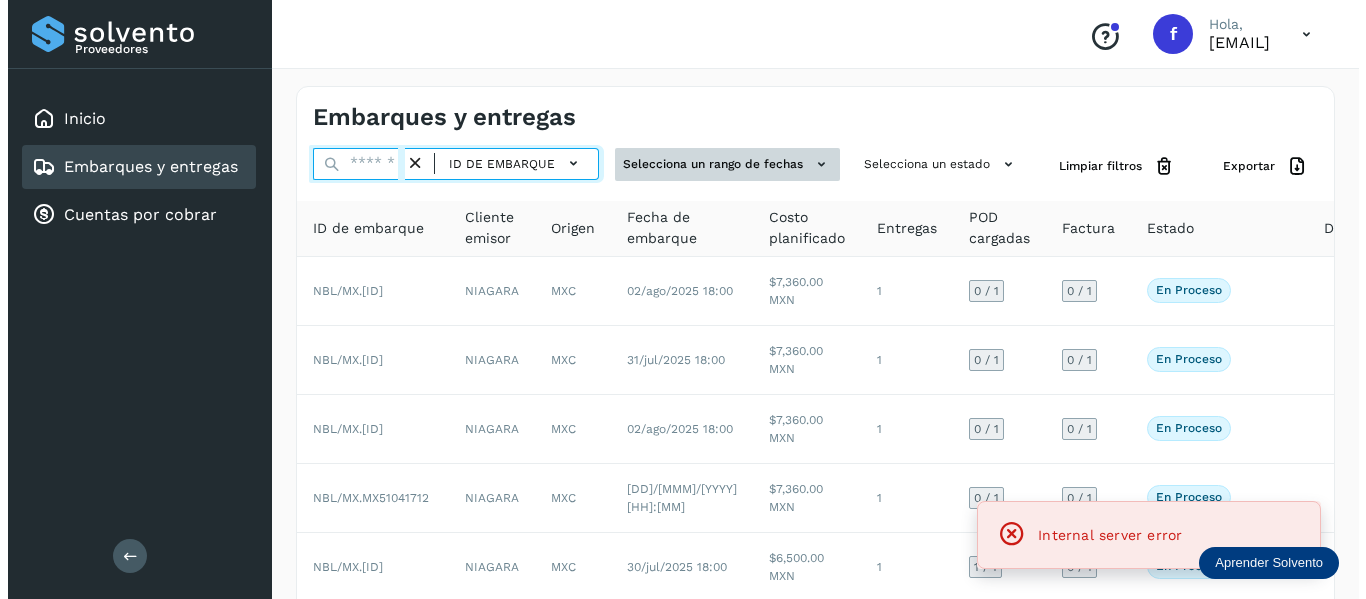 scroll, scrollTop: 0, scrollLeft: 0, axis: both 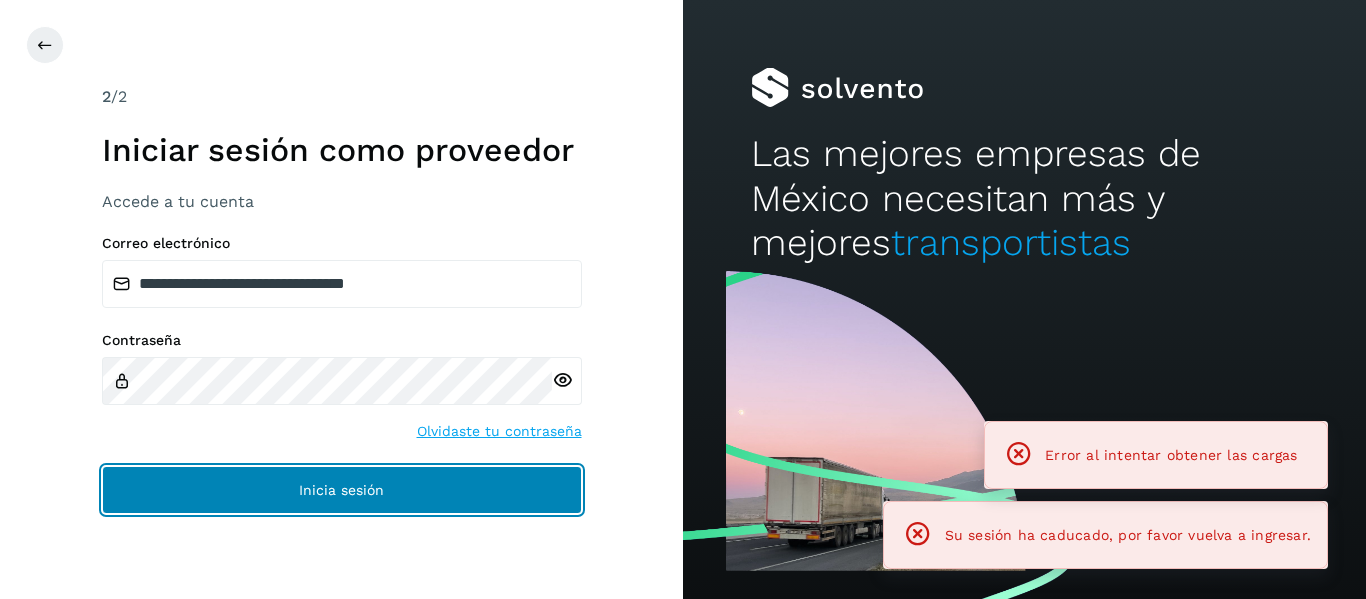 click on "Inicia sesión" at bounding box center [342, 490] 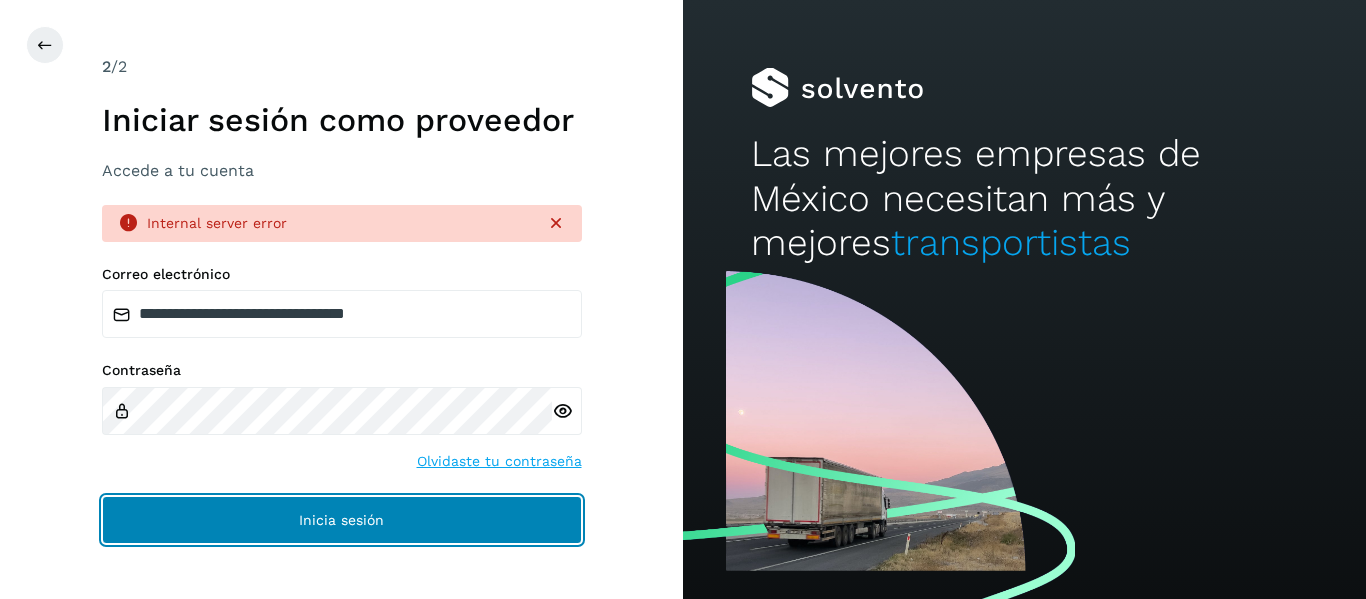 click on "Inicia sesión" at bounding box center [342, 520] 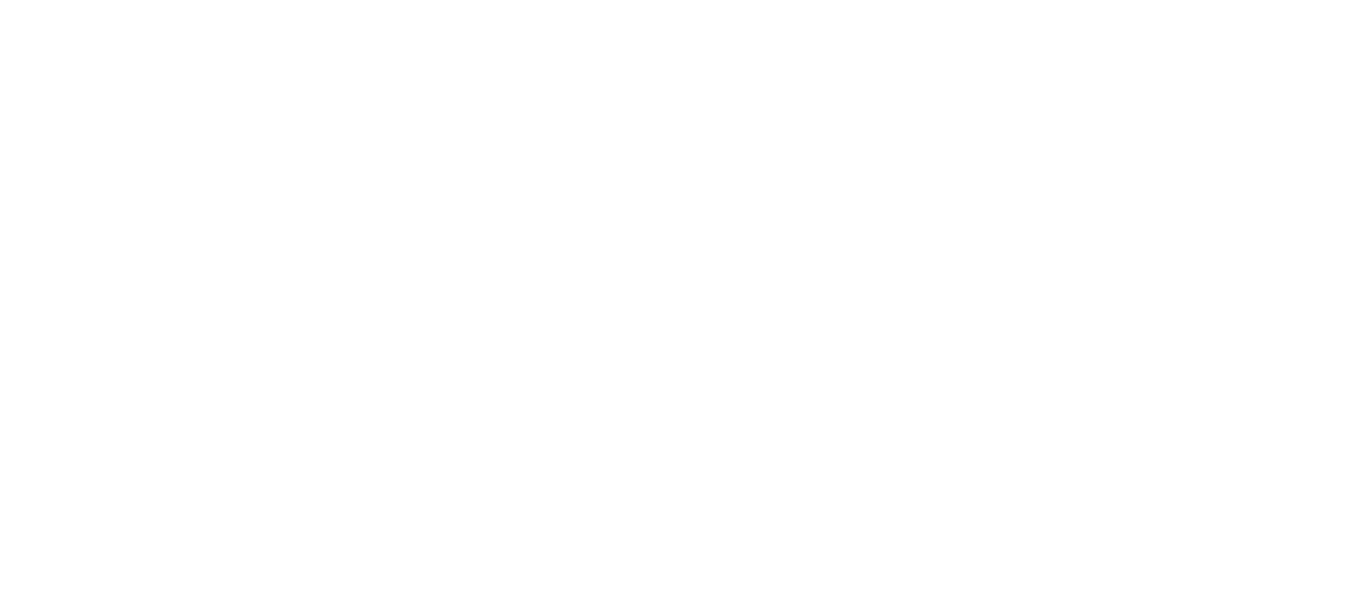 scroll, scrollTop: 0, scrollLeft: 0, axis: both 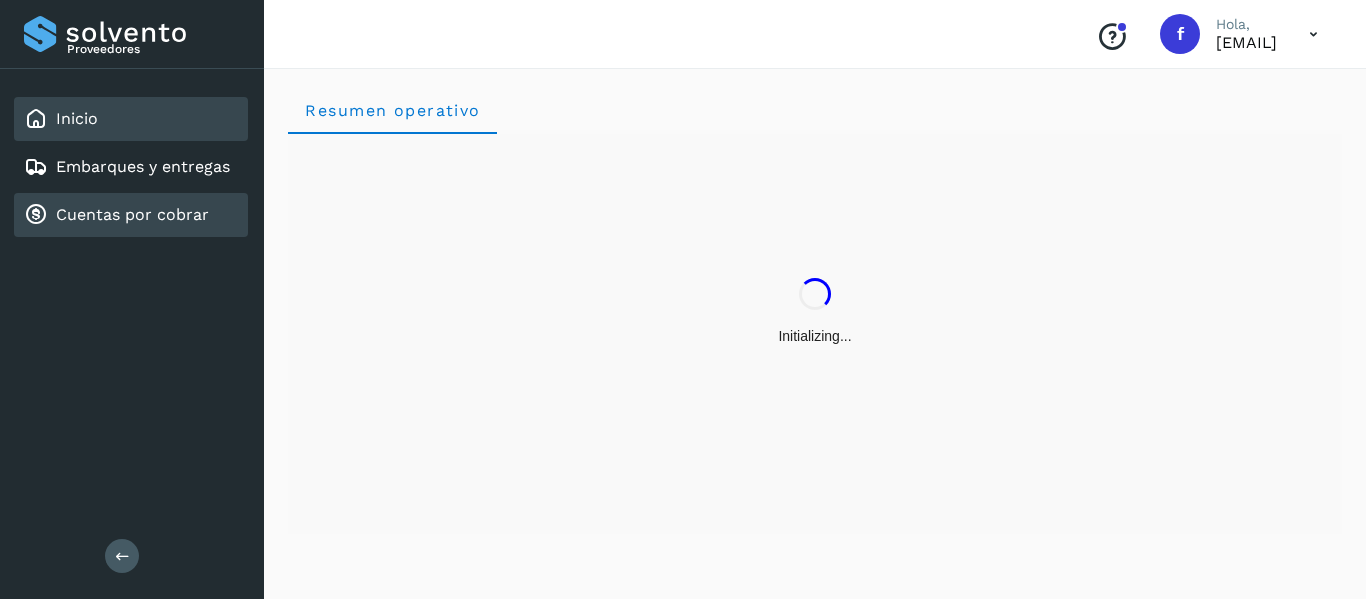 click on "Cuentas por cobrar" 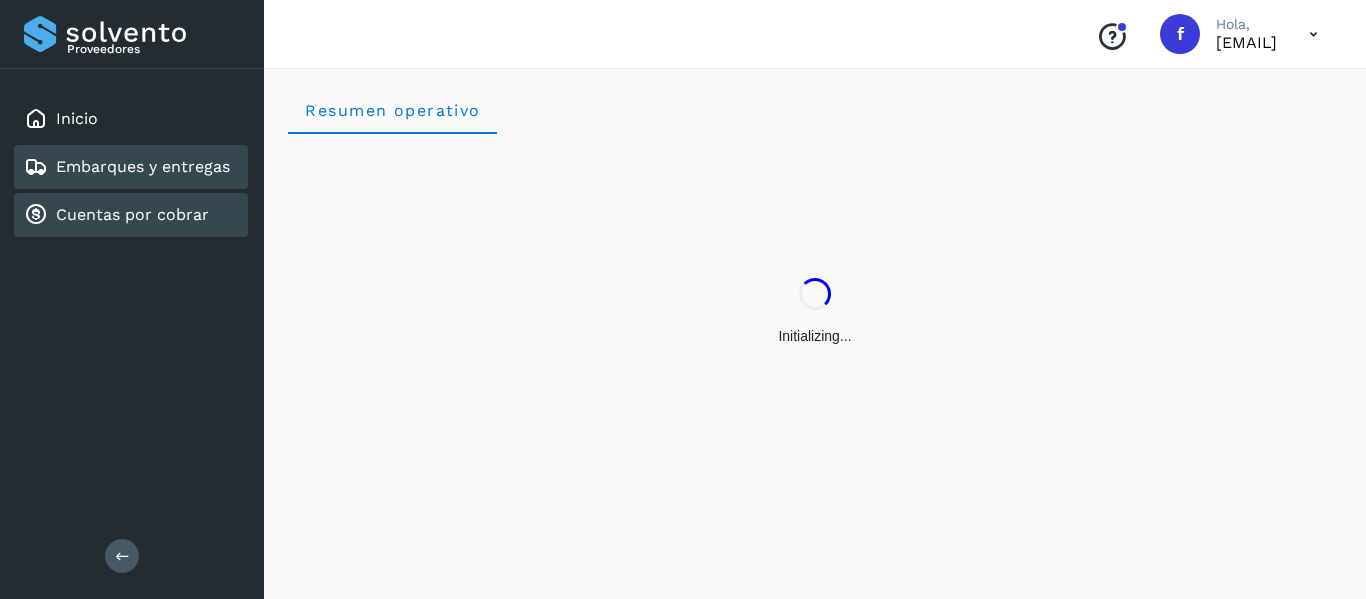 click on "Embarques y entregas" at bounding box center [143, 166] 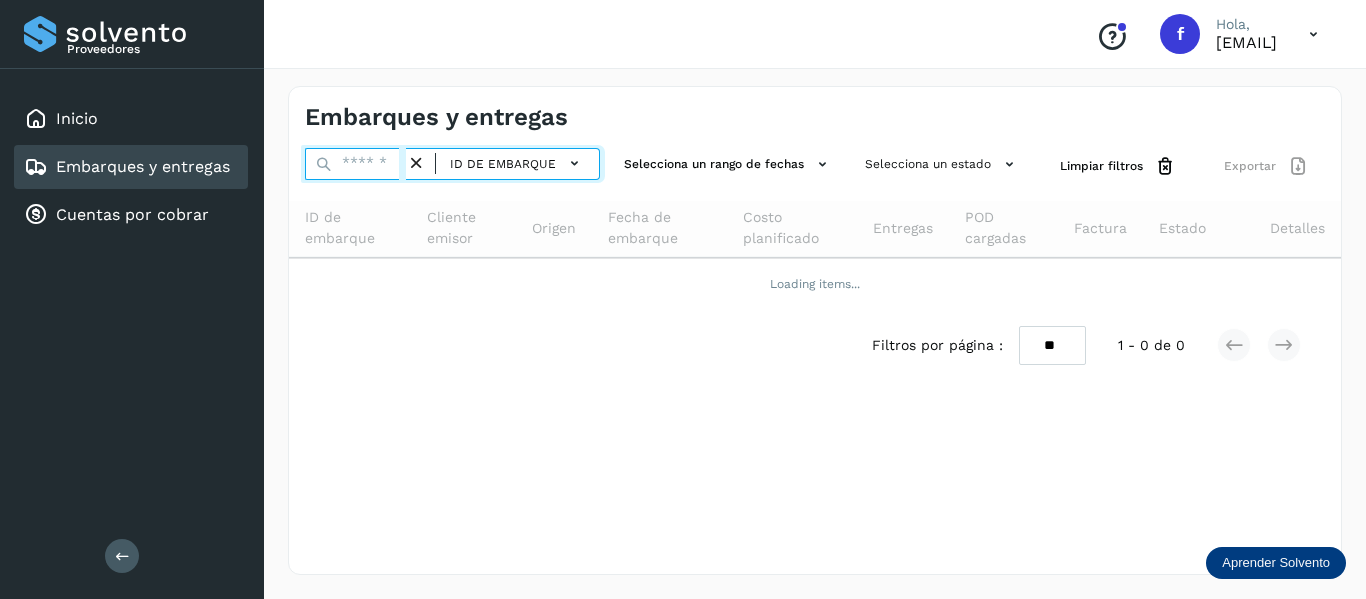 click at bounding box center [355, 164] 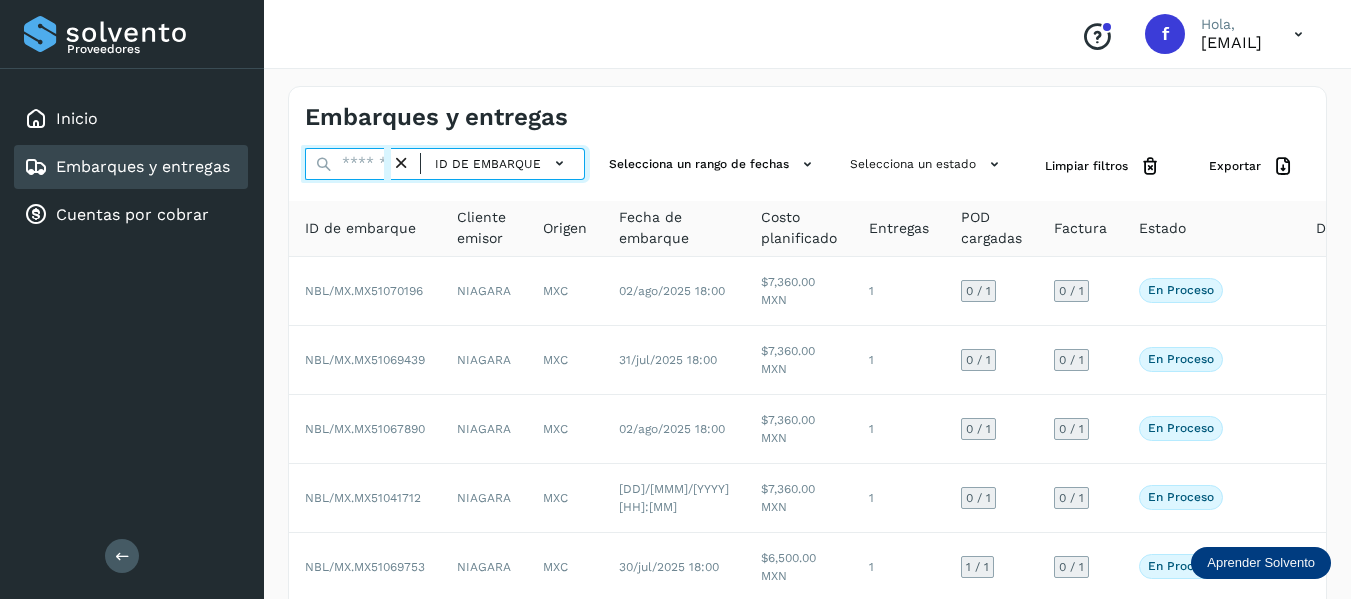 paste on "**********" 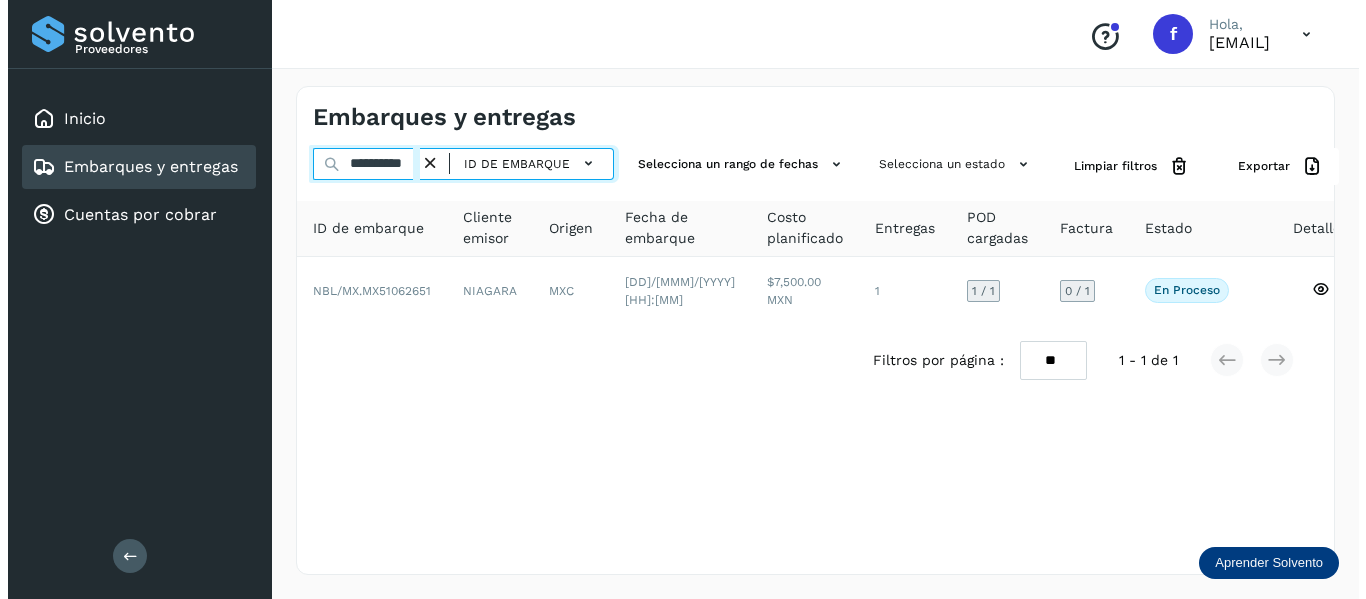 scroll, scrollTop: 0, scrollLeft: 15, axis: horizontal 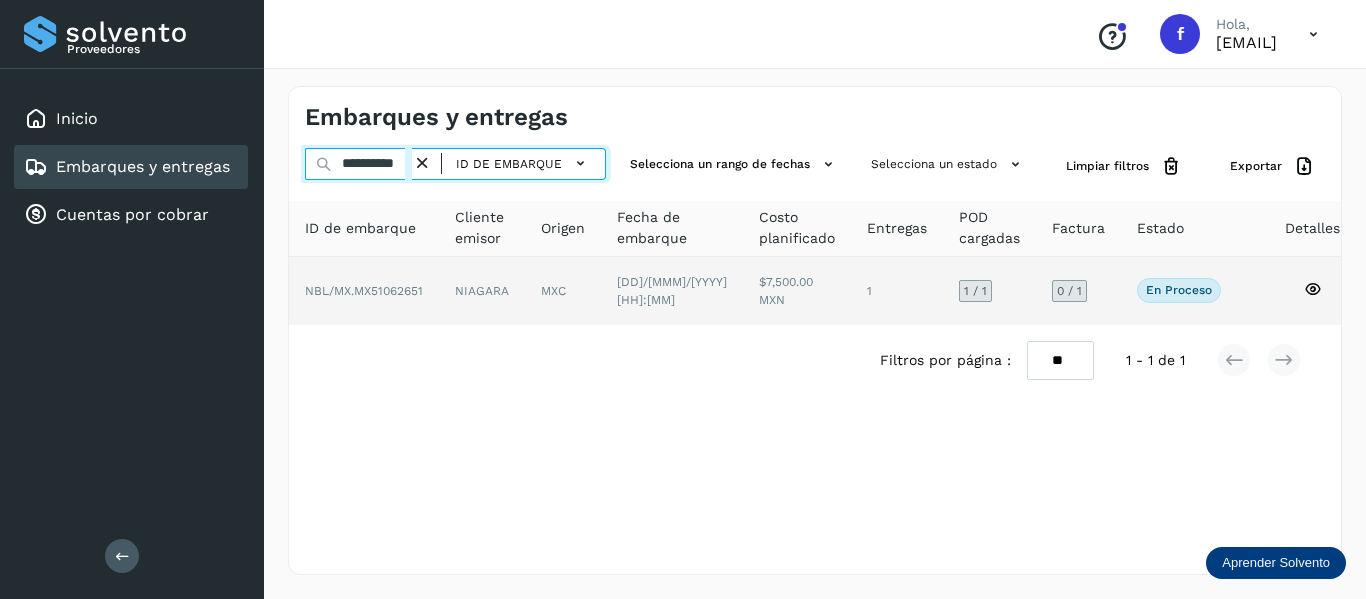 type on "**********" 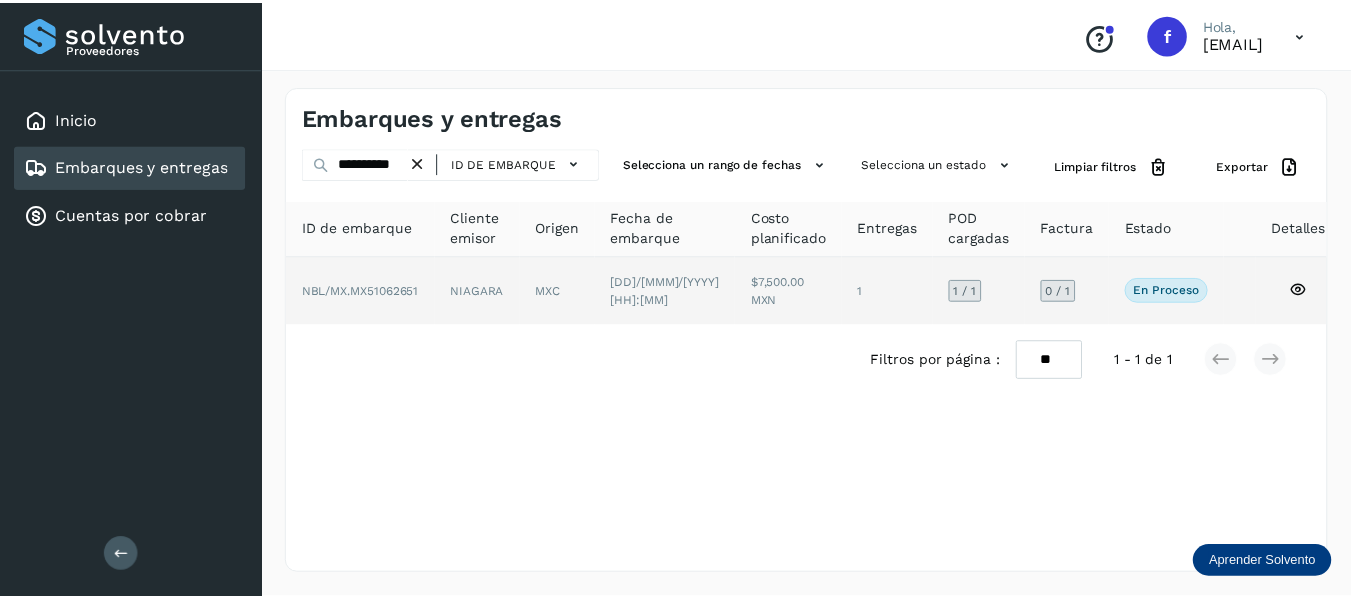 scroll, scrollTop: 0, scrollLeft: 0, axis: both 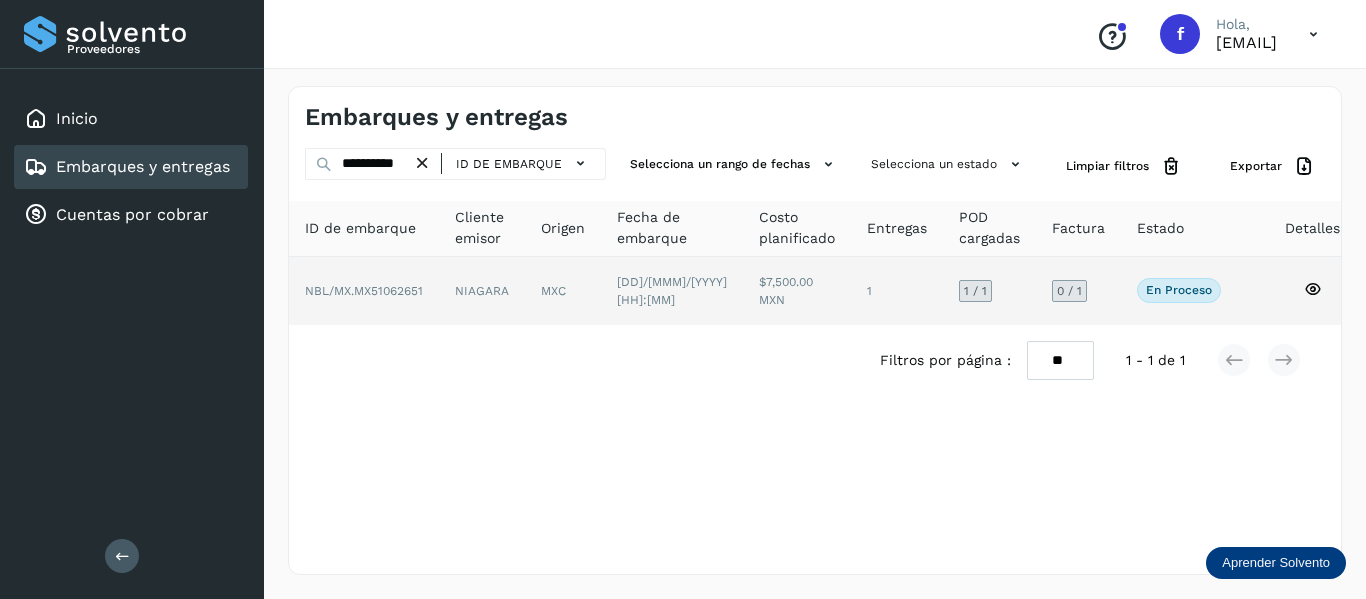 click 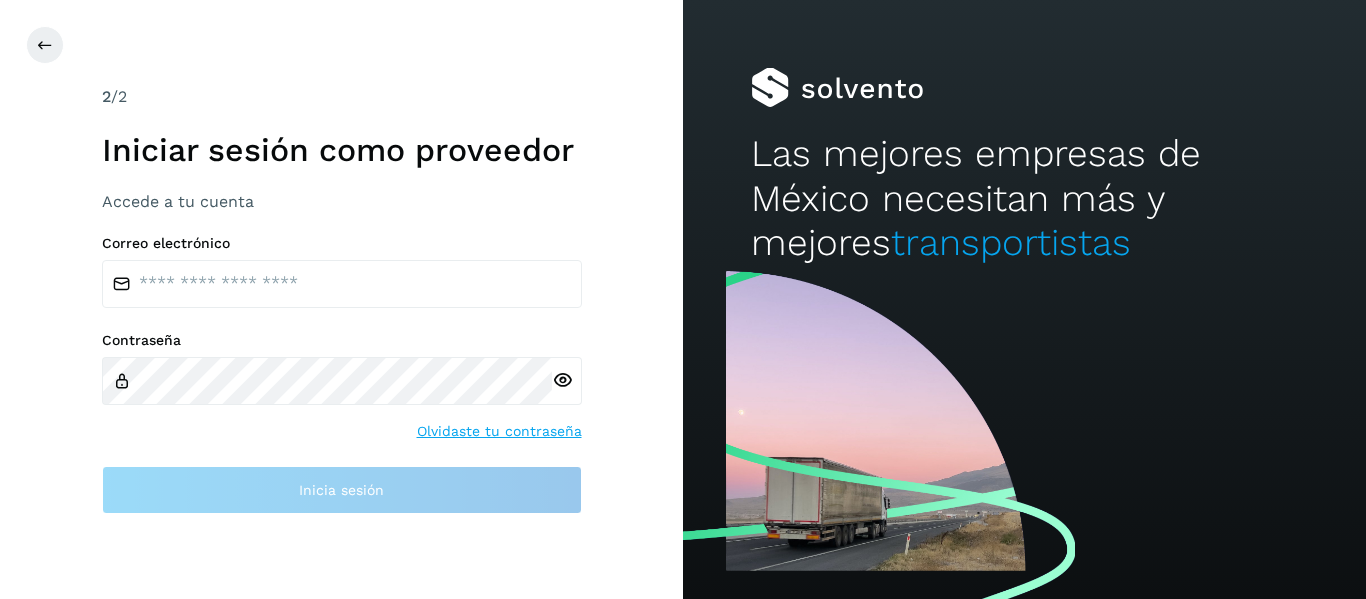 scroll, scrollTop: 0, scrollLeft: 0, axis: both 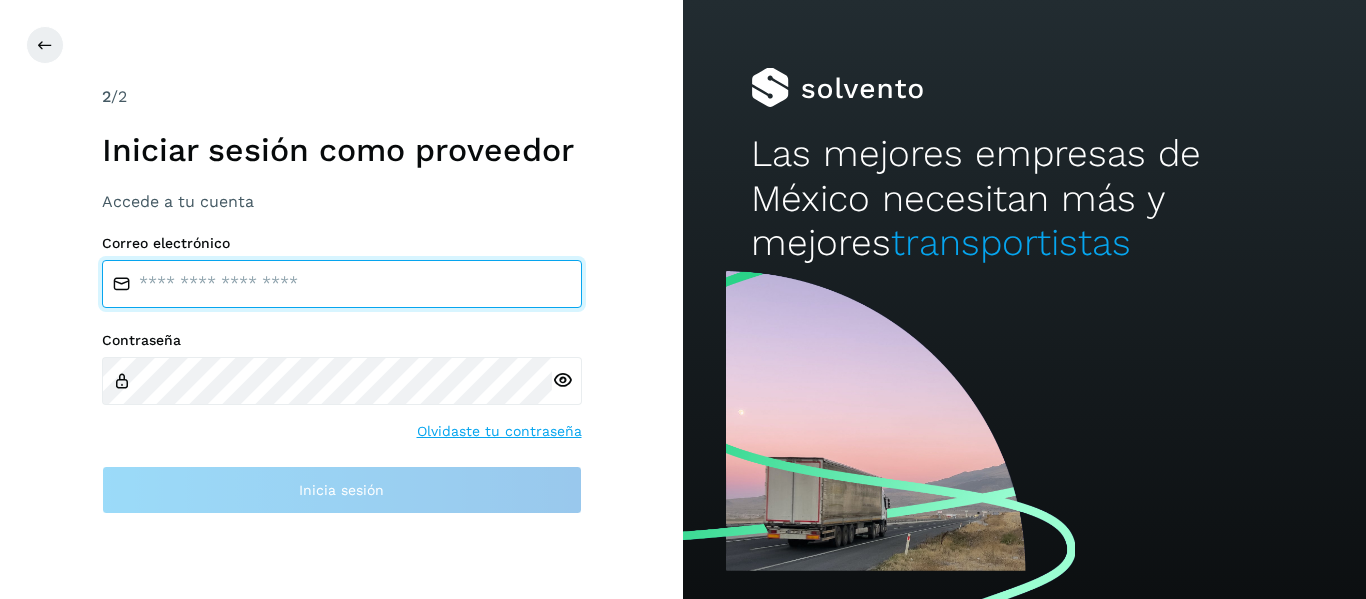 type on "**********" 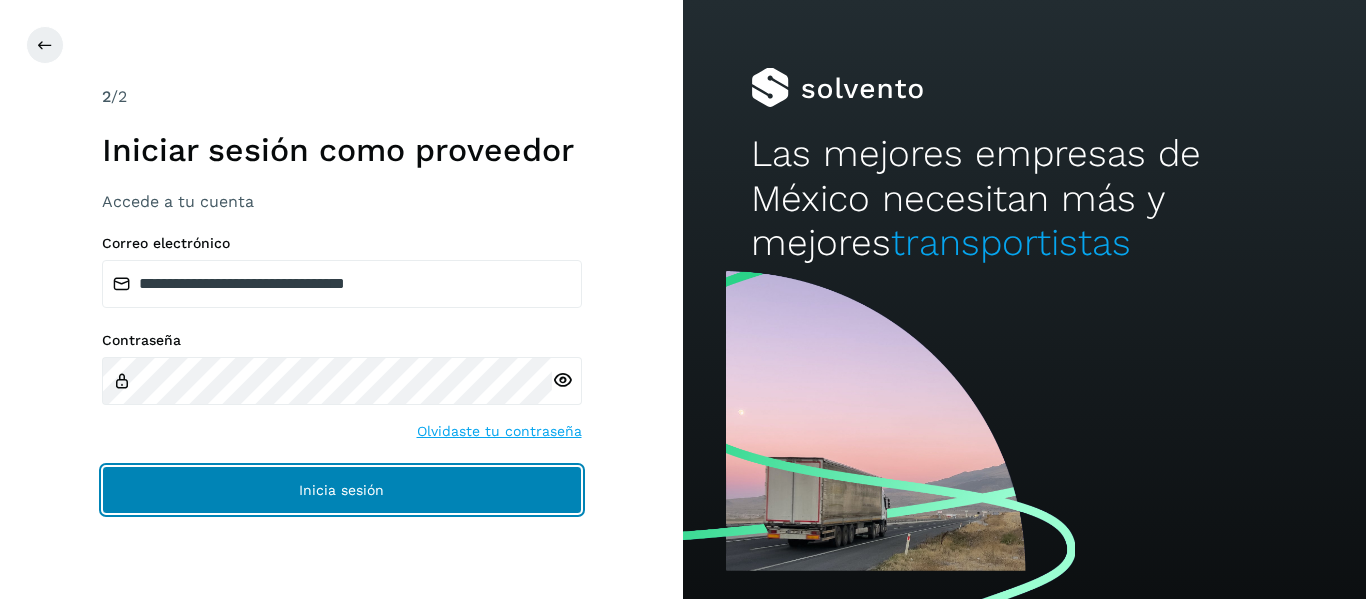 click on "Inicia sesión" at bounding box center [342, 490] 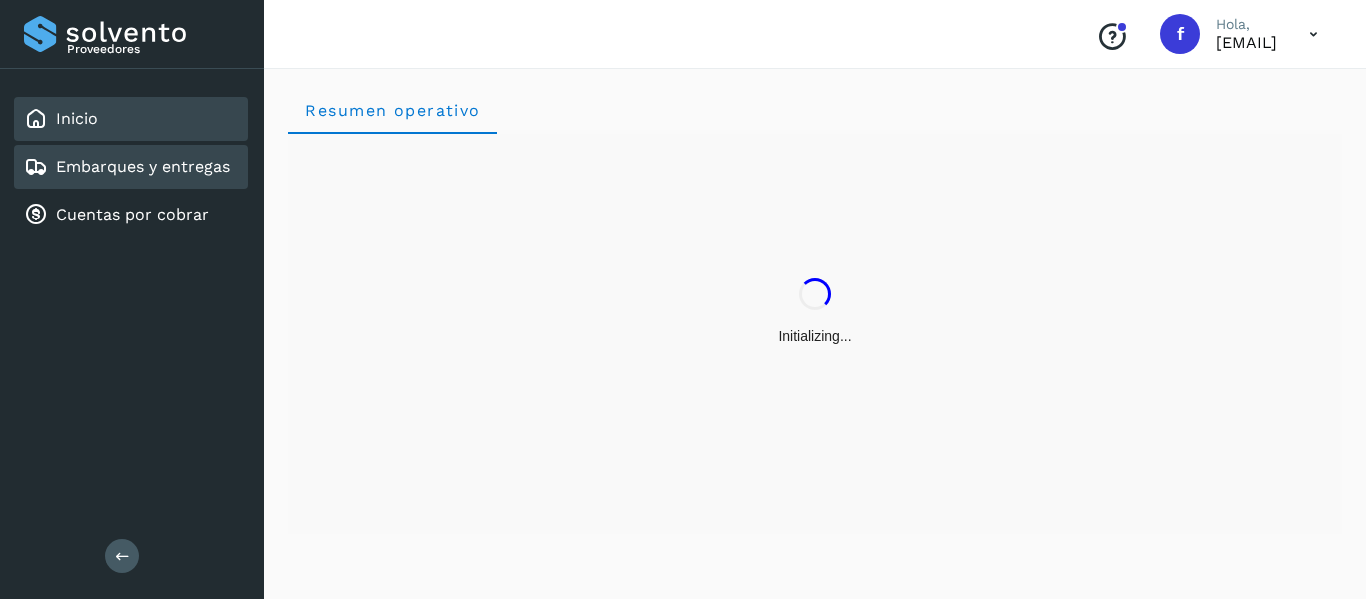 click on "Embarques y entregas" at bounding box center [143, 166] 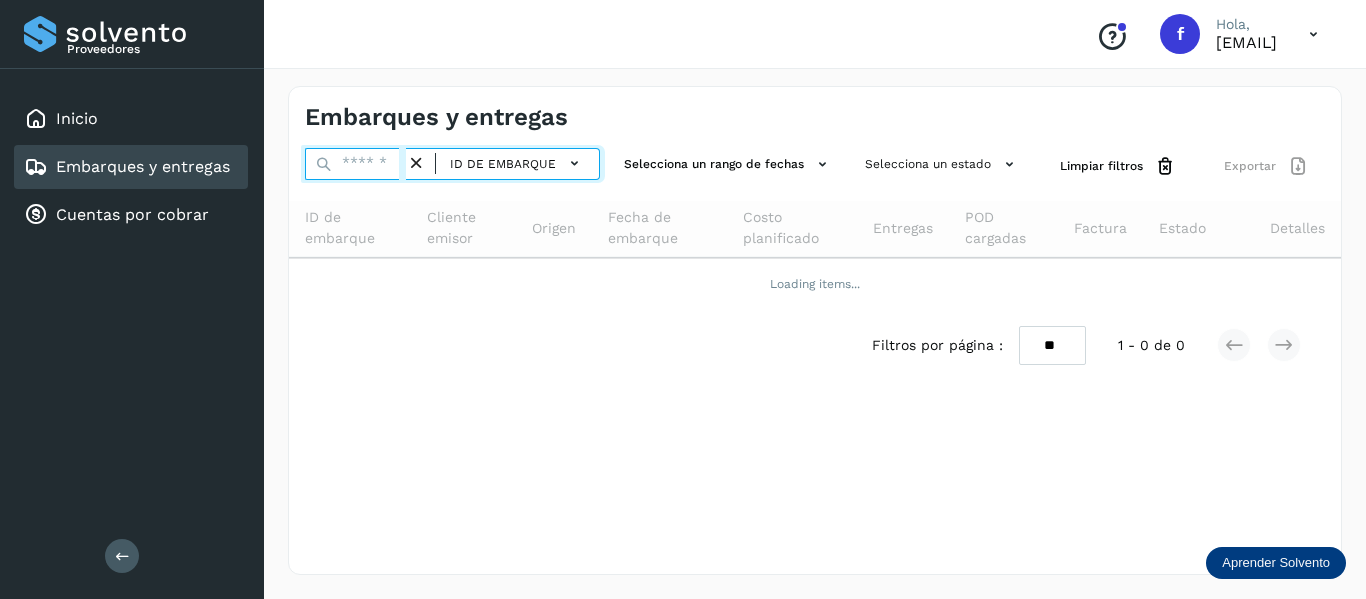 click at bounding box center (355, 164) 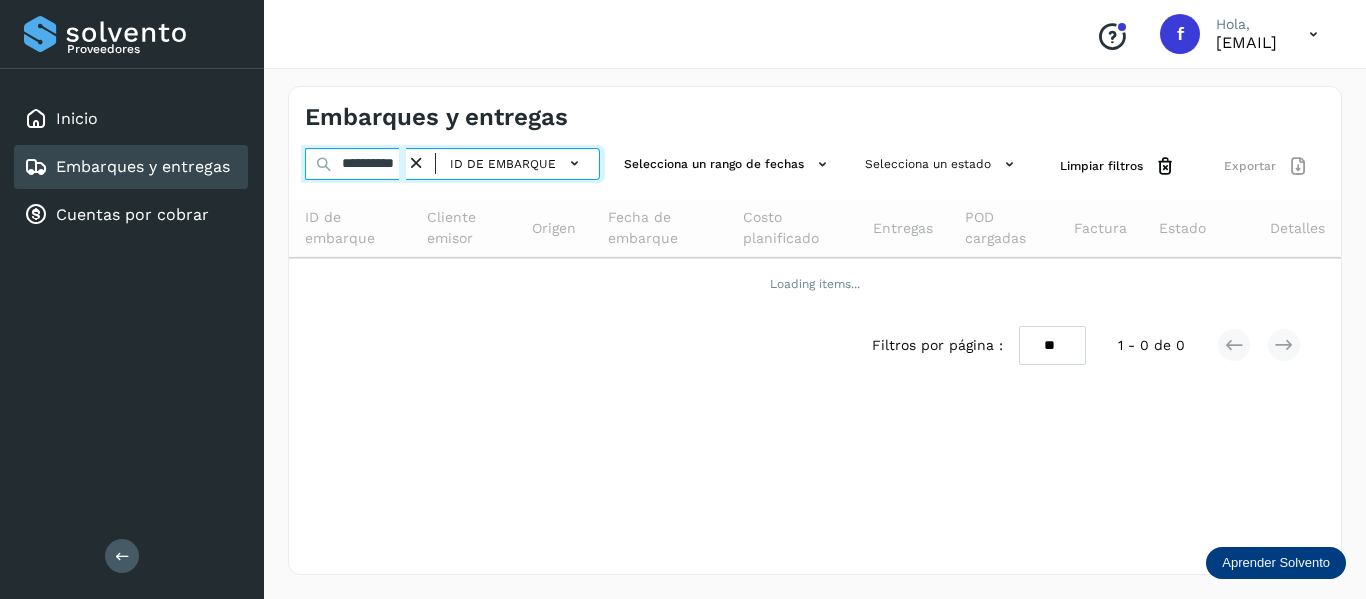 scroll, scrollTop: 0, scrollLeft: 15, axis: horizontal 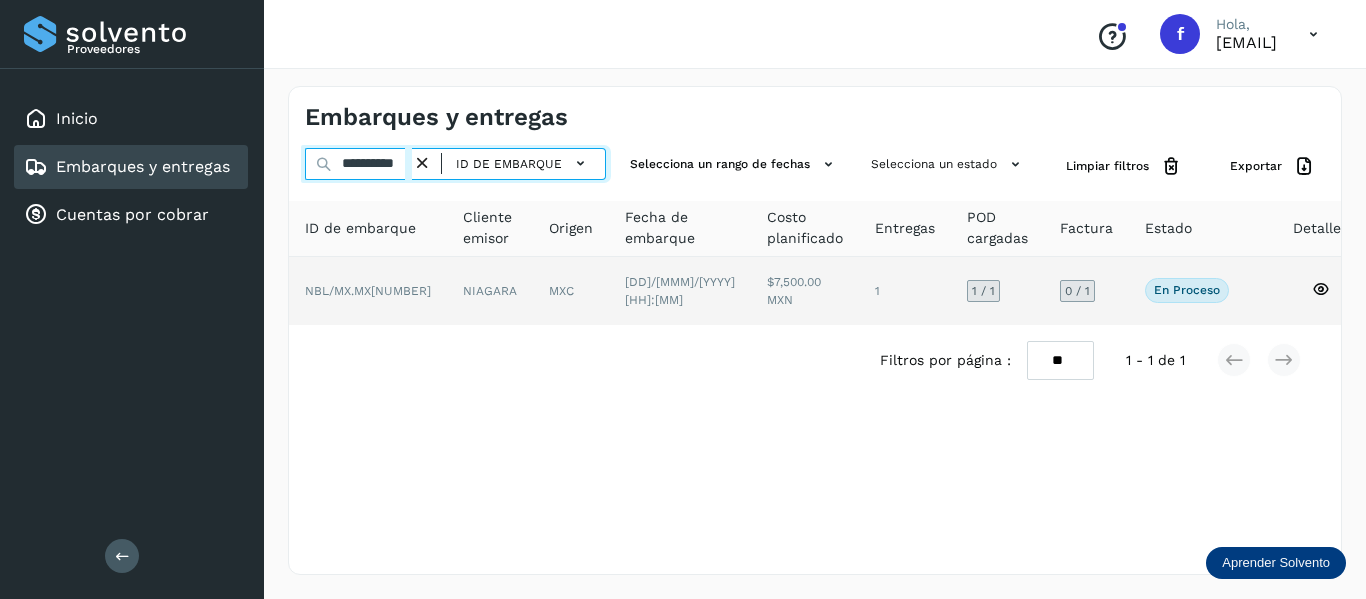 type on "**********" 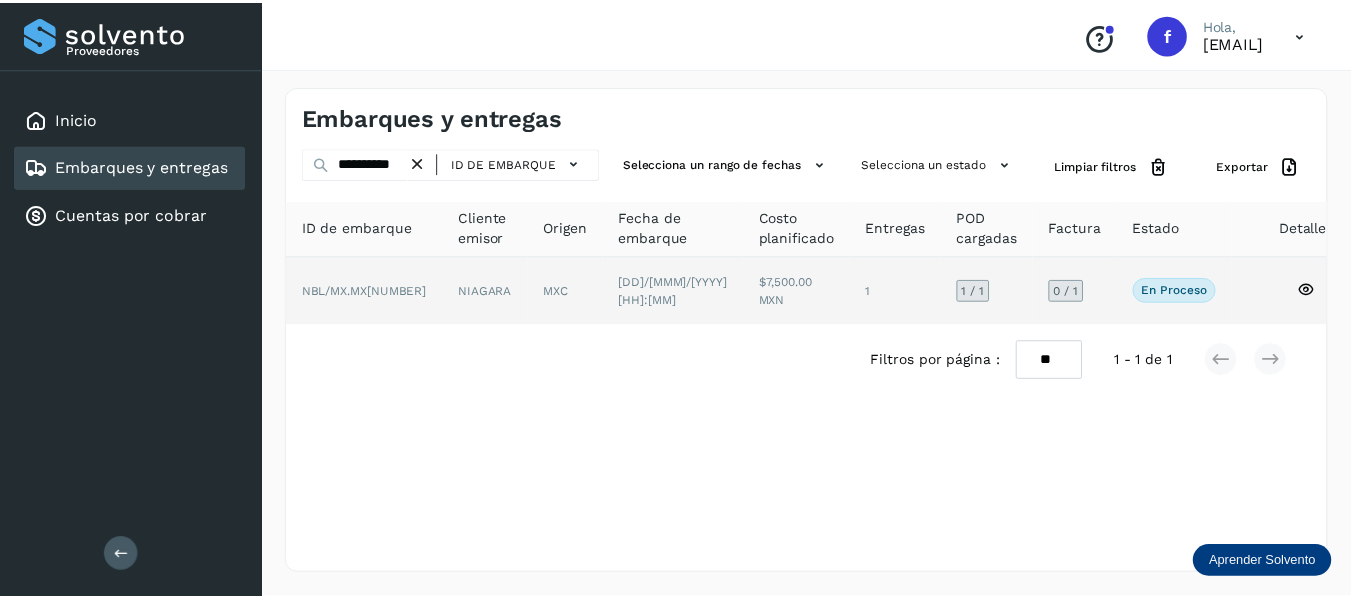 scroll, scrollTop: 0, scrollLeft: 0, axis: both 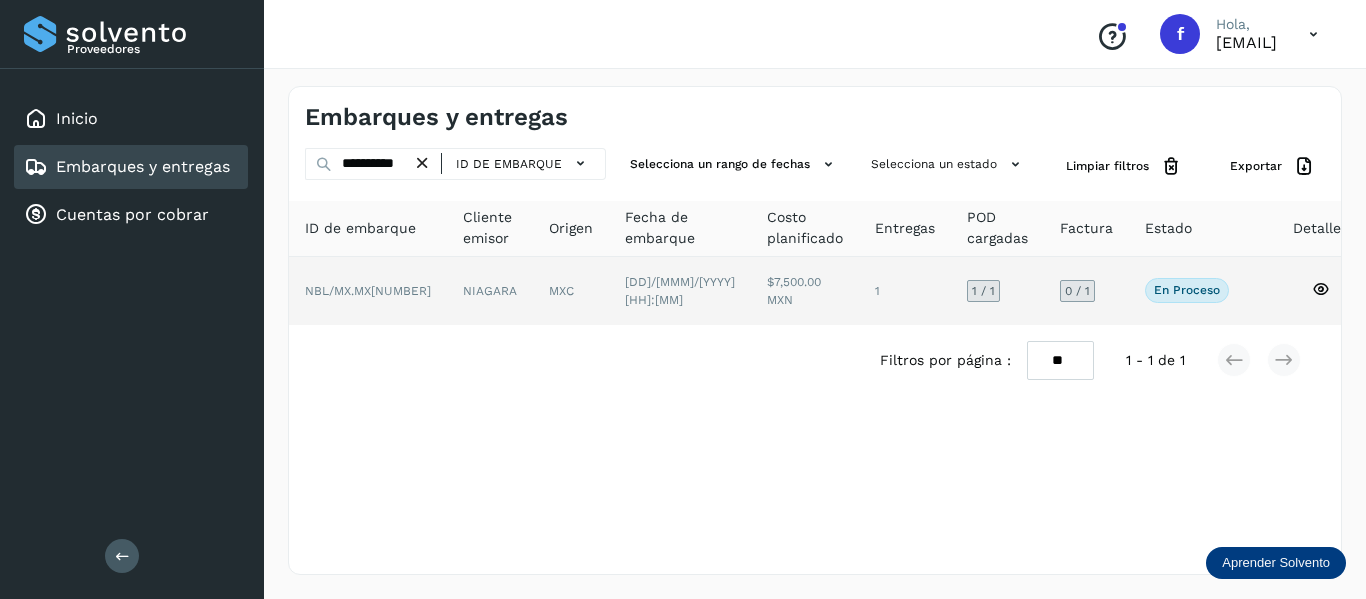 click 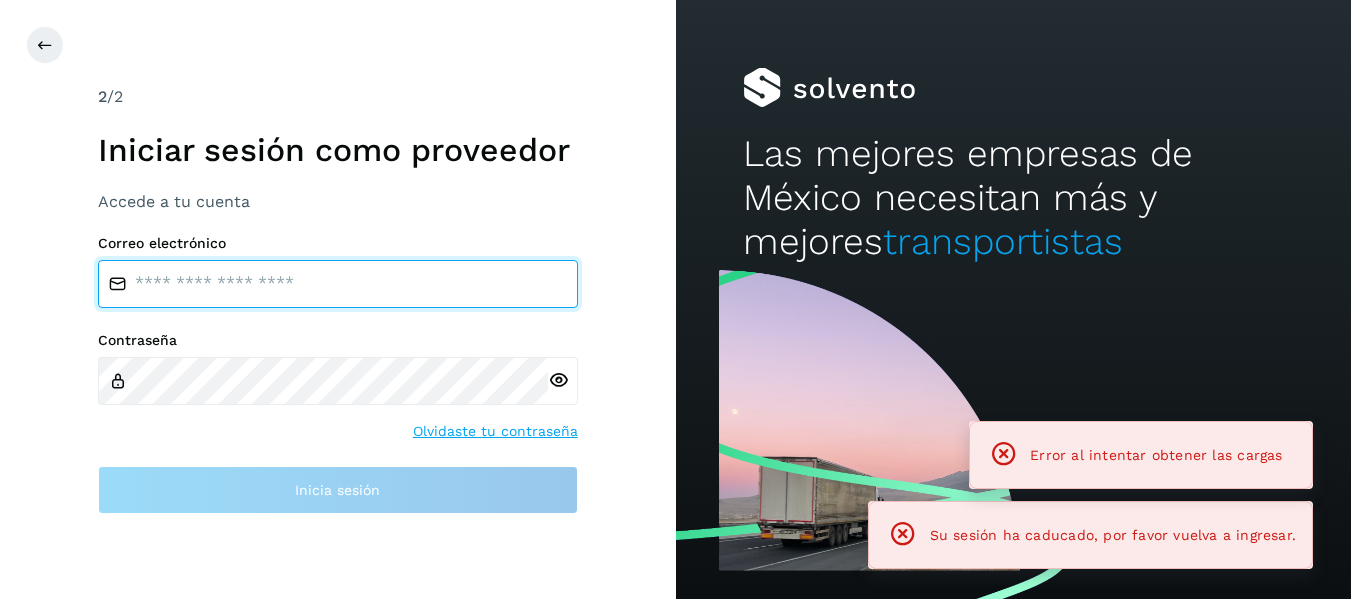 type on "**********" 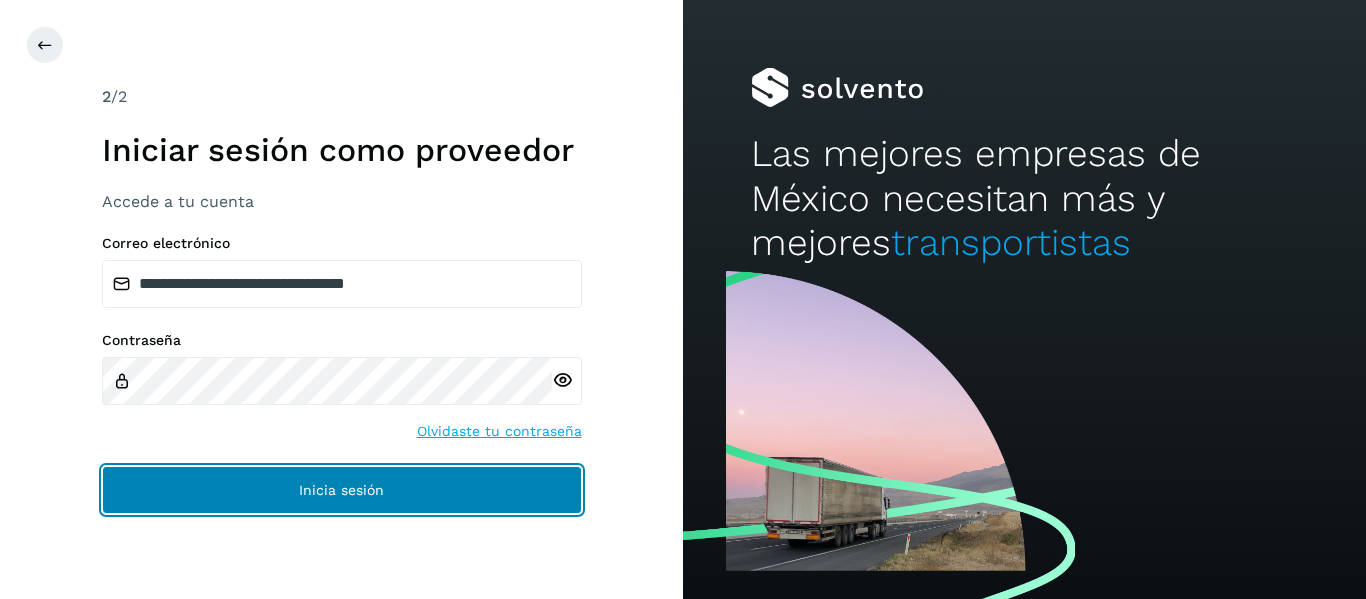 click on "Inicia sesión" at bounding box center (342, 490) 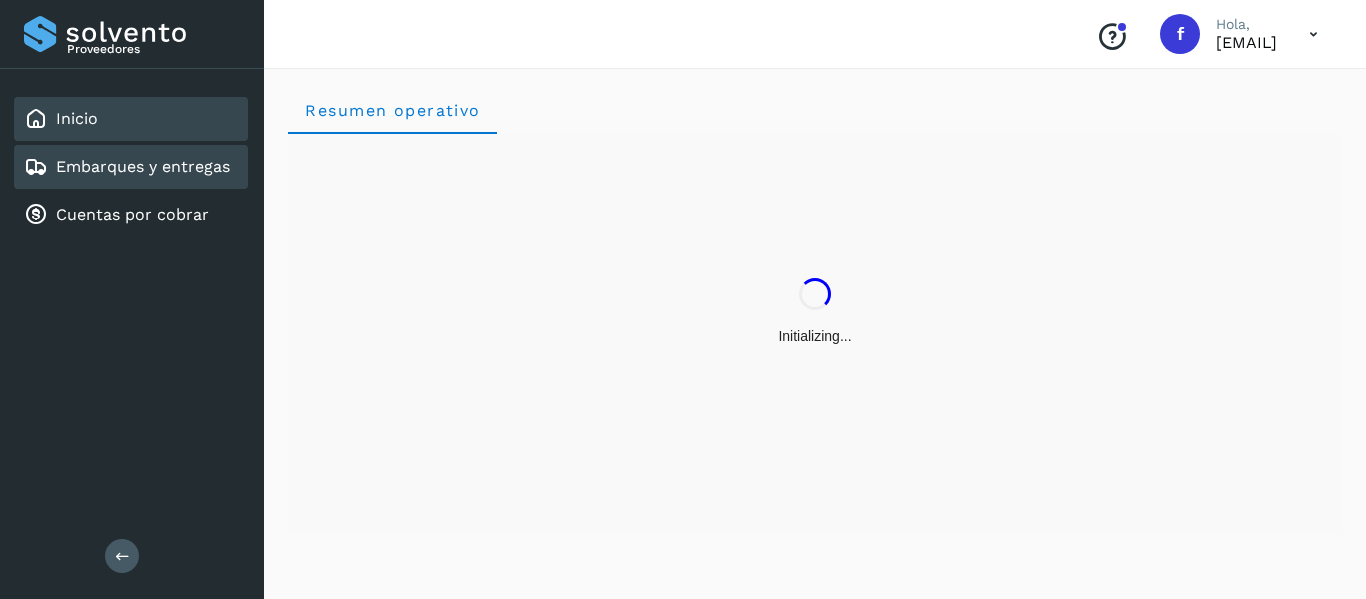 click on "Embarques y entregas" 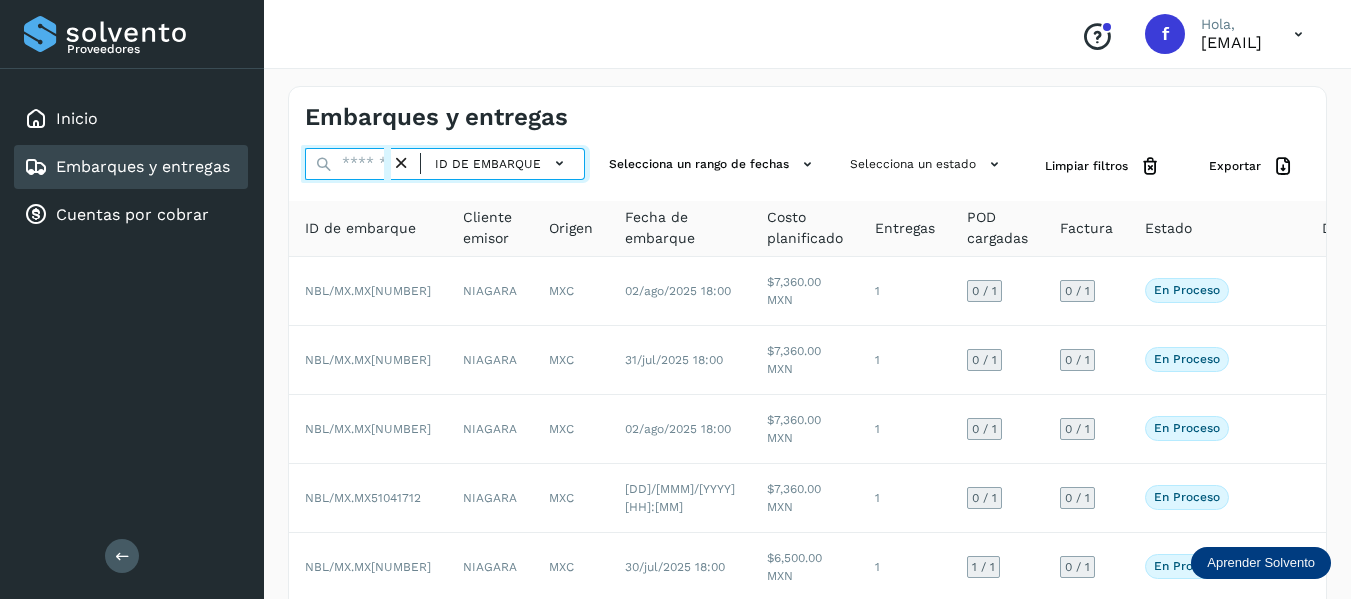 click at bounding box center (348, 164) 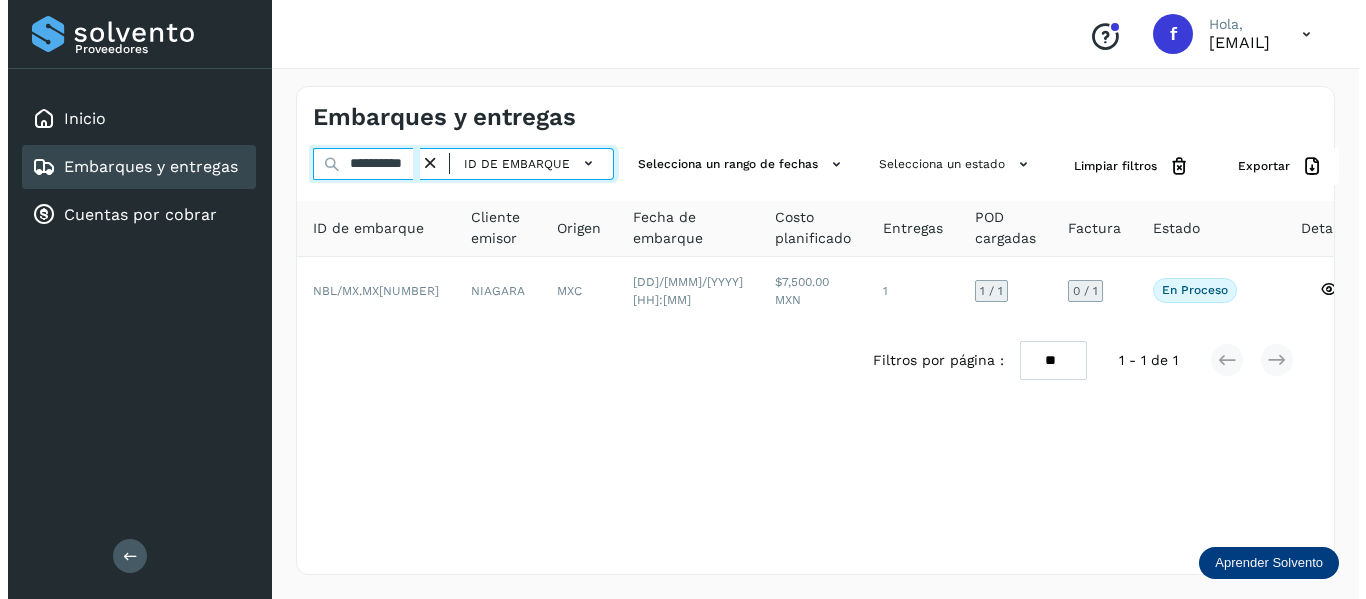 scroll, scrollTop: 0, scrollLeft: 15, axis: horizontal 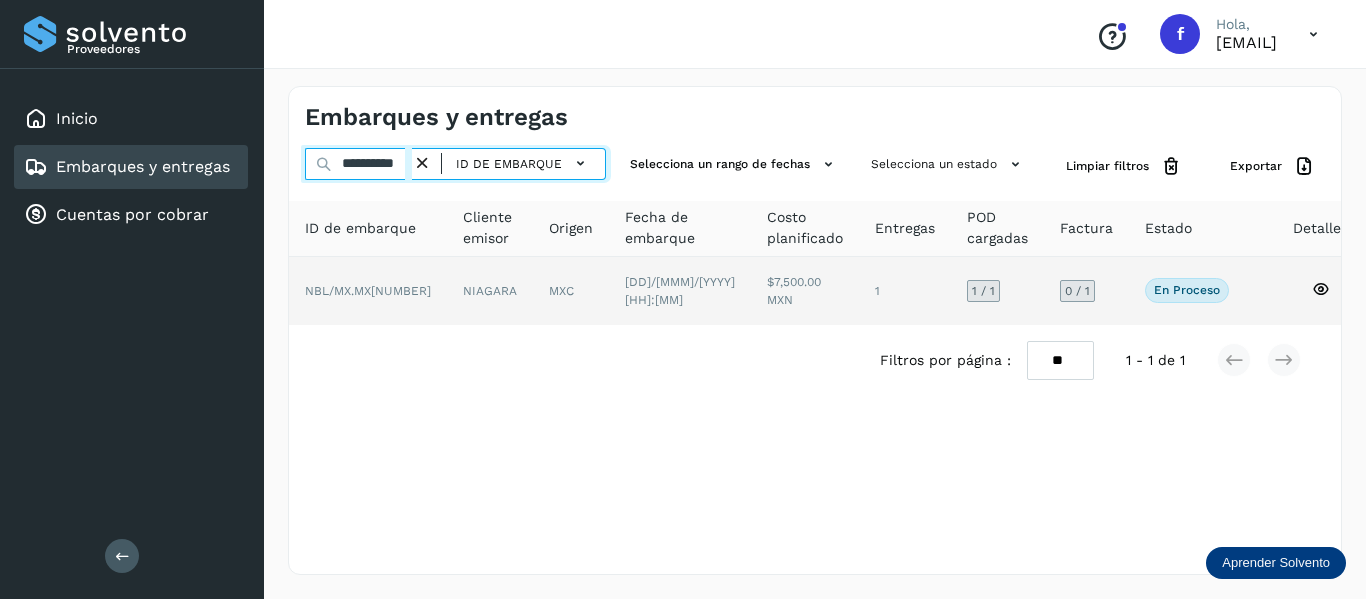type on "**********" 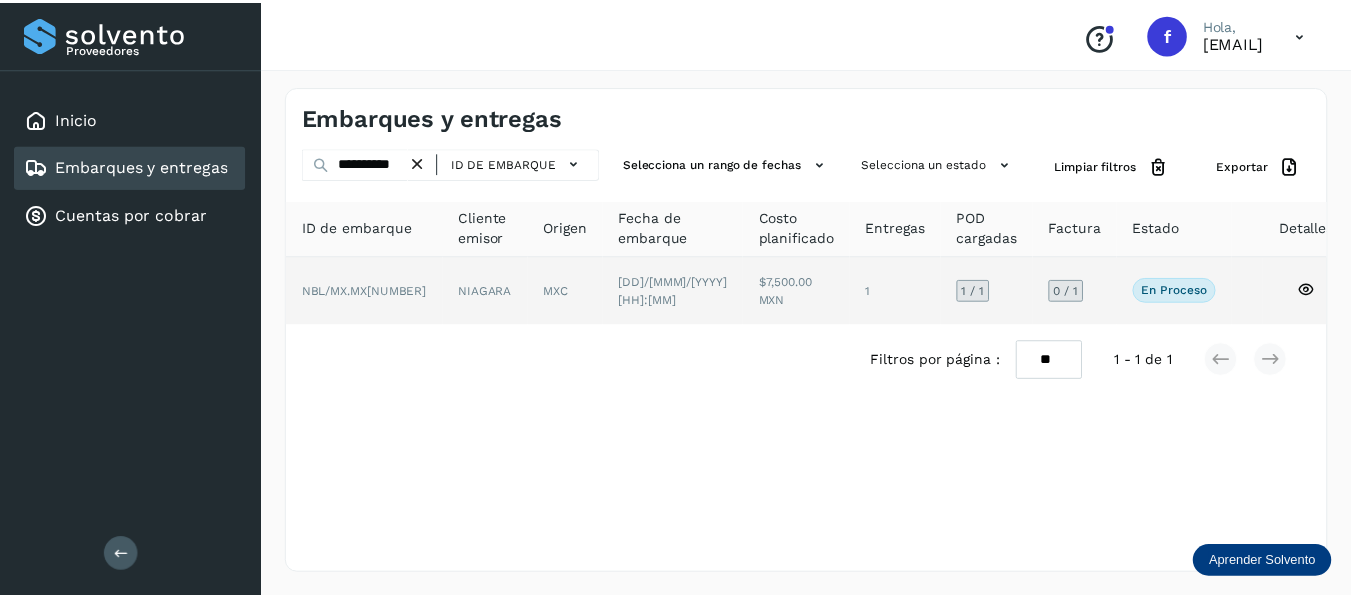 scroll, scrollTop: 0, scrollLeft: 0, axis: both 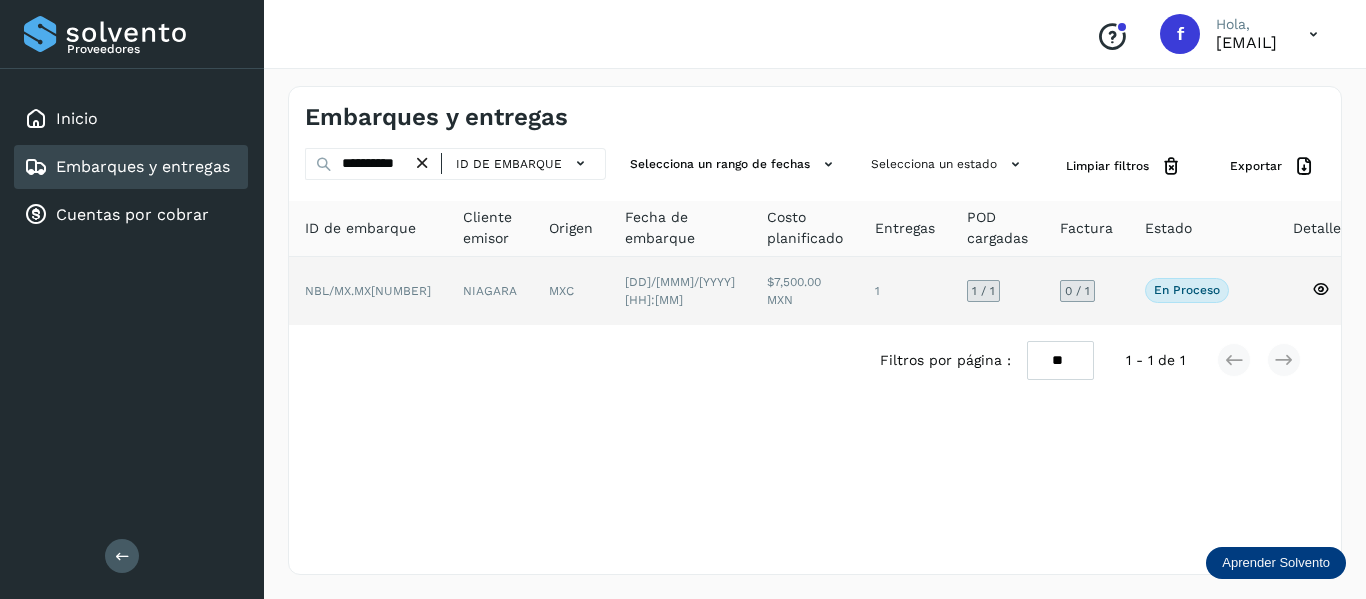 click 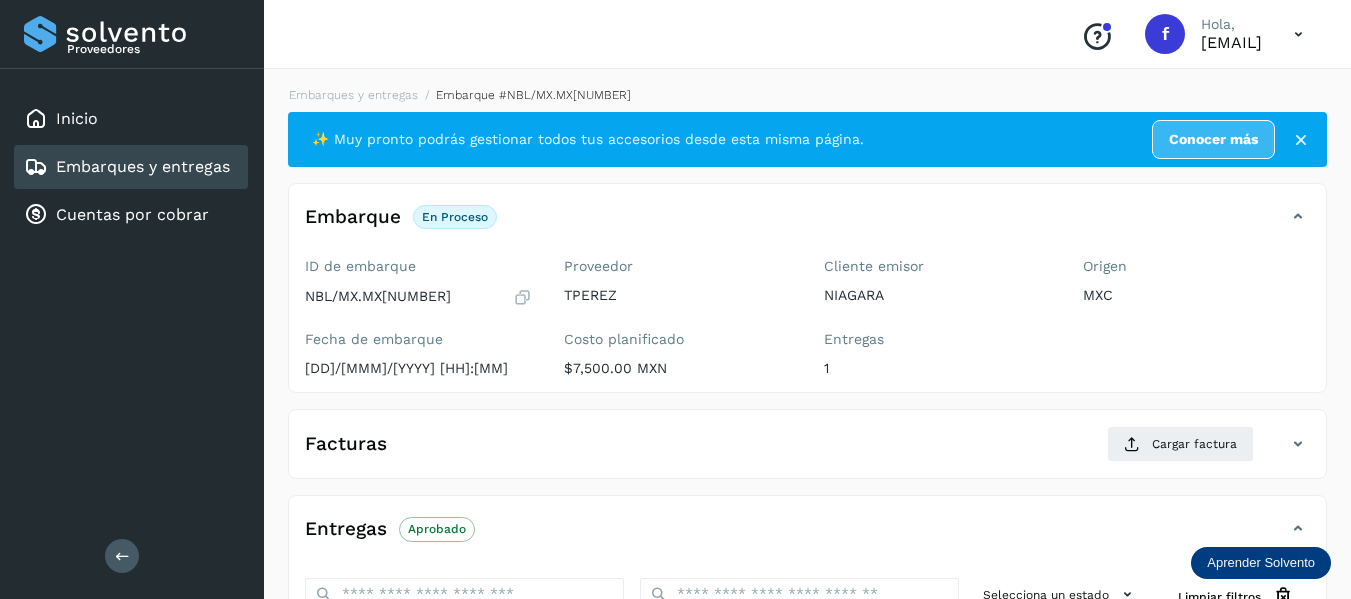 scroll, scrollTop: 100, scrollLeft: 0, axis: vertical 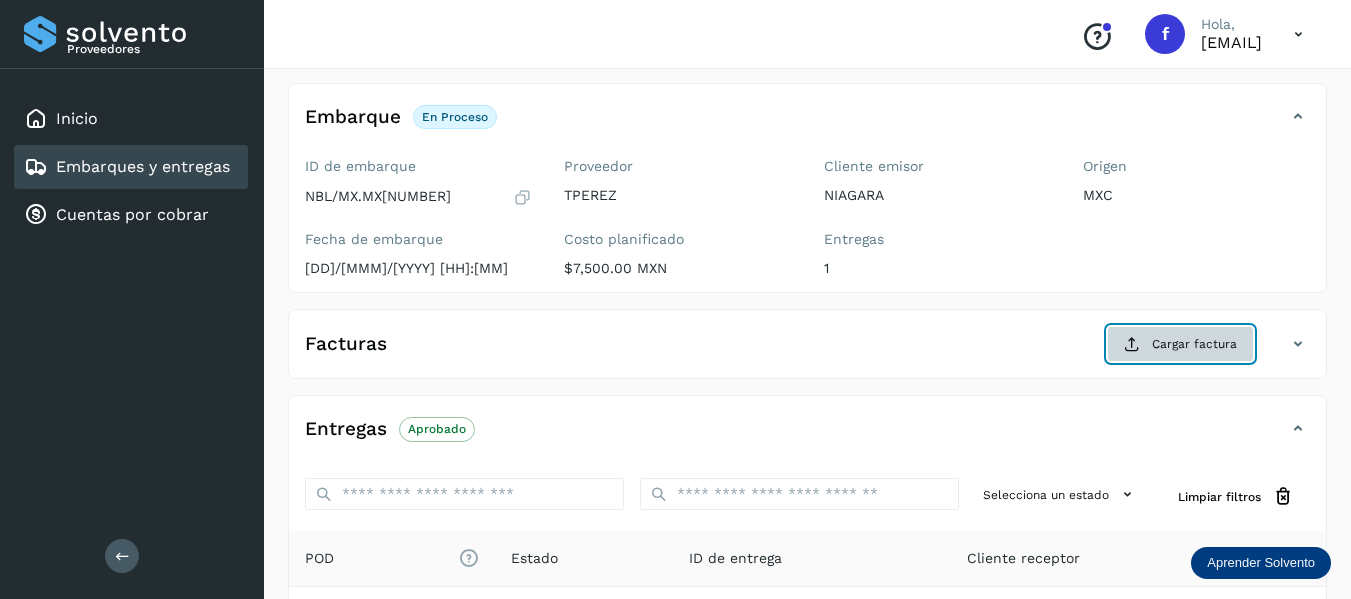 click on "Cargar factura" at bounding box center (1180, 344) 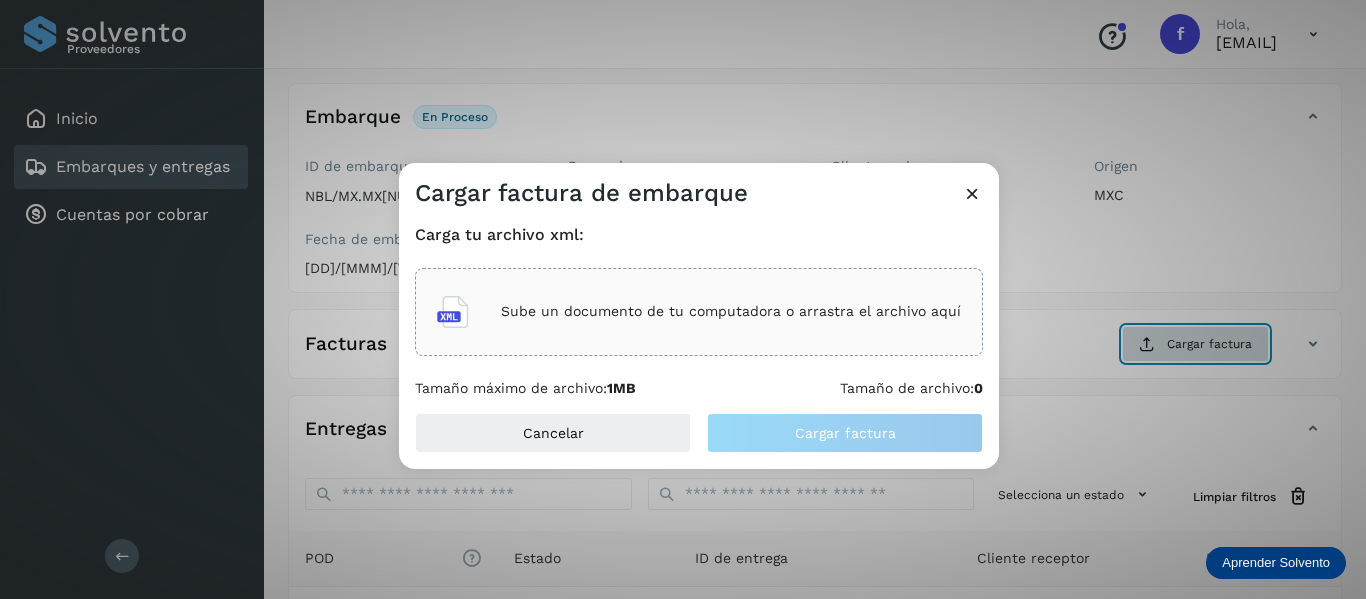 type 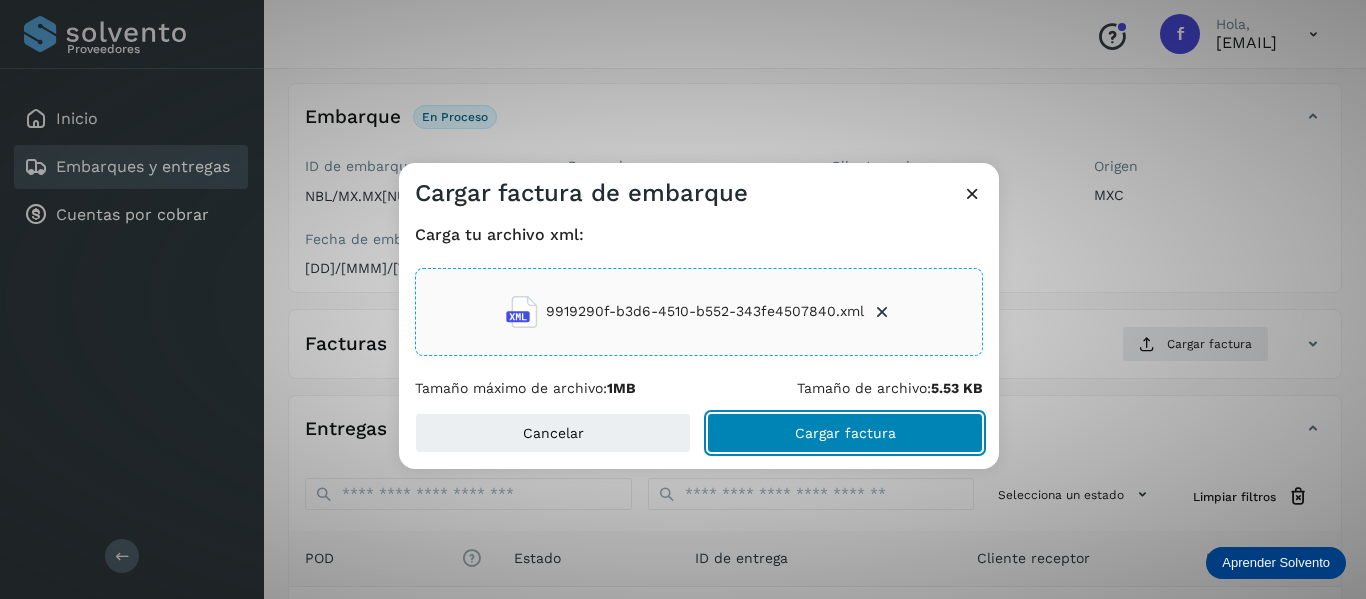 click on "Cargar factura" 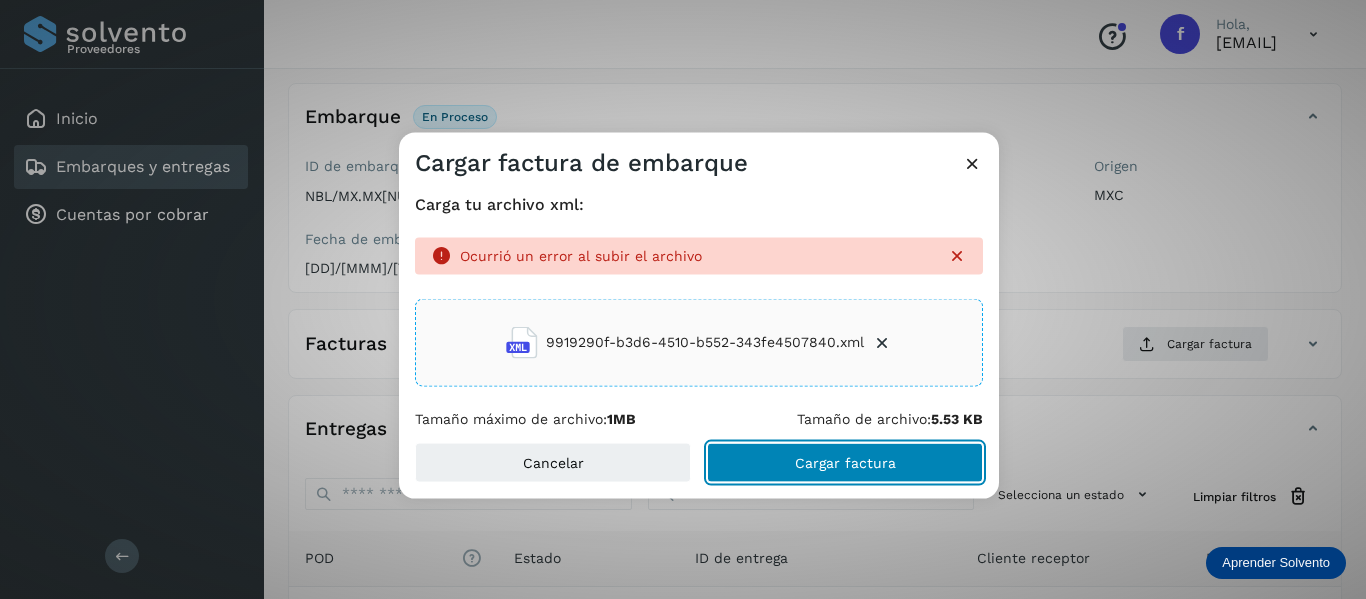 click on "Cargar factura" 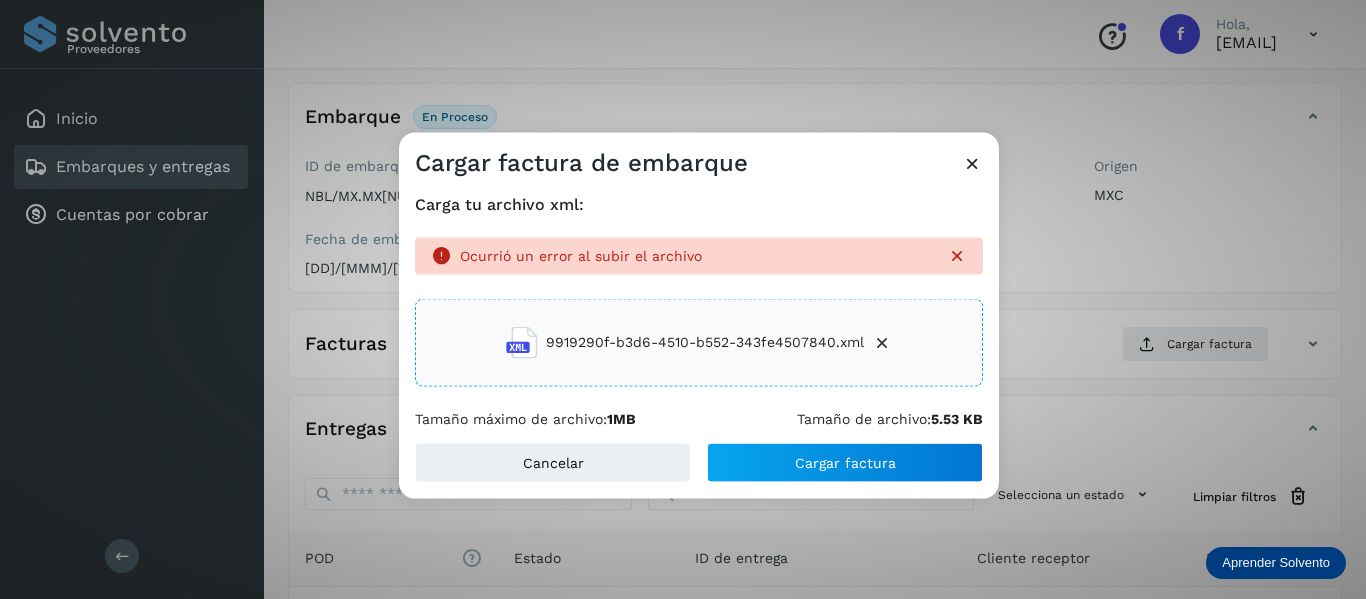 click at bounding box center (972, 162) 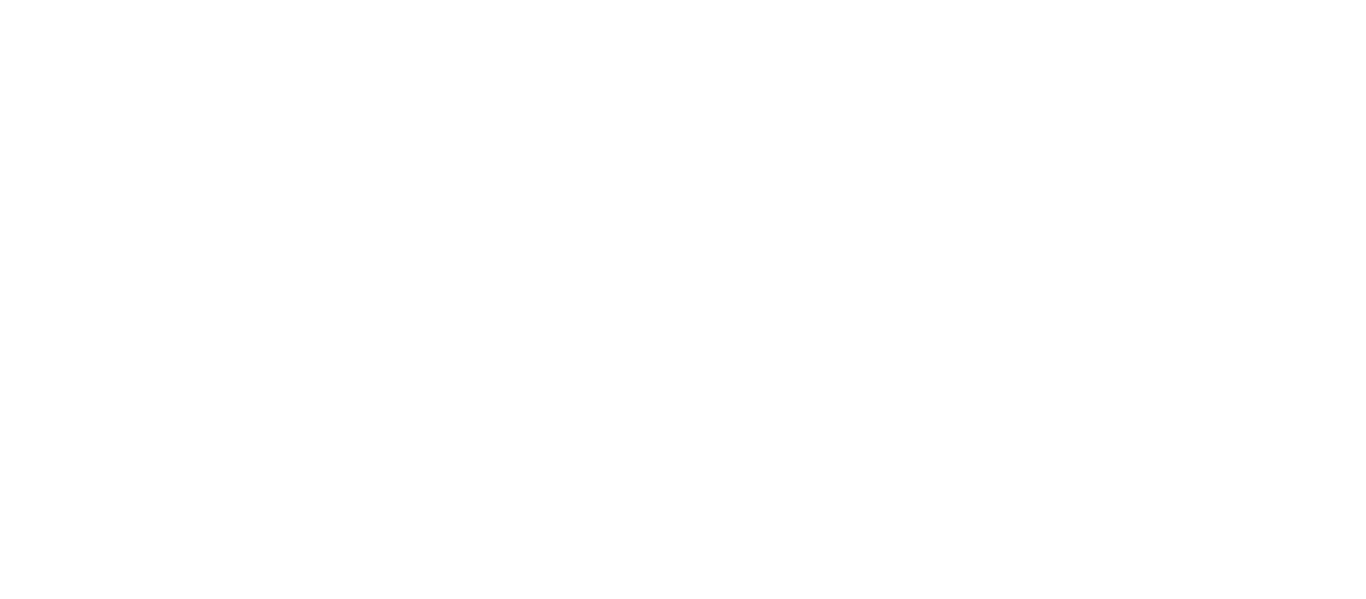 scroll, scrollTop: 0, scrollLeft: 0, axis: both 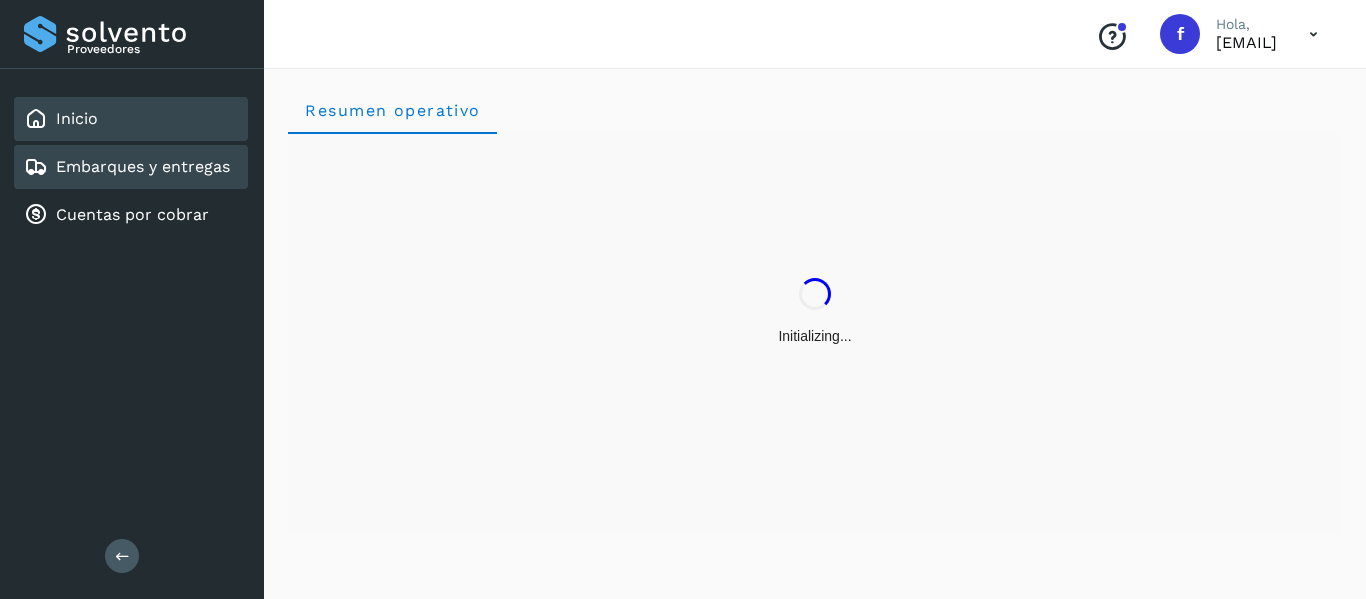 click on "Embarques y entregas" at bounding box center [143, 166] 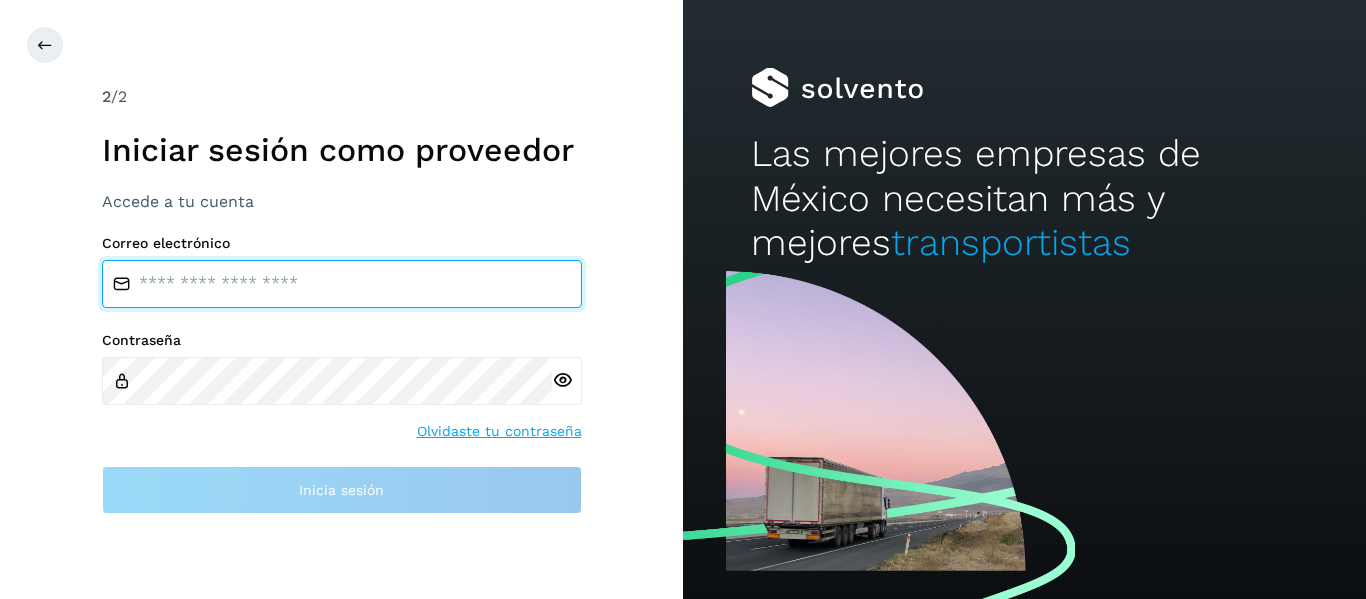 type on "**********" 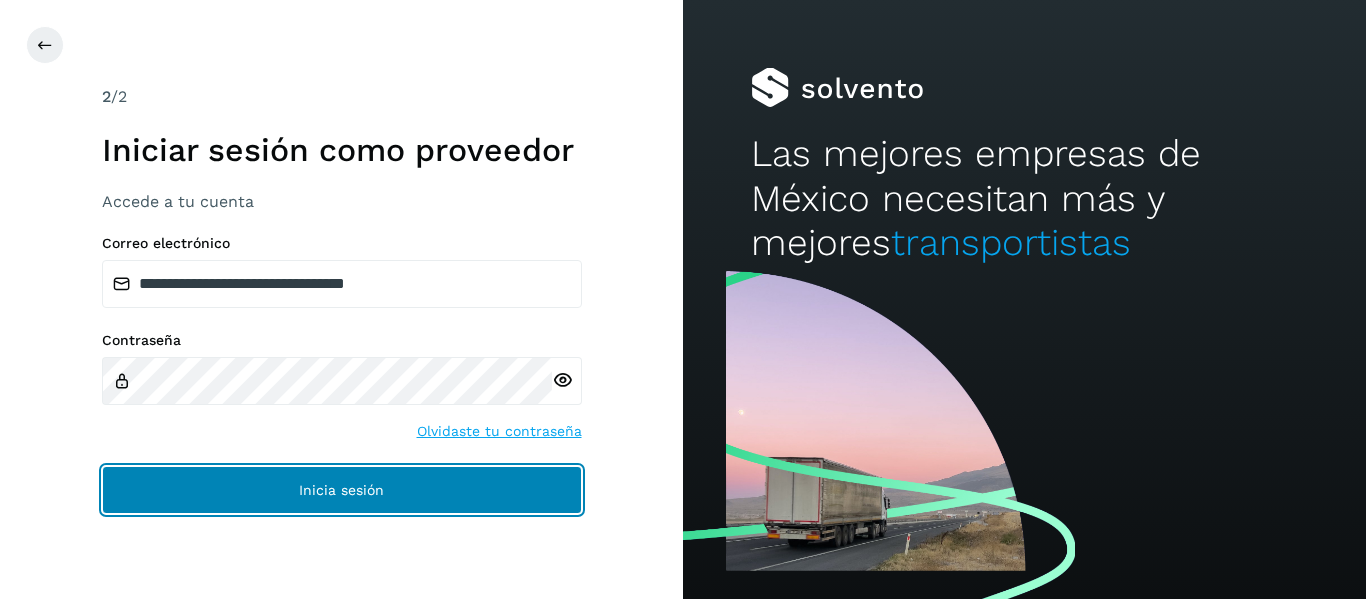 click on "Inicia sesión" at bounding box center (342, 490) 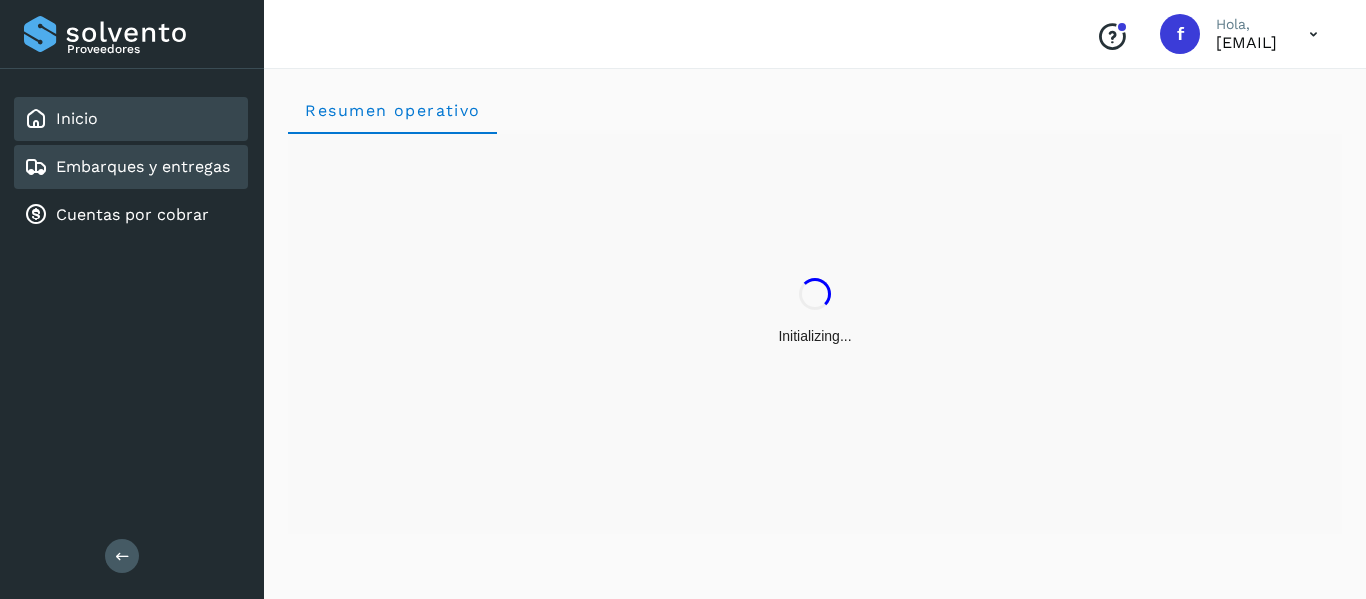click on "Embarques y entregas" at bounding box center (143, 166) 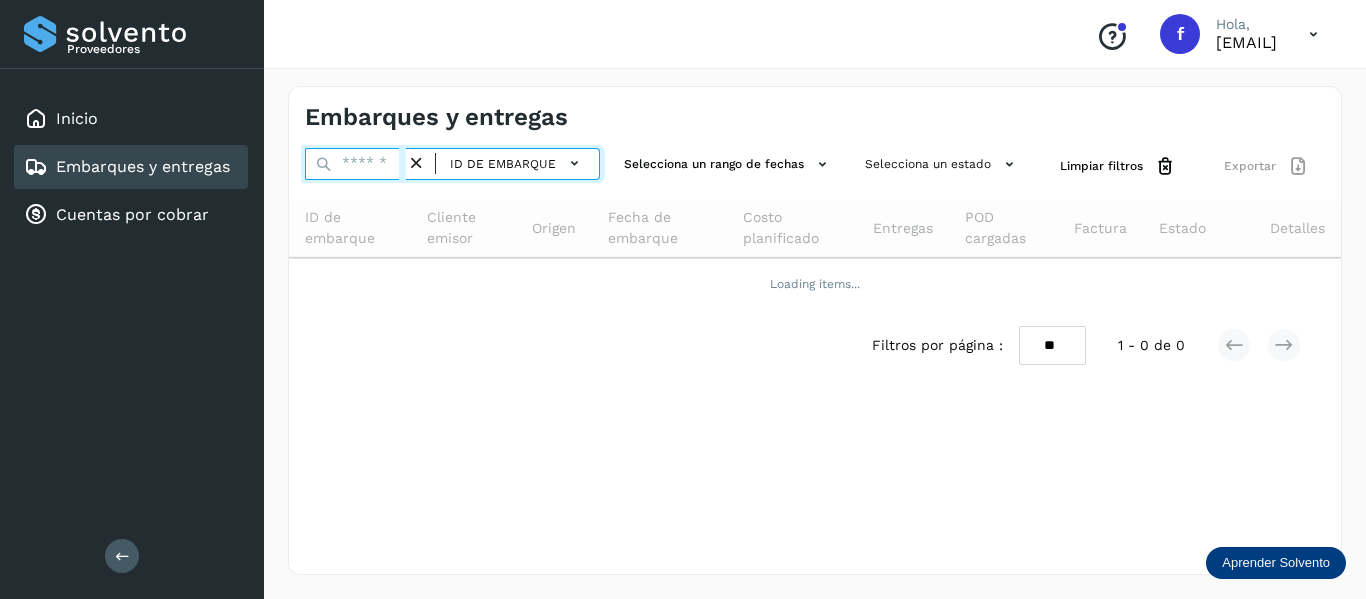 click at bounding box center [355, 164] 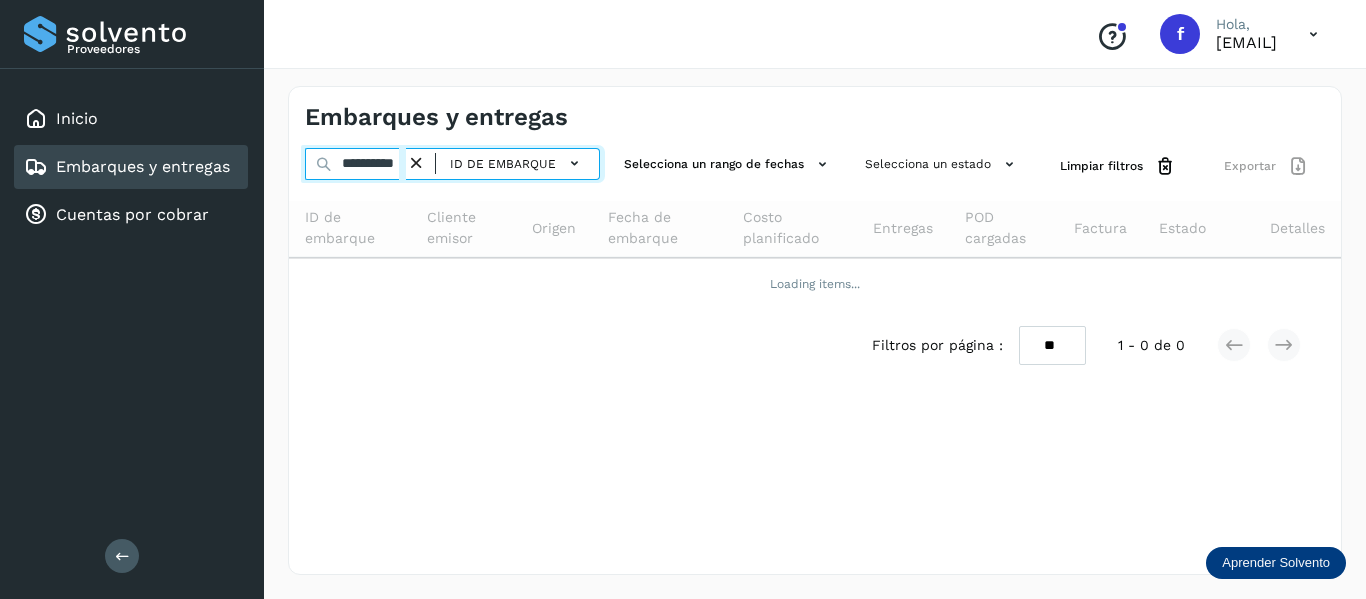 scroll, scrollTop: 0, scrollLeft: 18, axis: horizontal 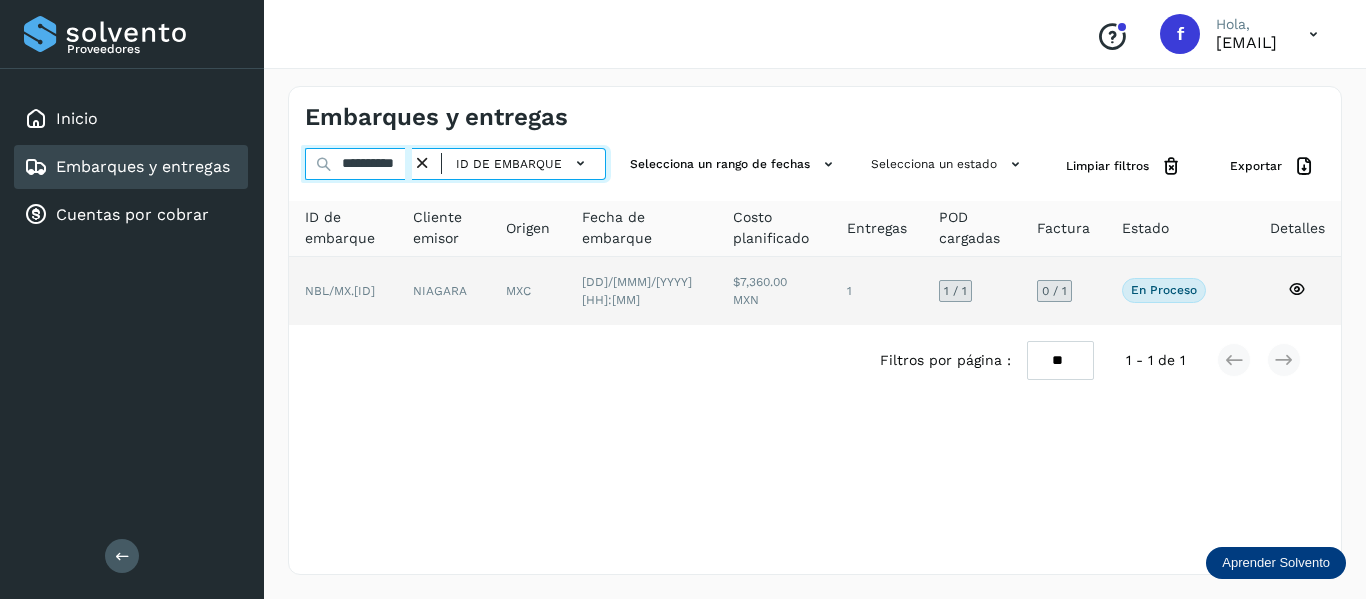 type on "**********" 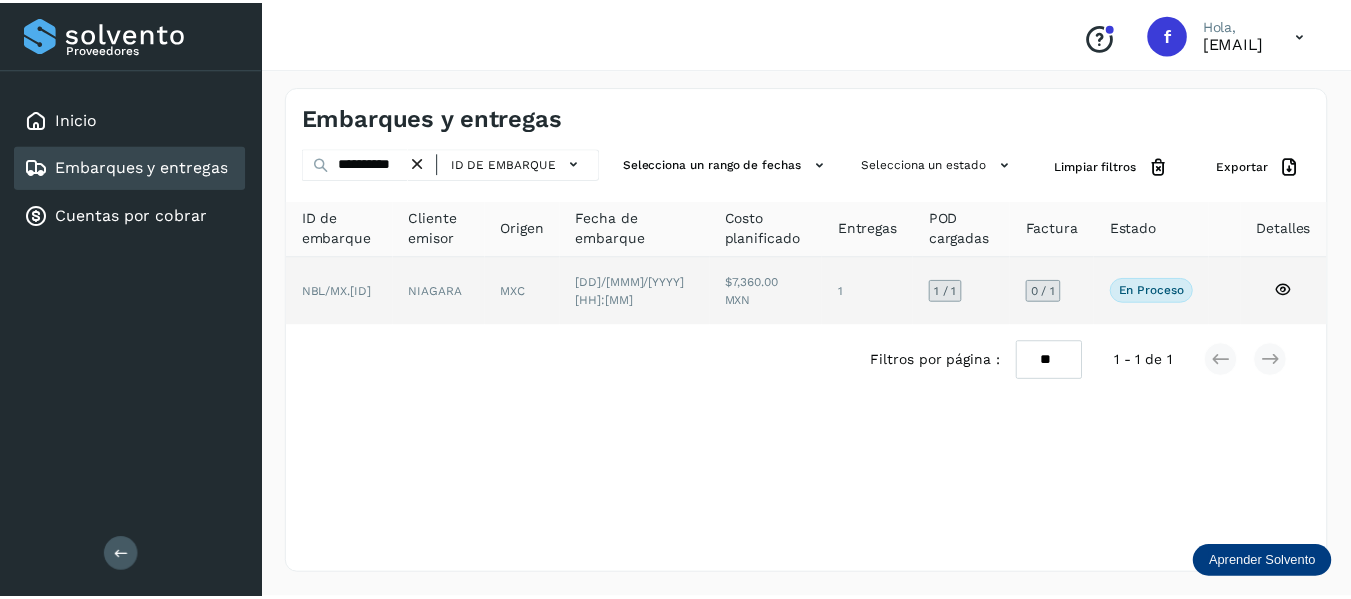 scroll, scrollTop: 0, scrollLeft: 0, axis: both 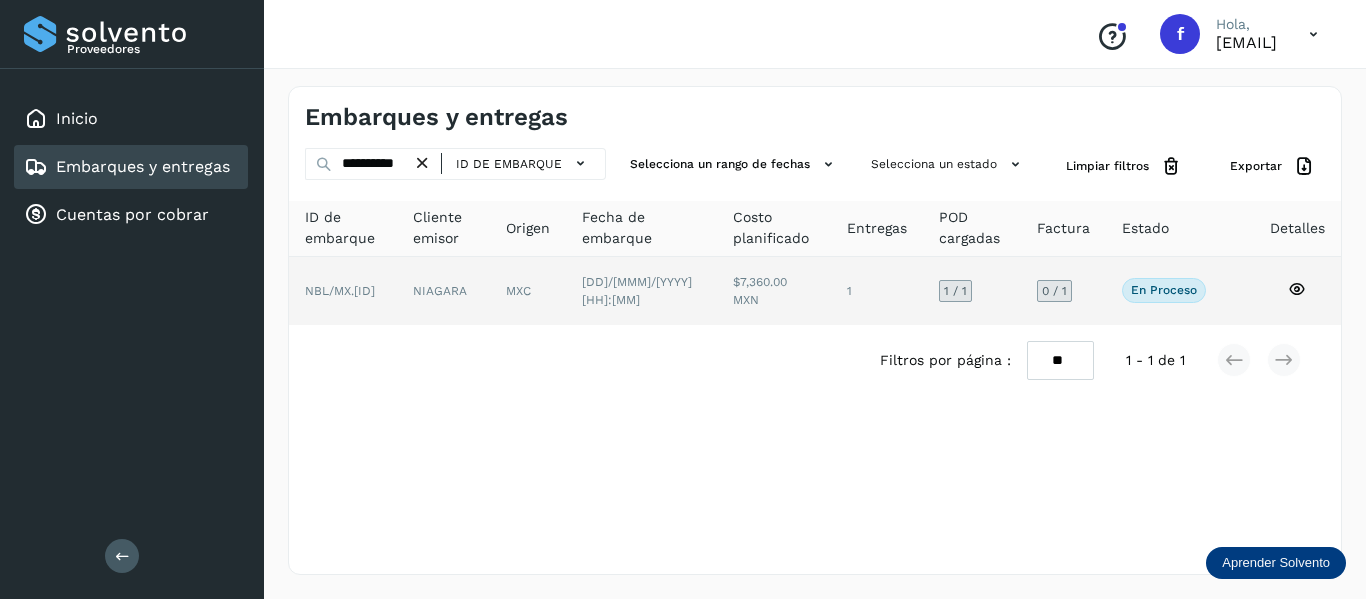 click 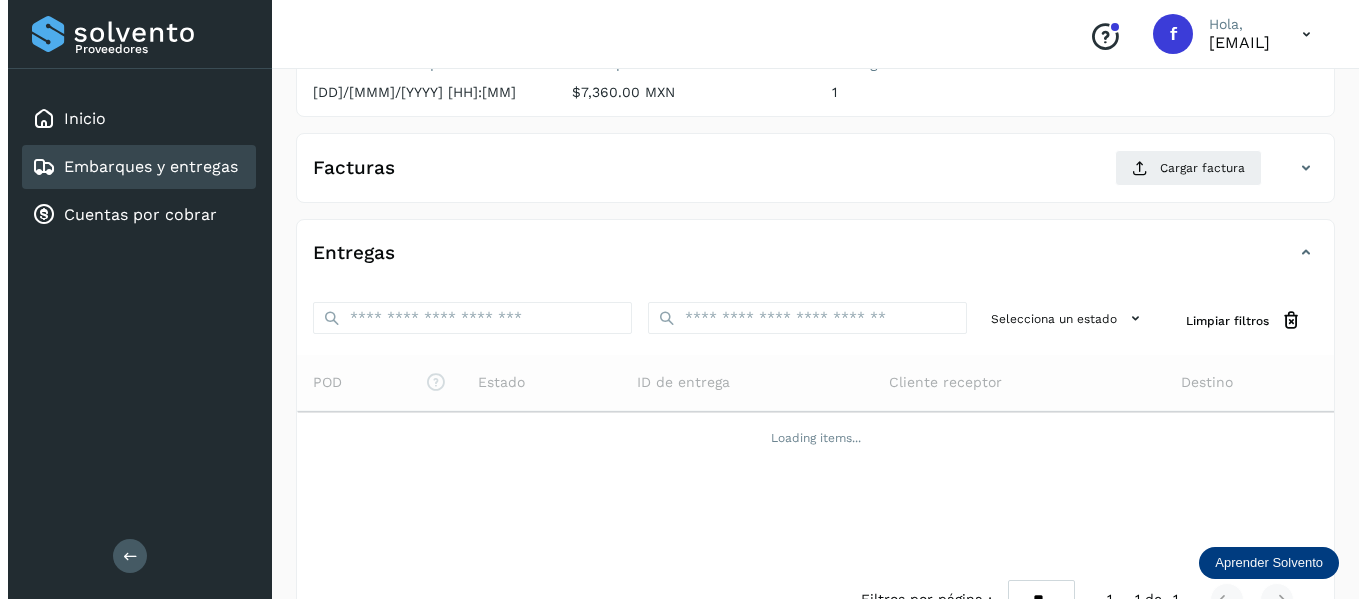 scroll, scrollTop: 337, scrollLeft: 0, axis: vertical 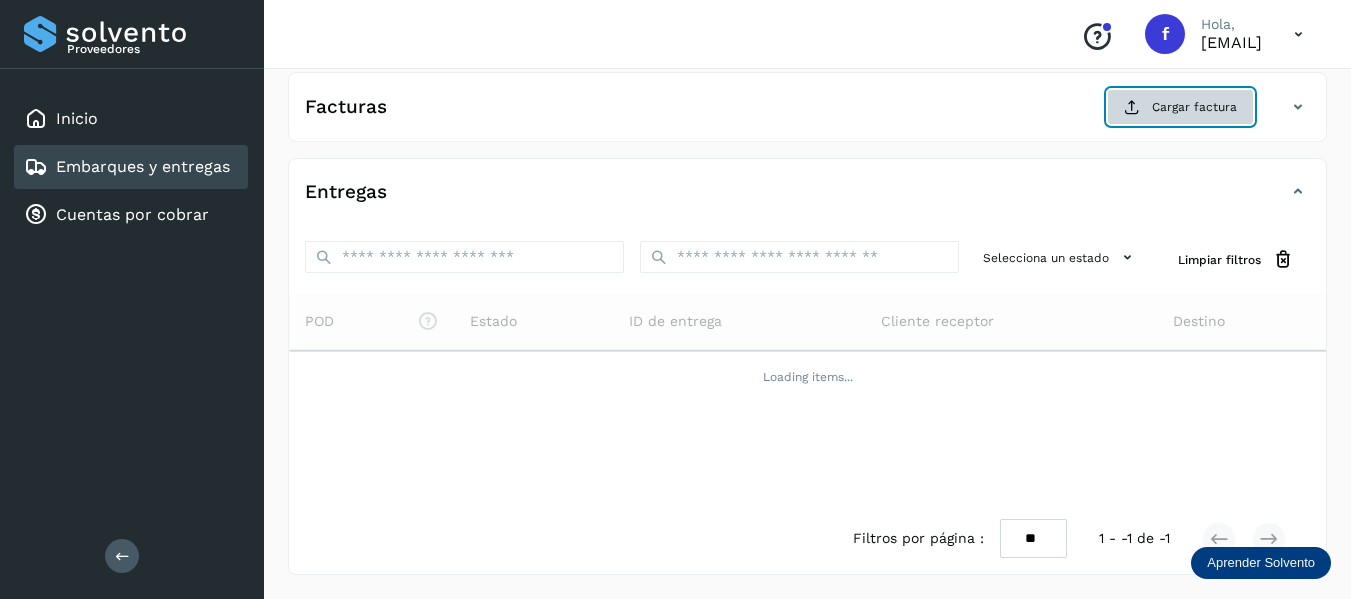 click on "Cargar factura" 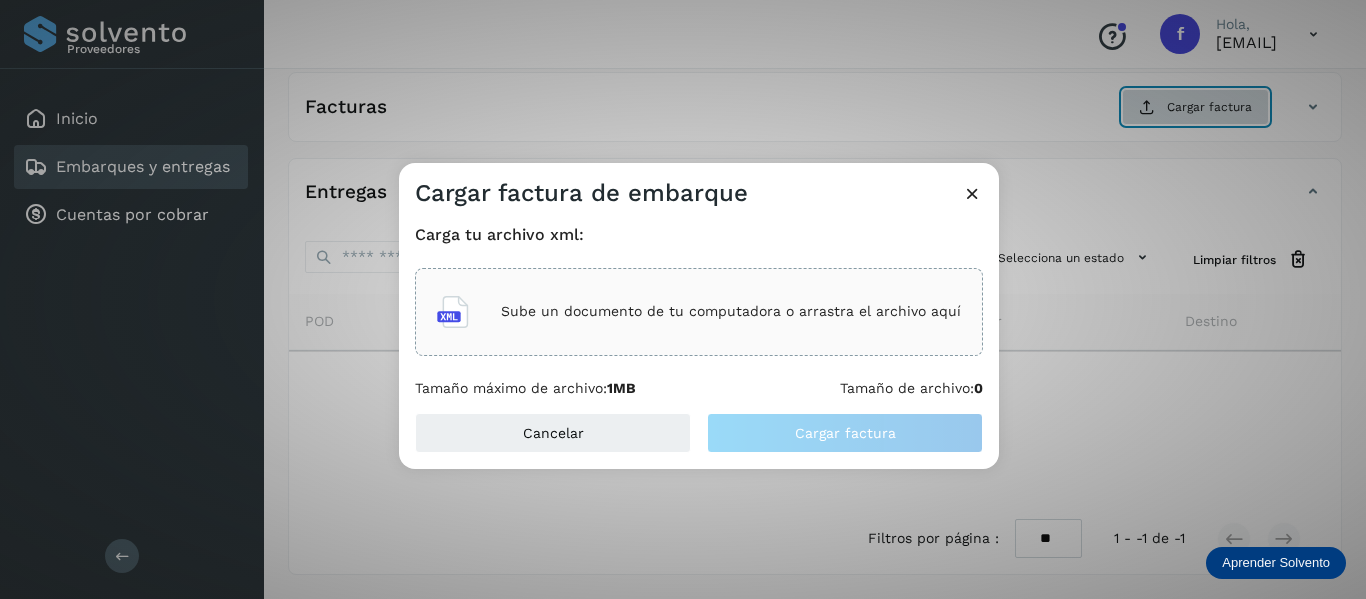 type 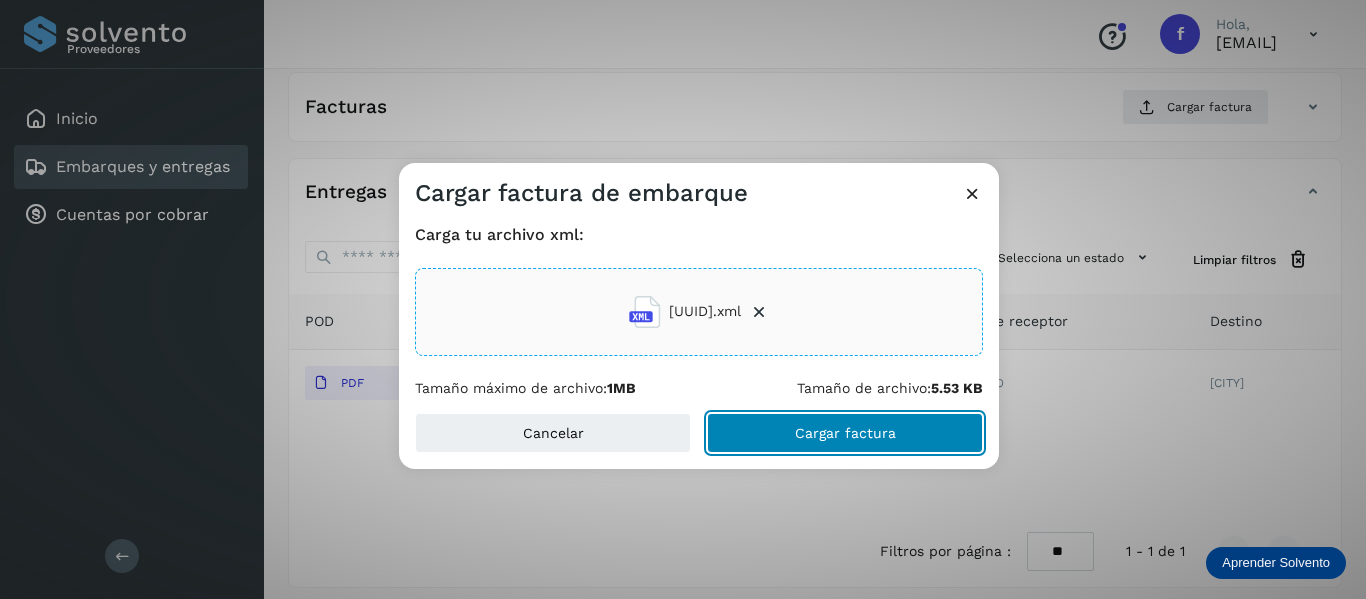 click on "Cargar factura" 